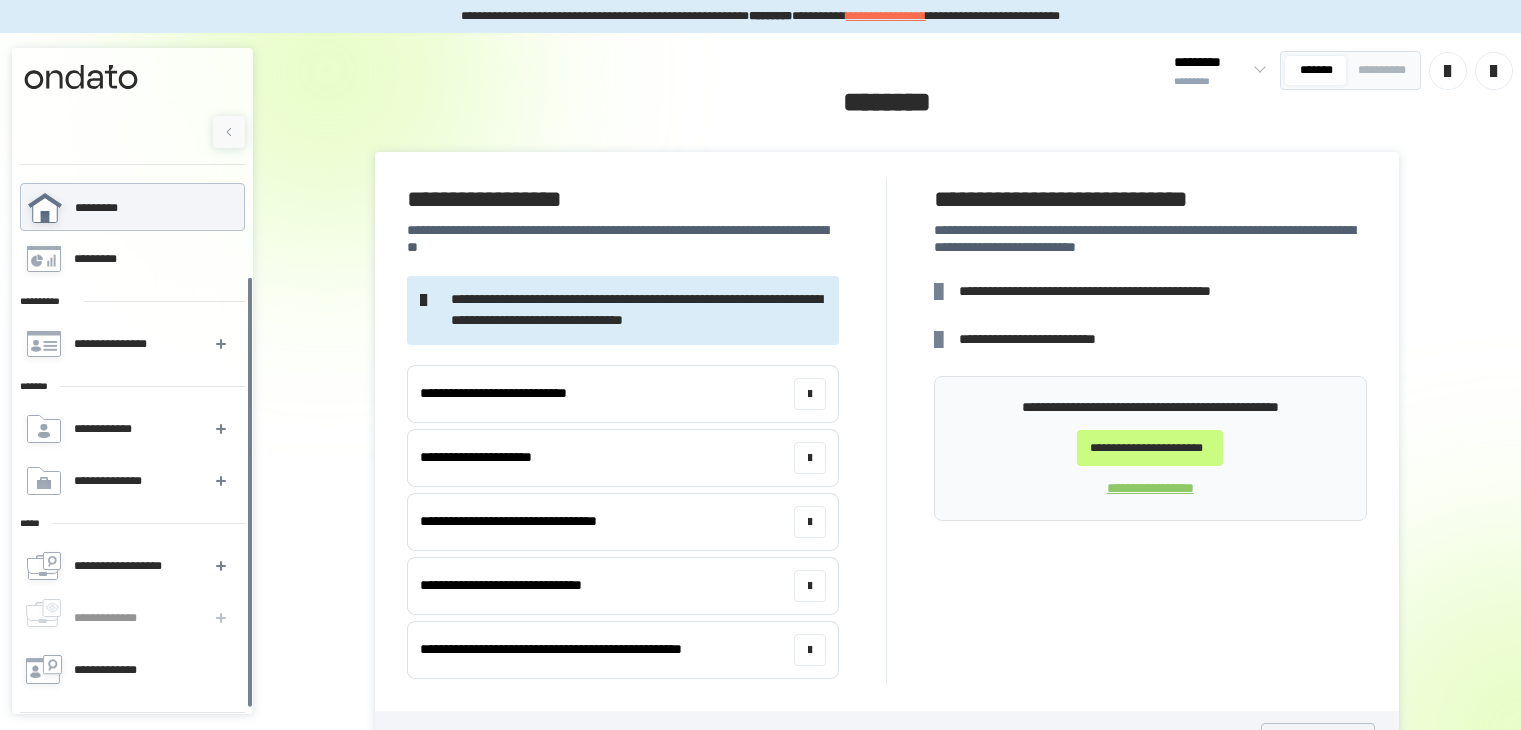scroll, scrollTop: 0, scrollLeft: 0, axis: both 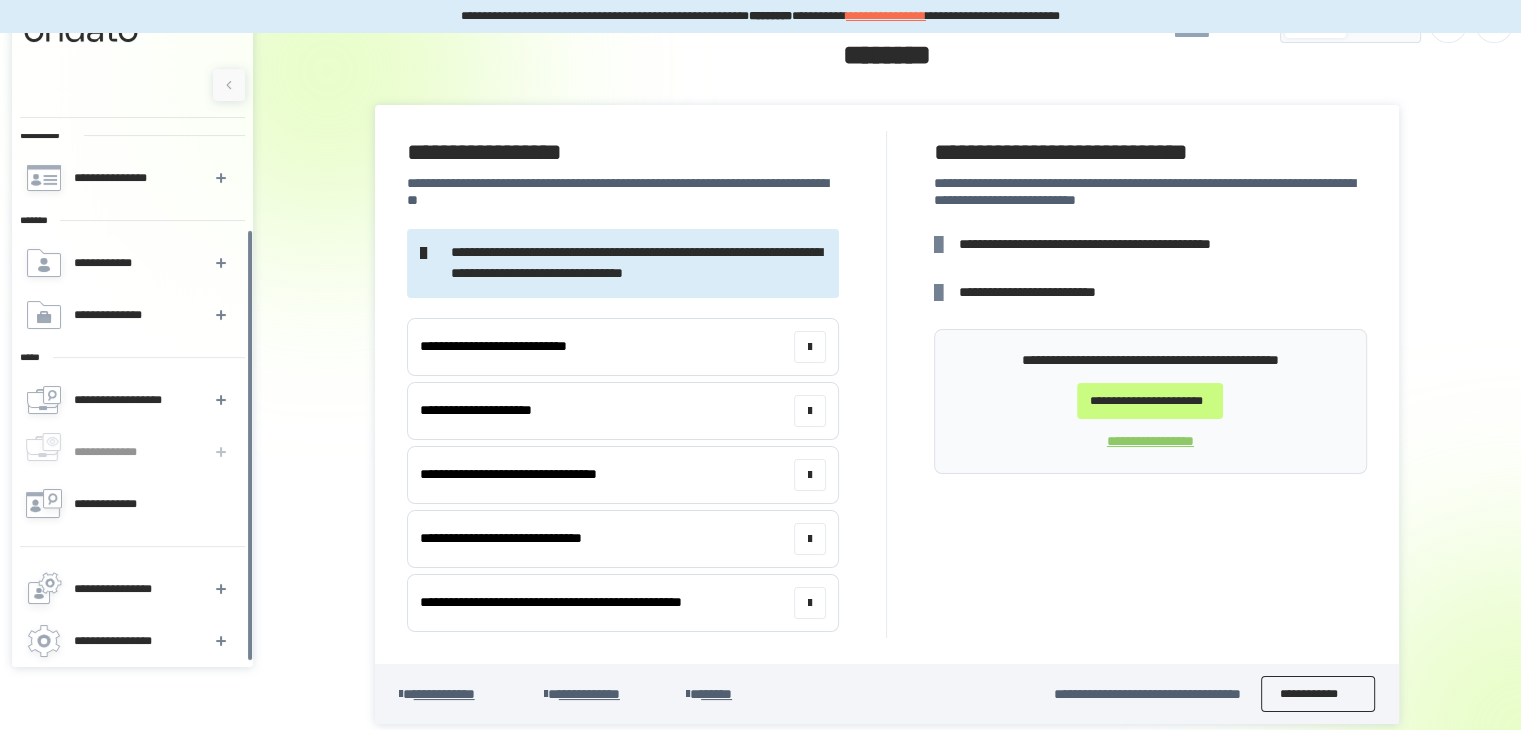 click on "**********" at bounding box center (1318, 694) 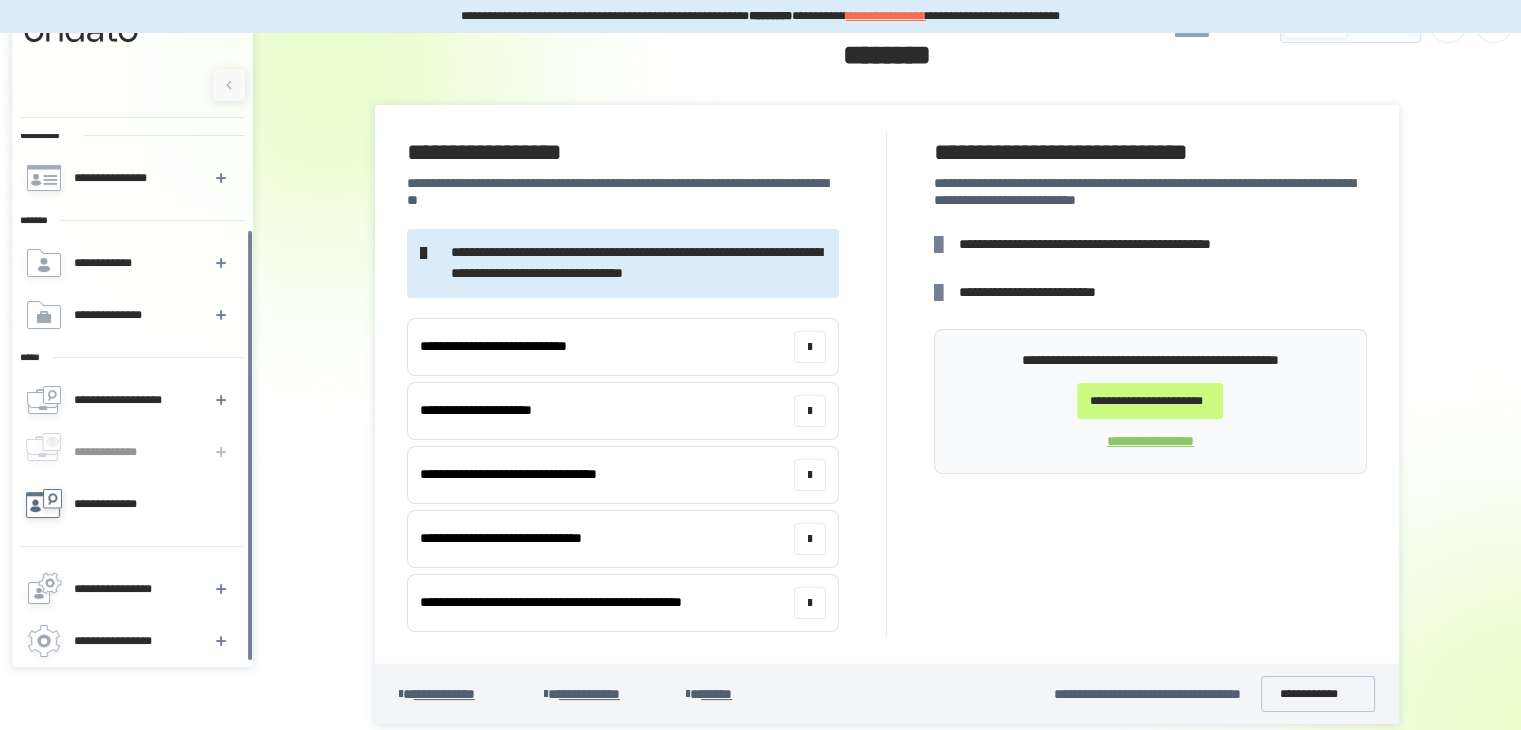 click on "**********" at bounding box center [117, 504] 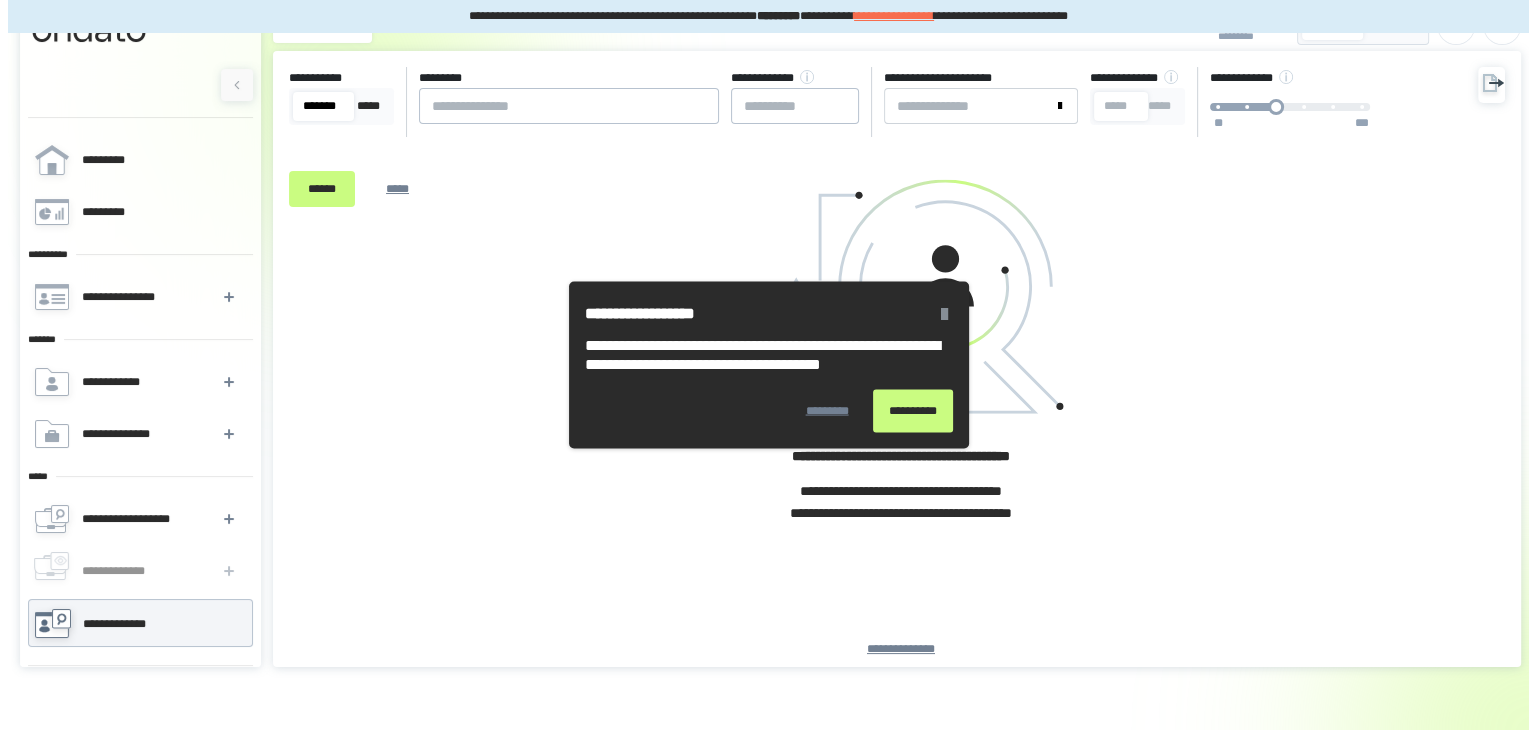 scroll, scrollTop: 0, scrollLeft: 0, axis: both 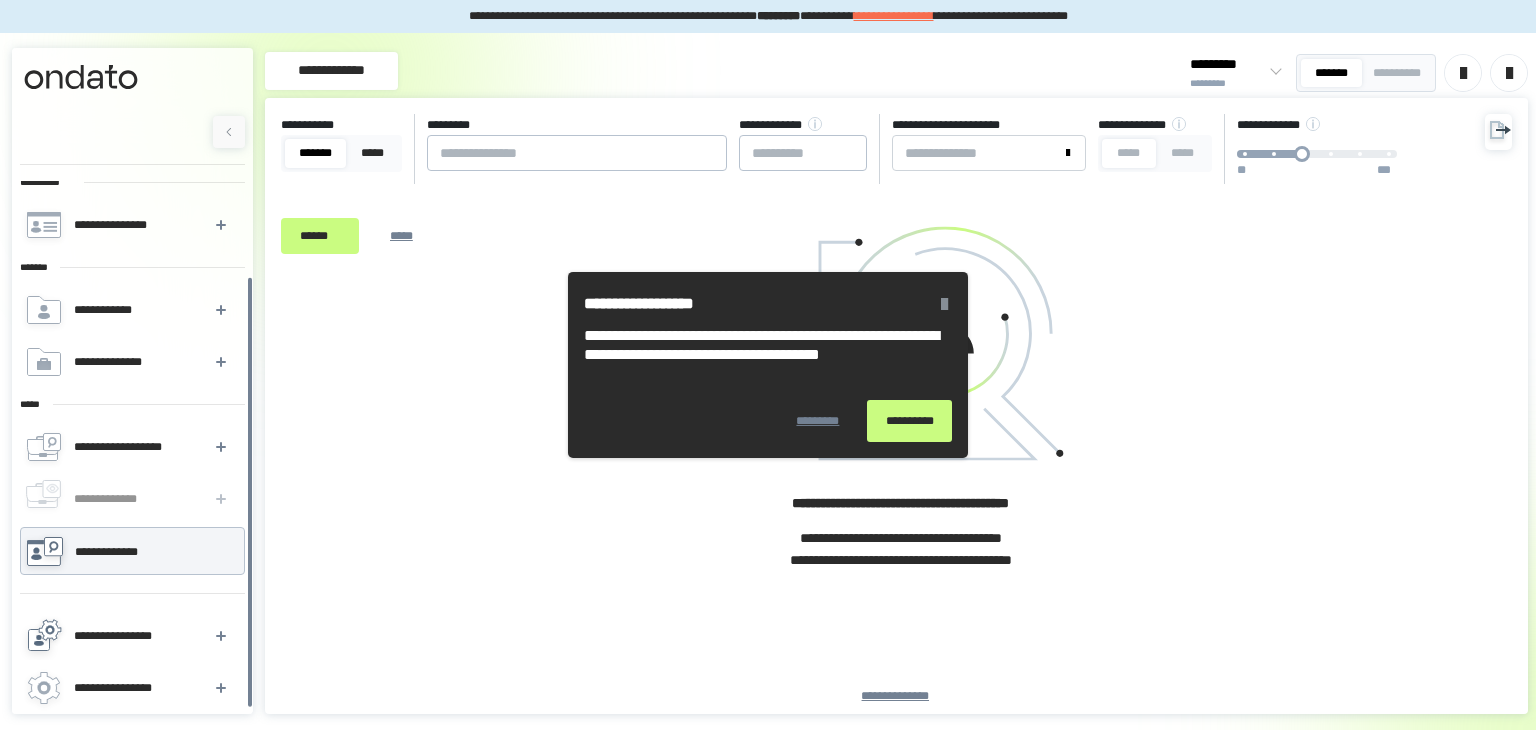click on "**********" at bounding box center [118, 636] 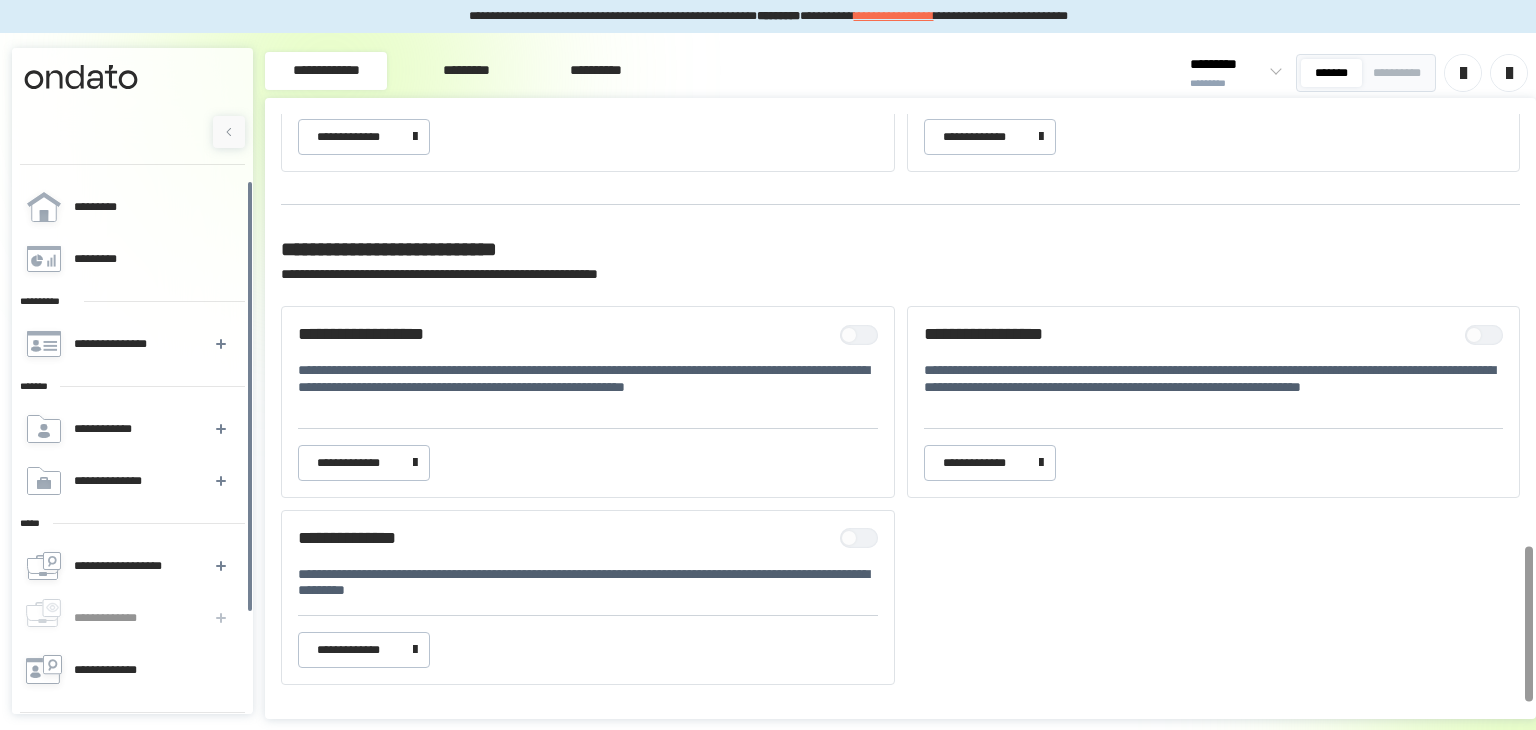 scroll, scrollTop: 1641, scrollLeft: 0, axis: vertical 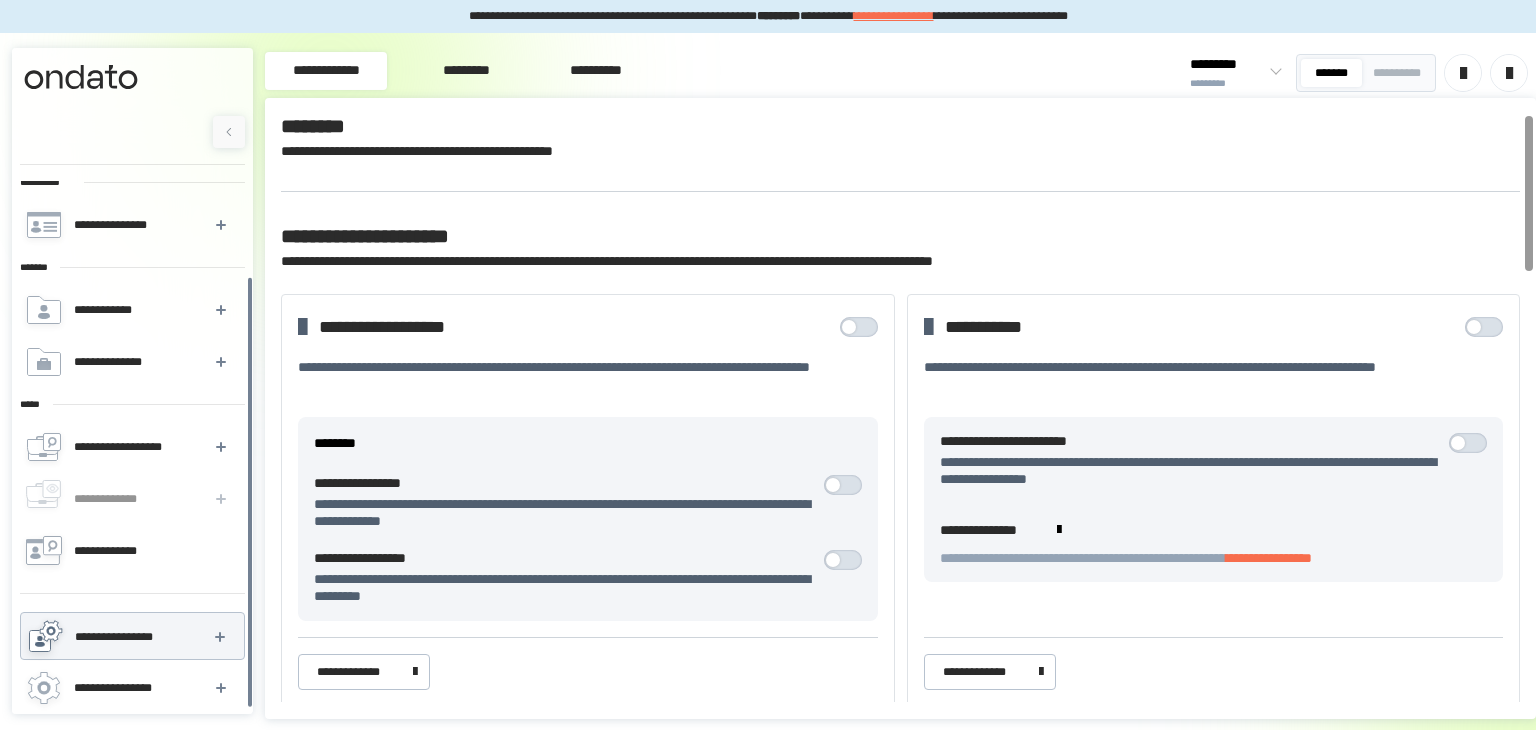 click on "**********" at bounding box center [595, 71] 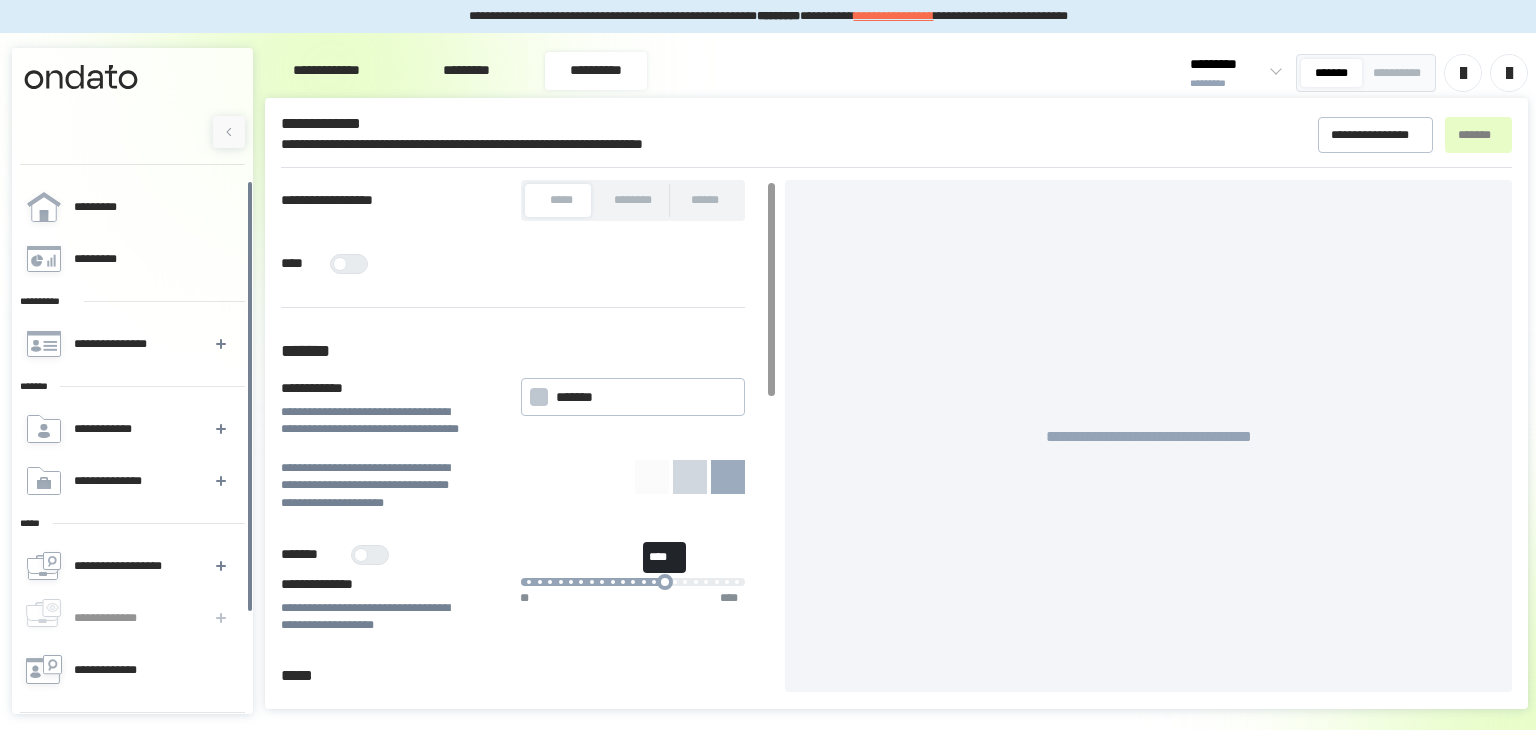 click at bounding box center (340, 264) 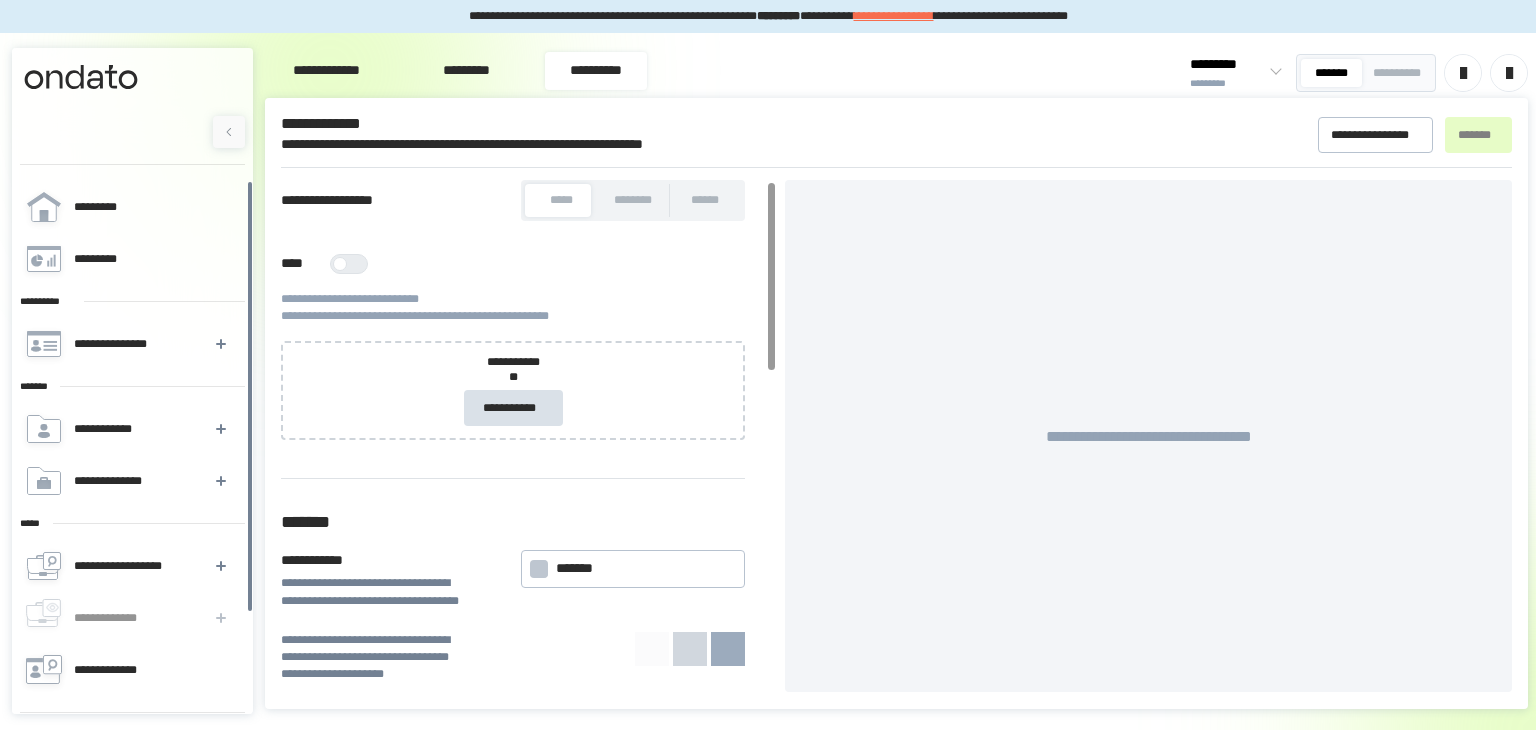 click at bounding box center (359, 264) 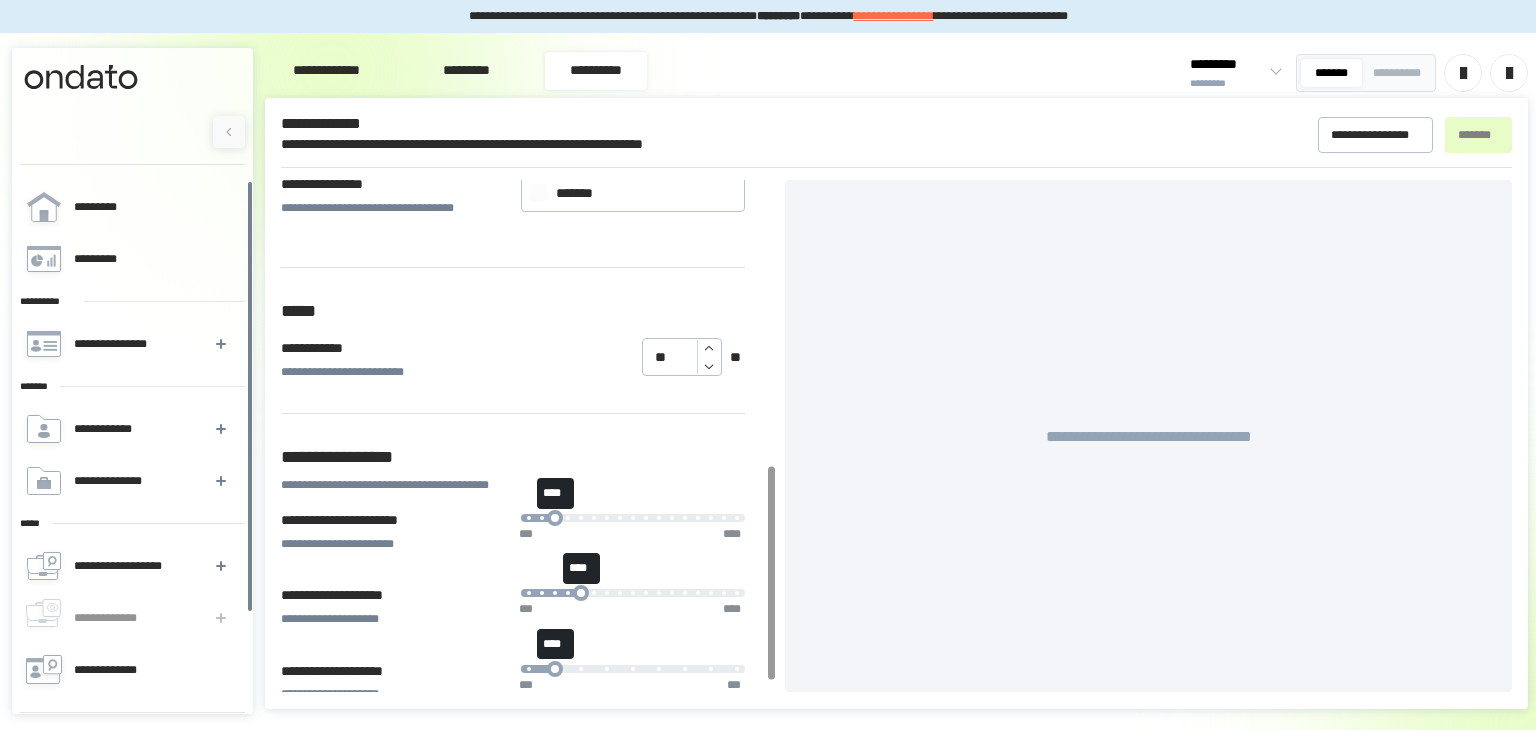 scroll, scrollTop: 704, scrollLeft: 0, axis: vertical 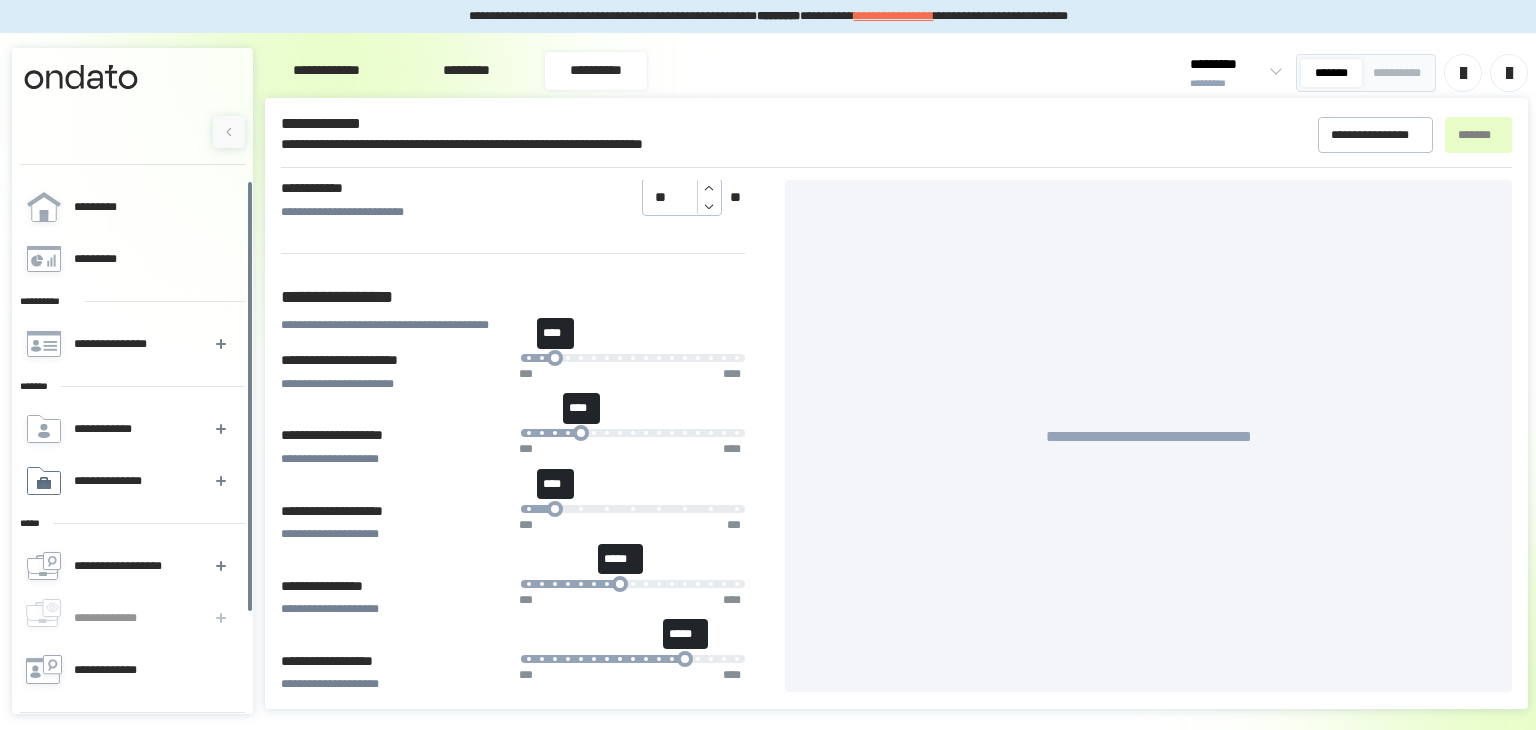 click on "**********" at bounding box center (118, 481) 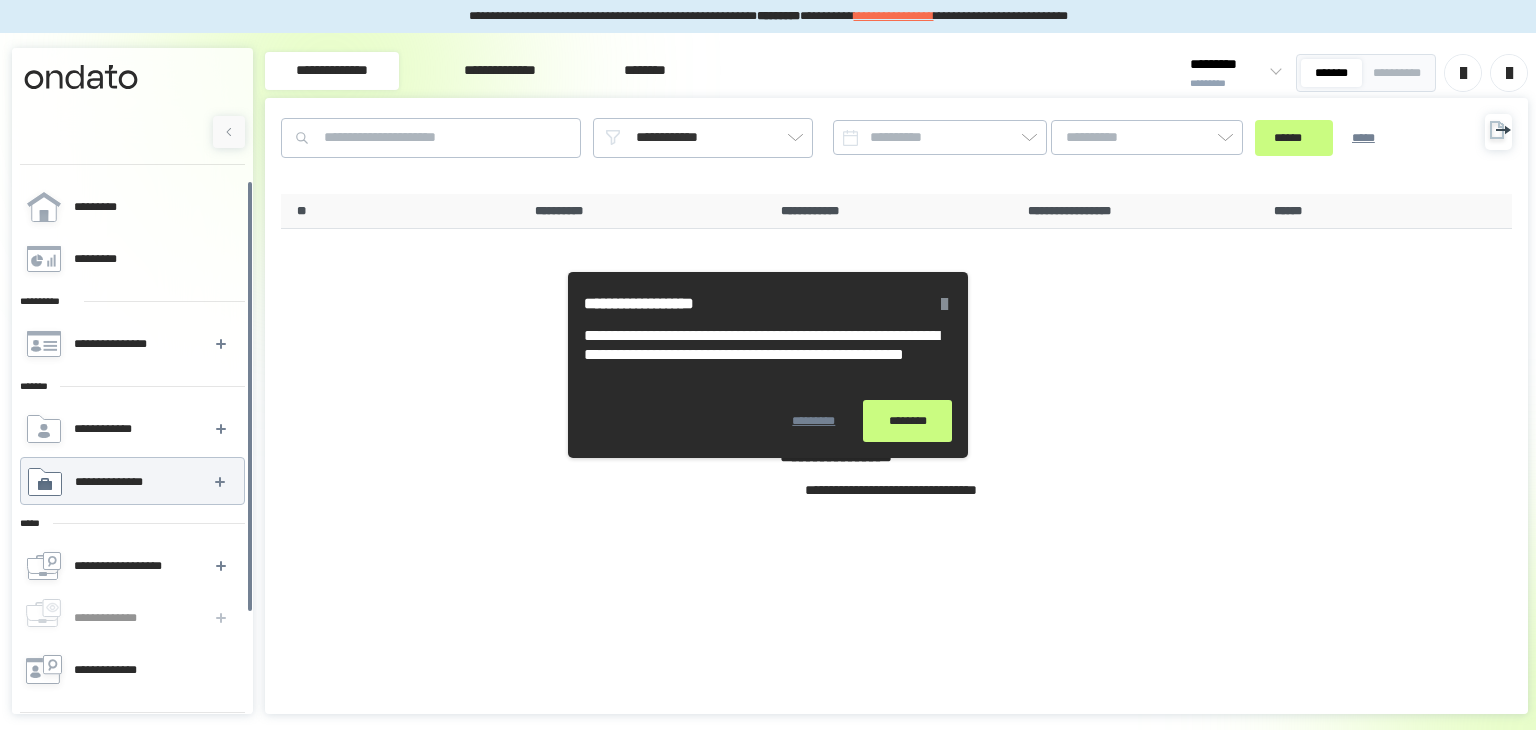 click at bounding box center [944, 304] 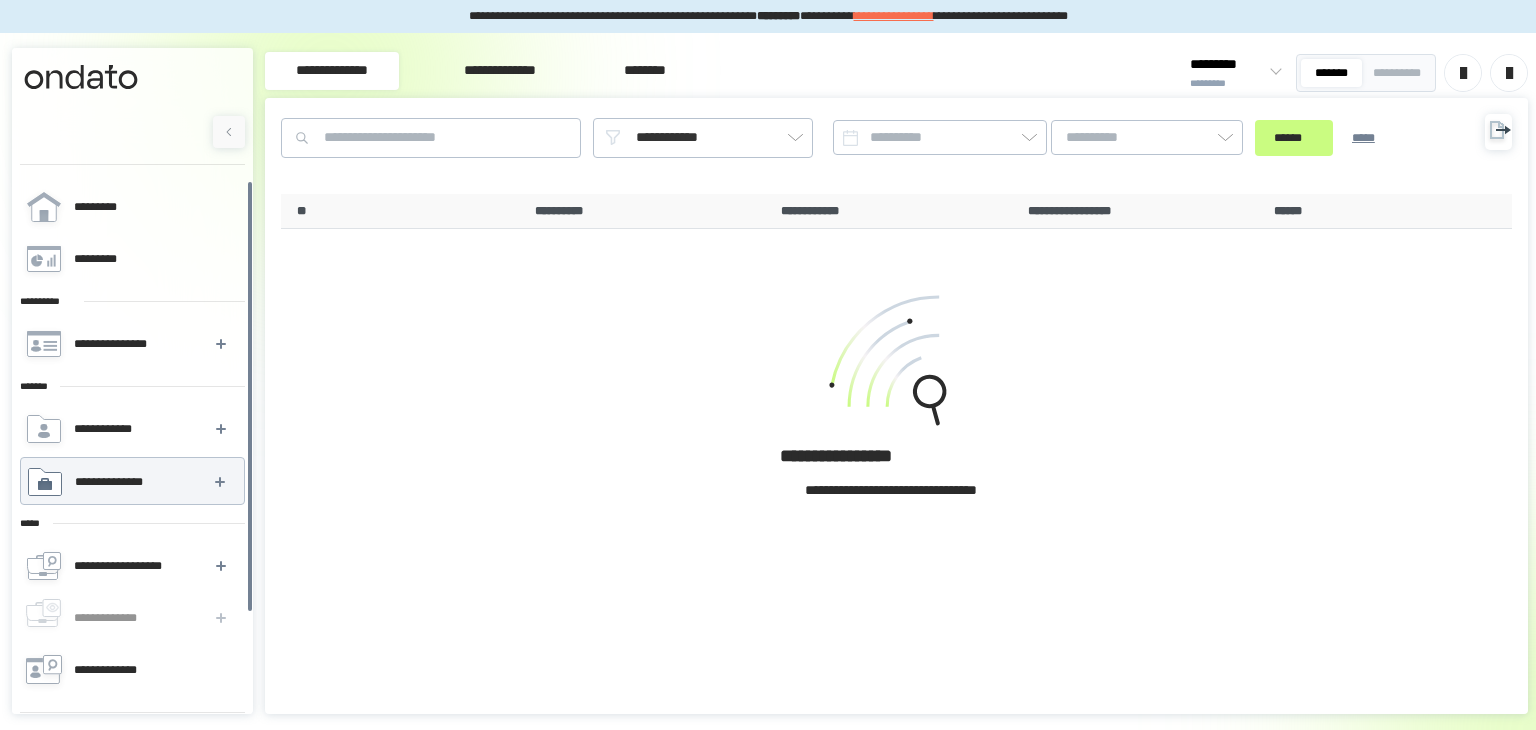 click on "**********" at bounding box center (499, 71) 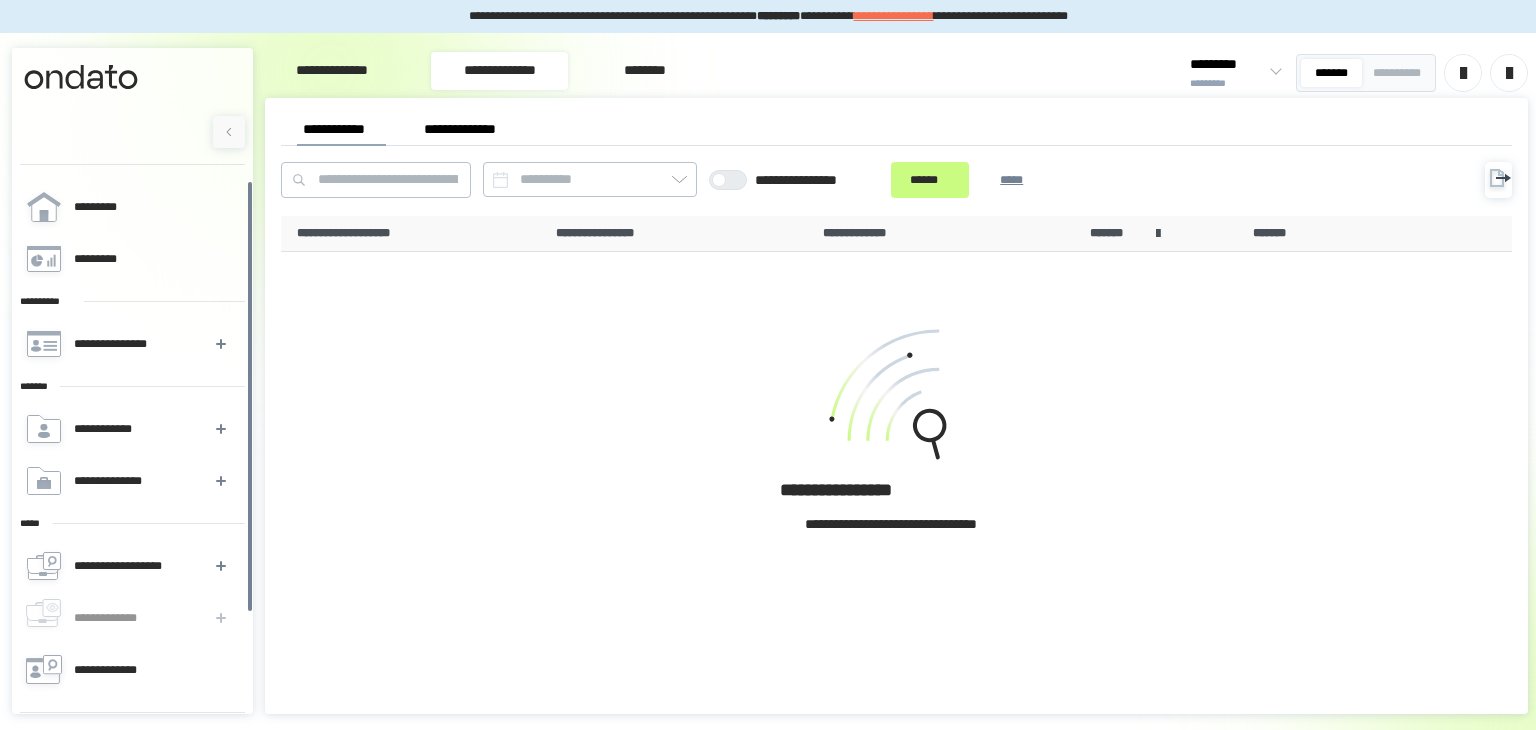 click on "**********" at bounding box center (468, 129) 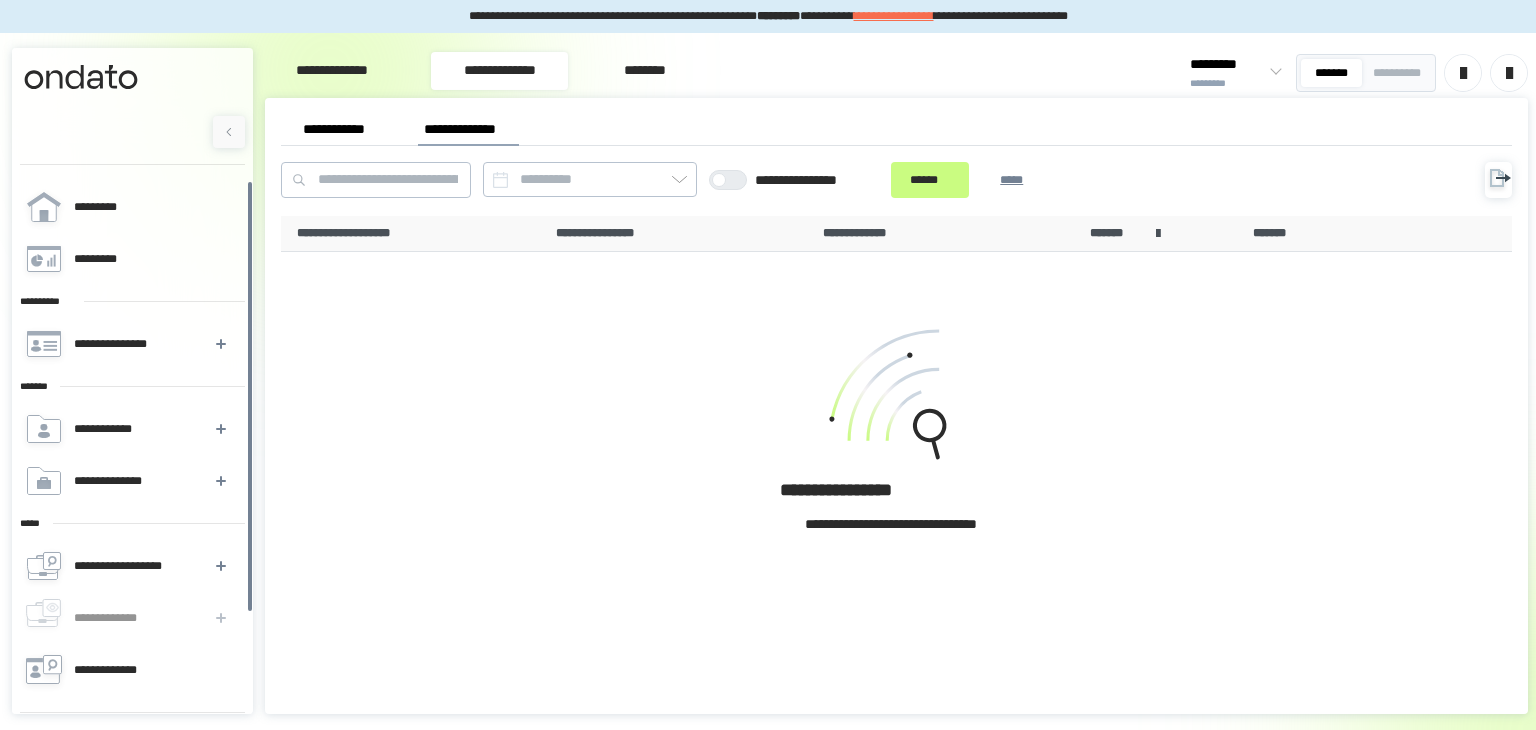 click on "**********" at bounding box center [341, 129] 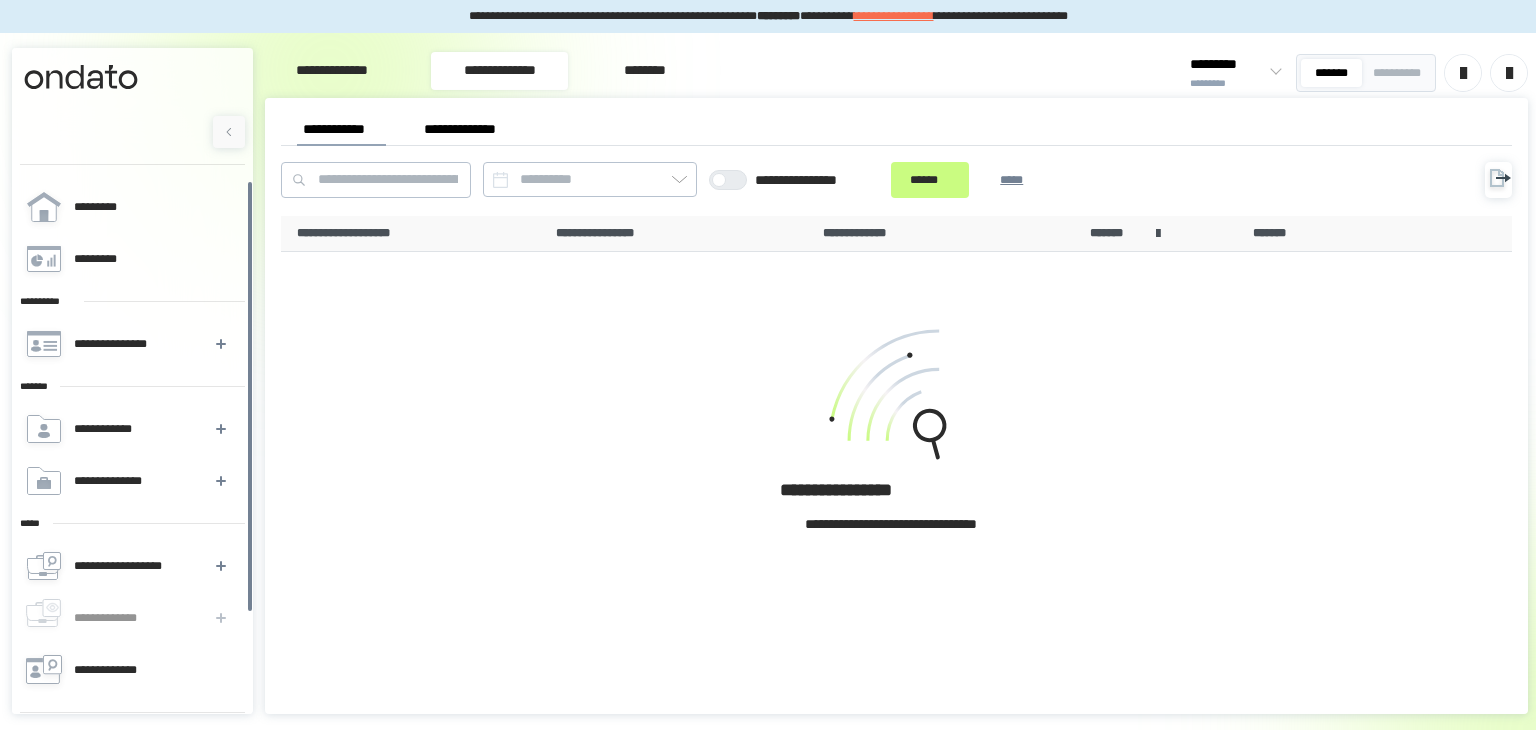 scroll, scrollTop: 60, scrollLeft: 0, axis: vertical 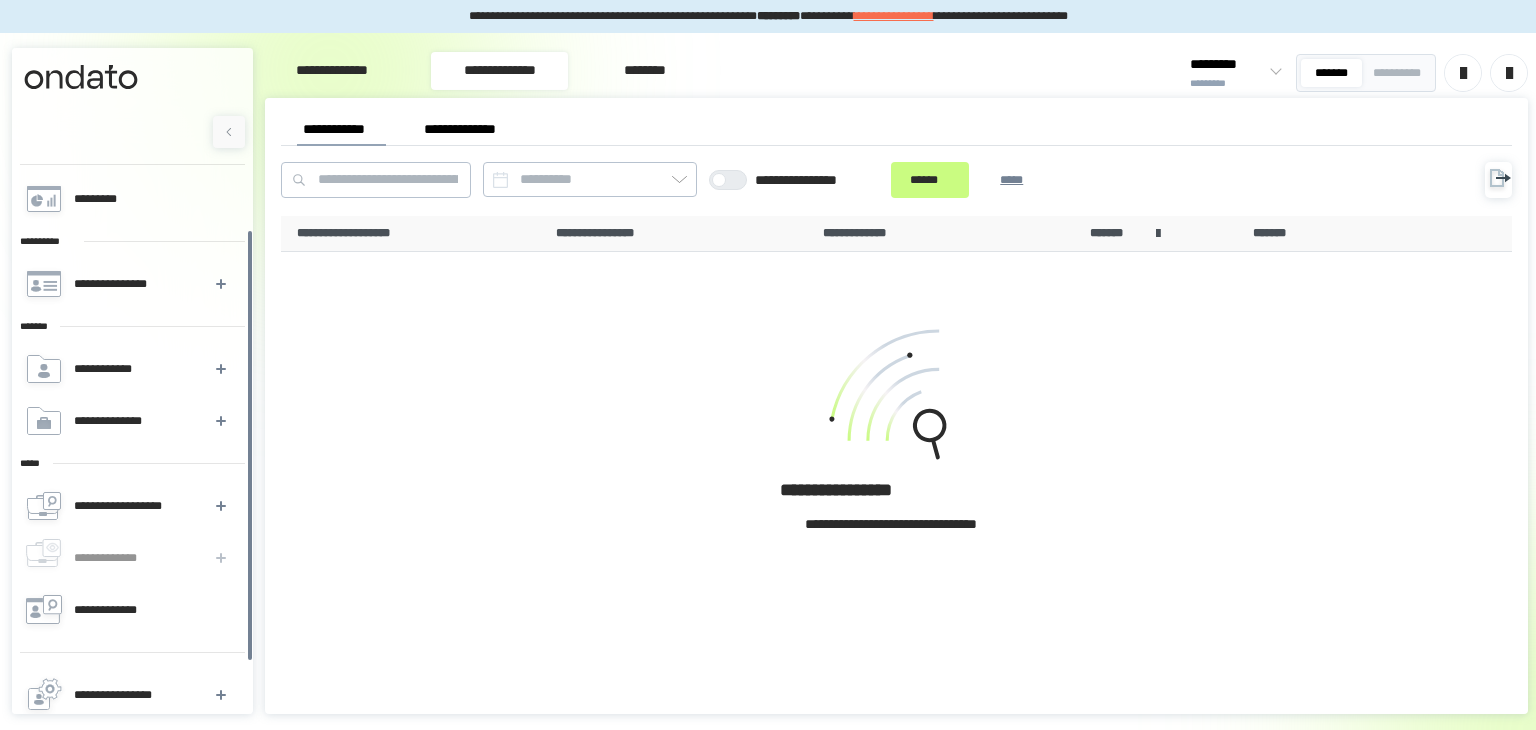 click on "********" at bounding box center (645, 71) 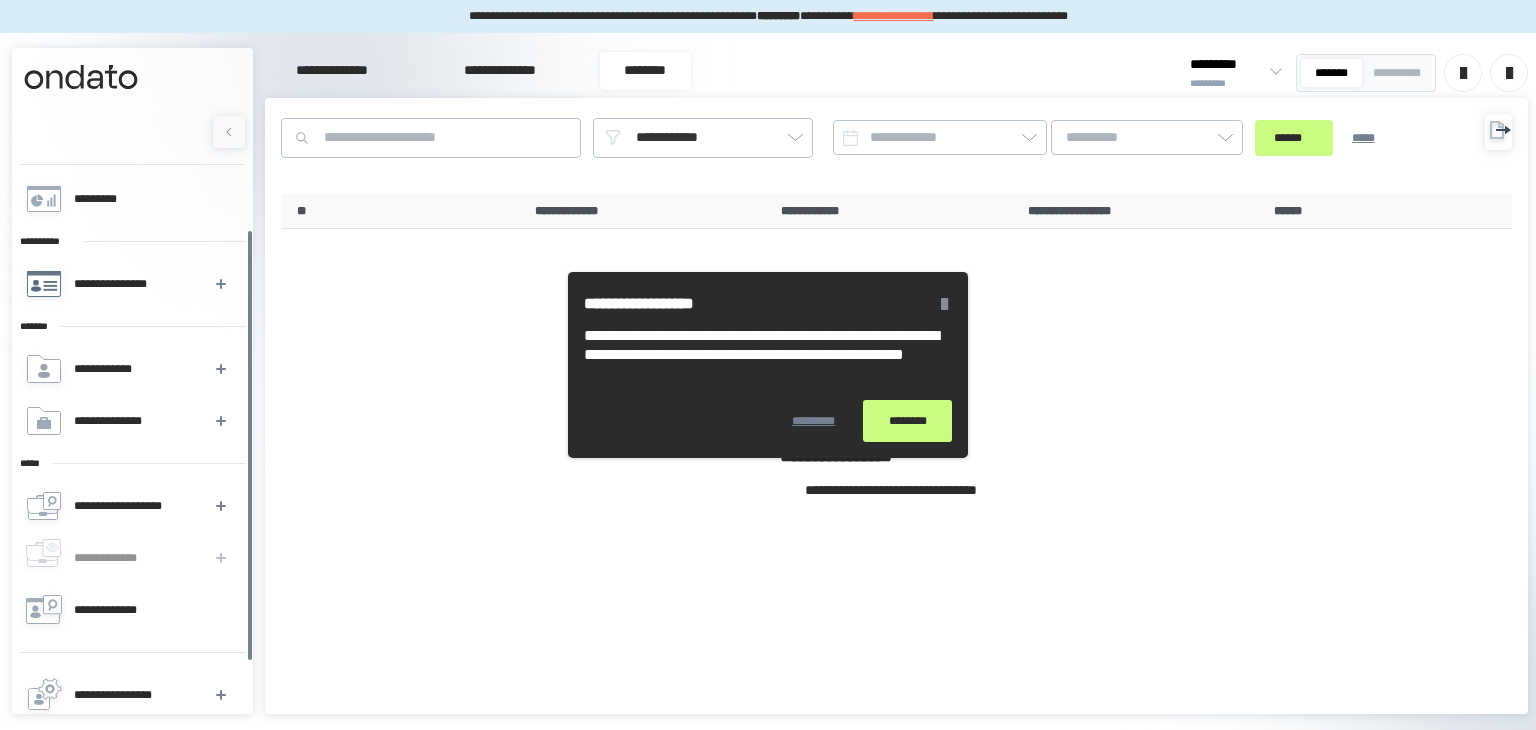 click on "**********" at bounding box center [132, 284] 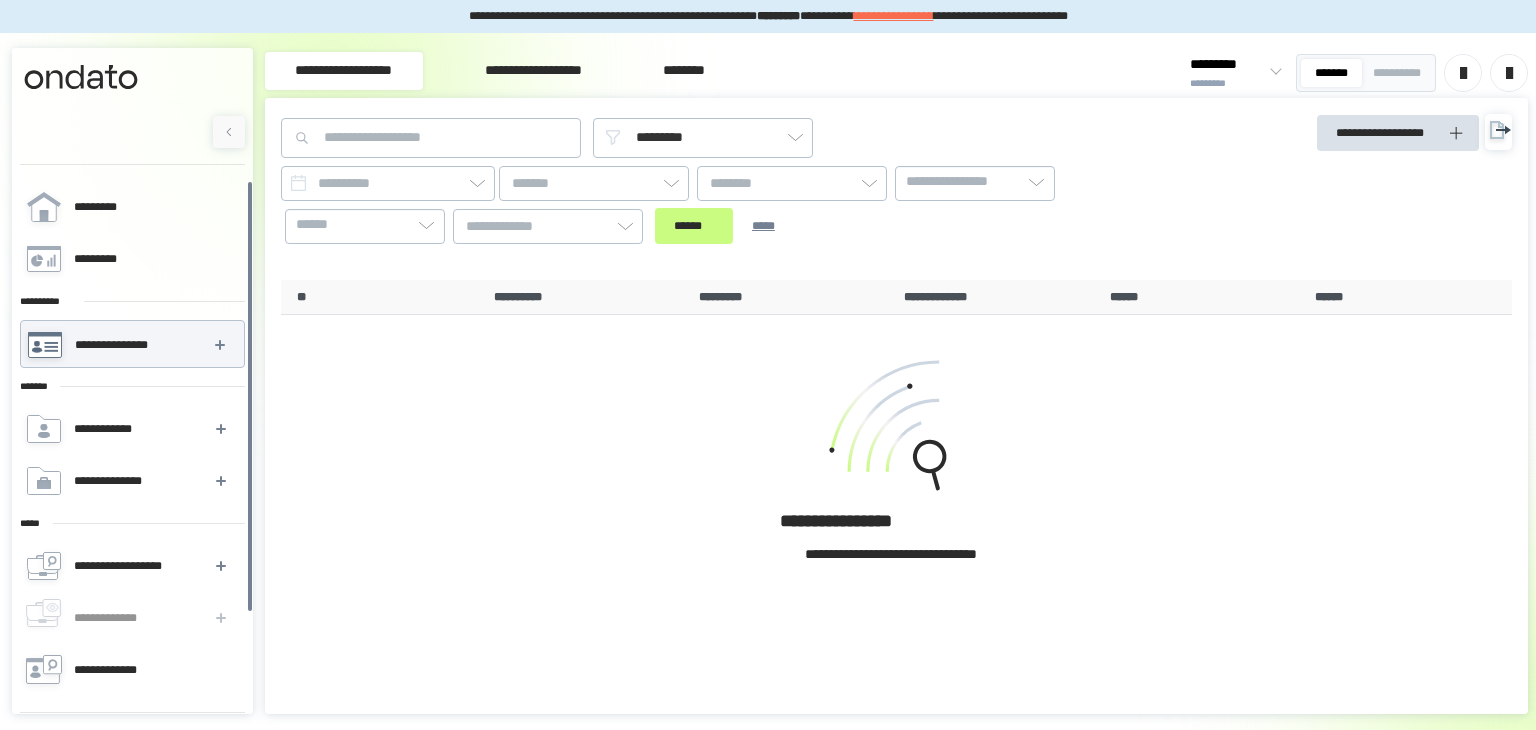 click on "**********" at bounding box center (533, 71) 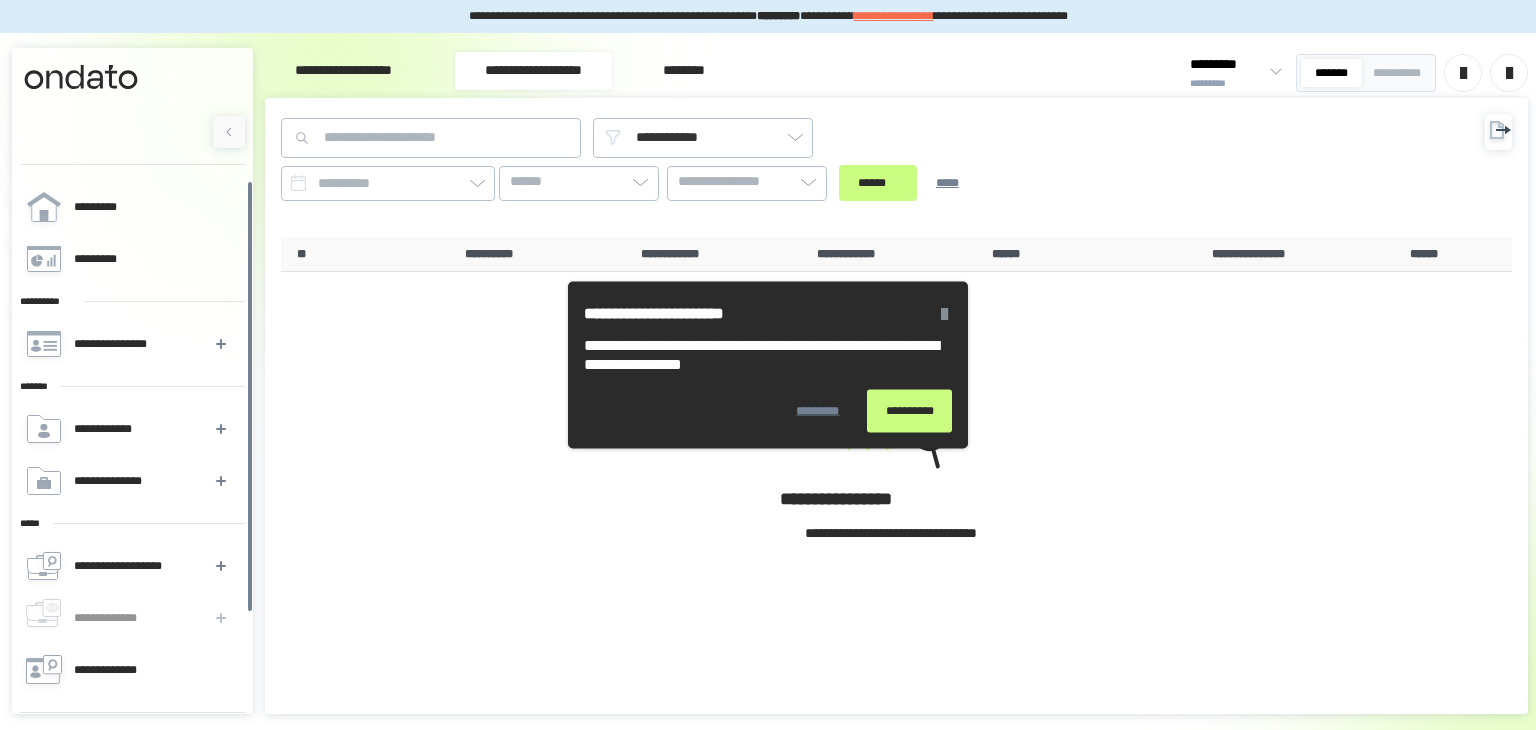 scroll, scrollTop: 119, scrollLeft: 0, axis: vertical 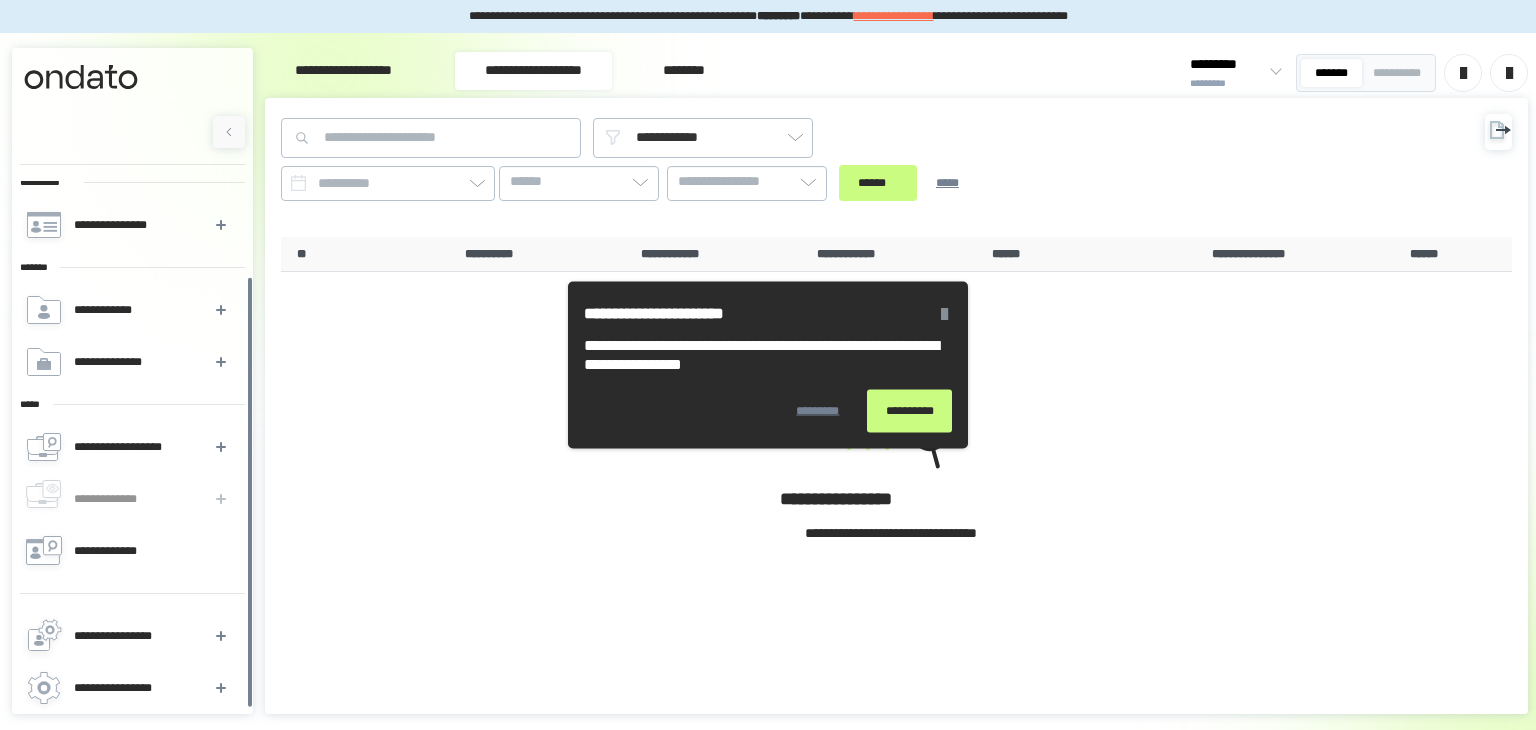 click on "**********" at bounding box center (131, 447) 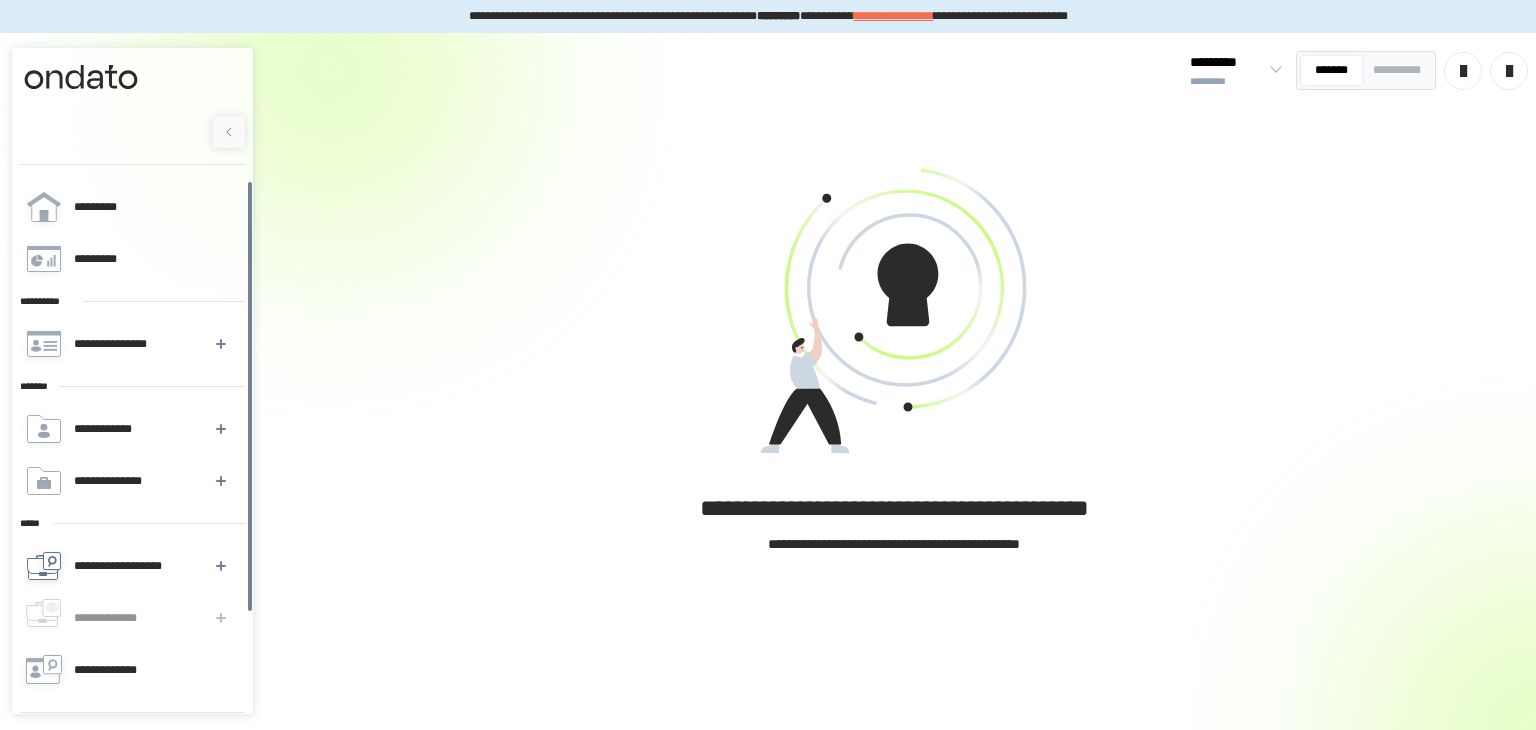 scroll, scrollTop: 119, scrollLeft: 0, axis: vertical 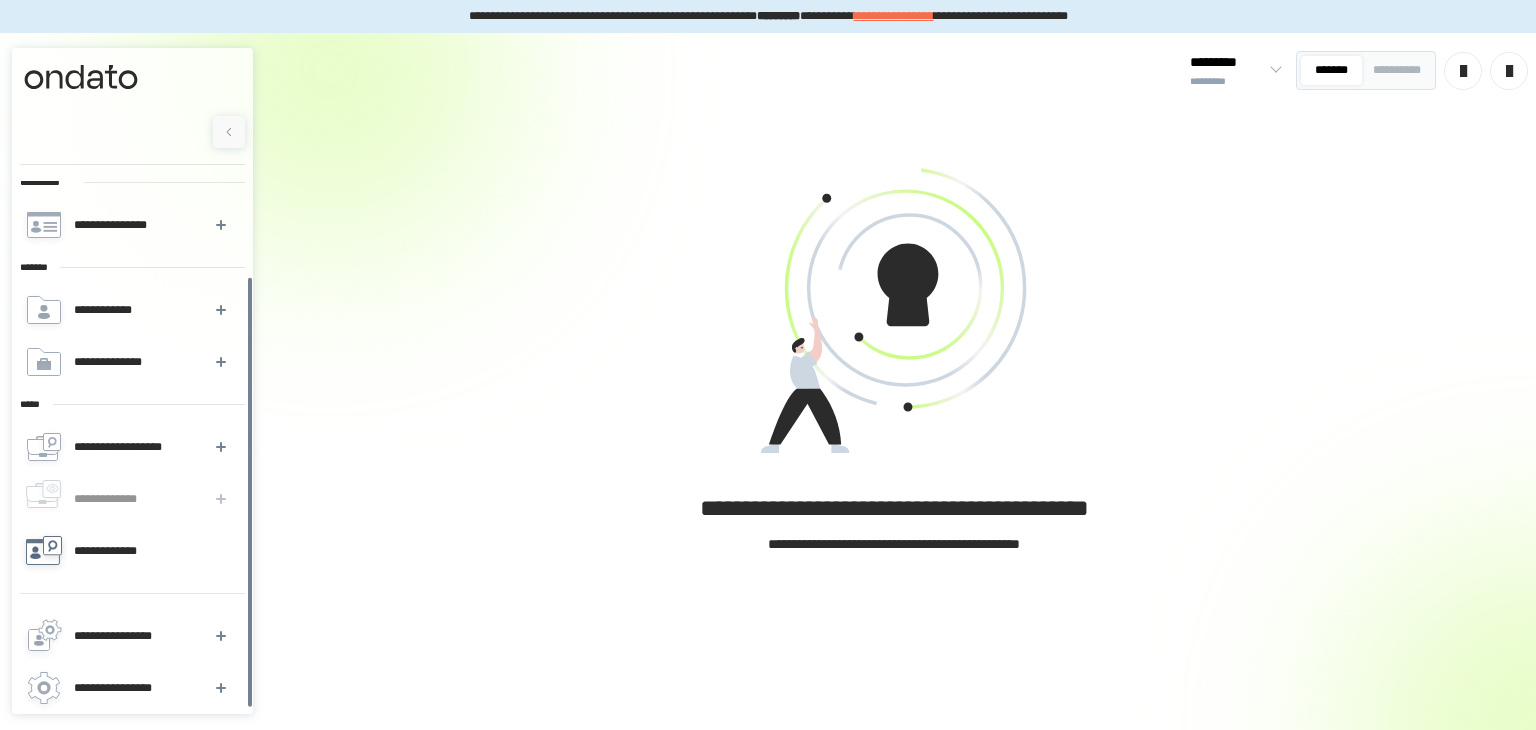 click on "**********" at bounding box center (131, 551) 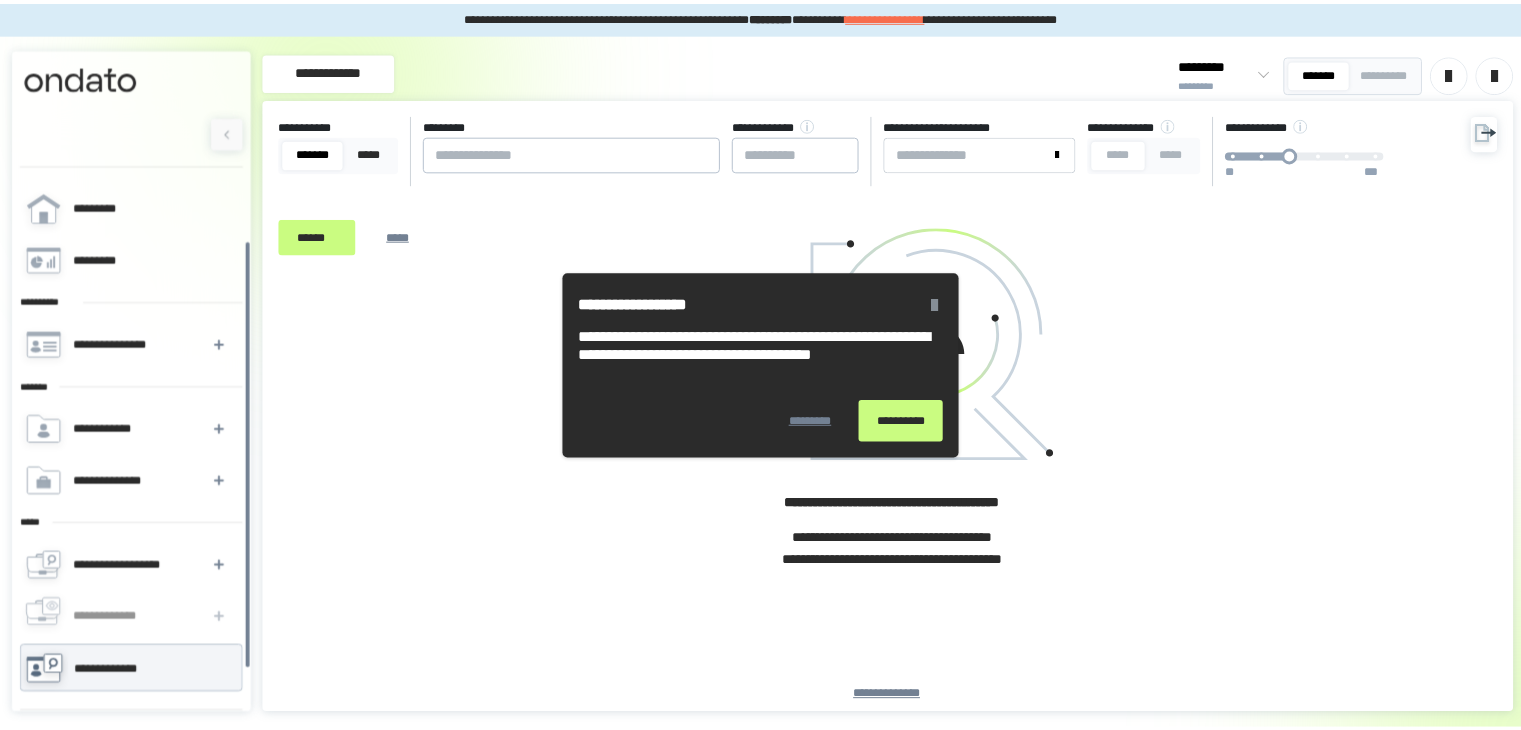 scroll, scrollTop: 119, scrollLeft: 0, axis: vertical 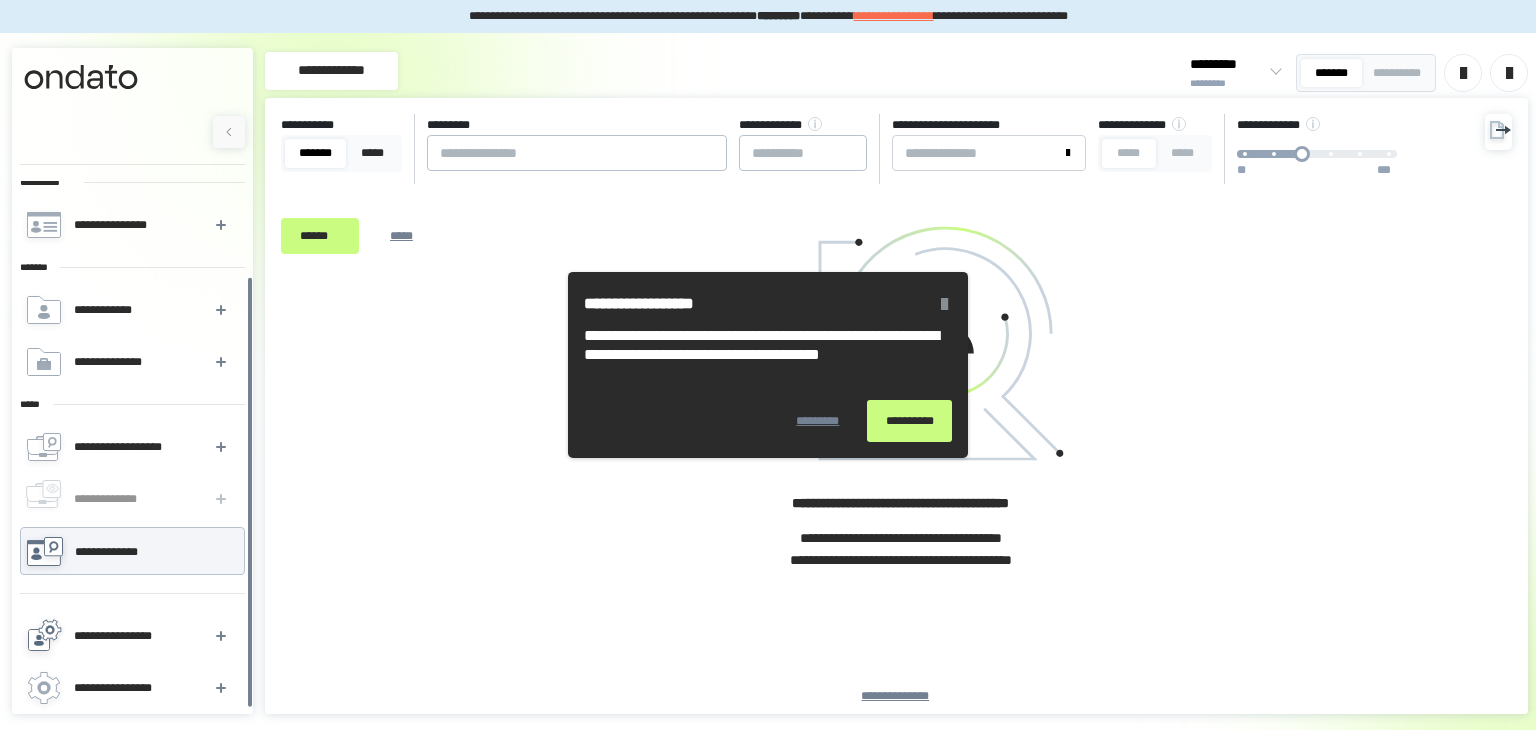 click on "**********" at bounding box center (131, 636) 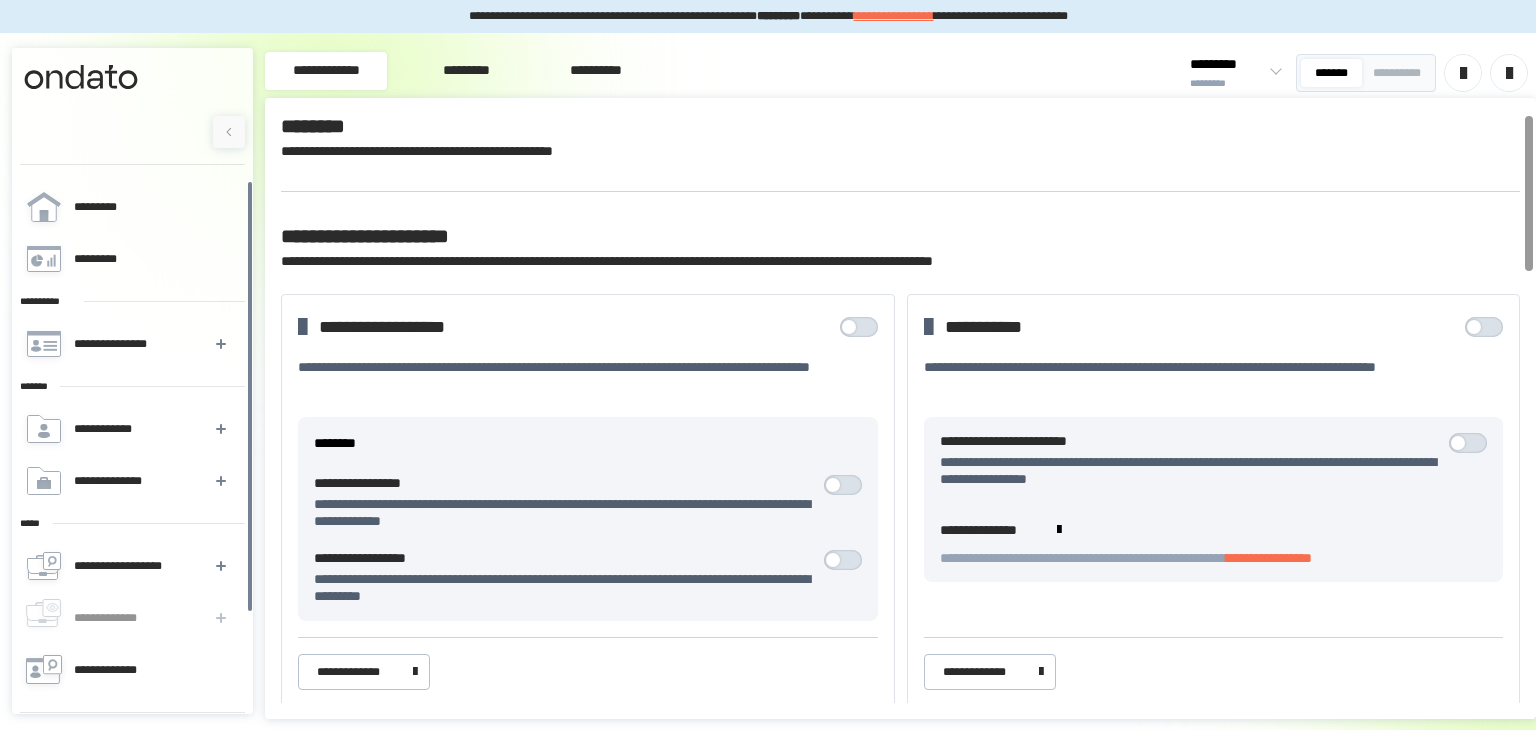 click on "*********" at bounding box center [466, 71] 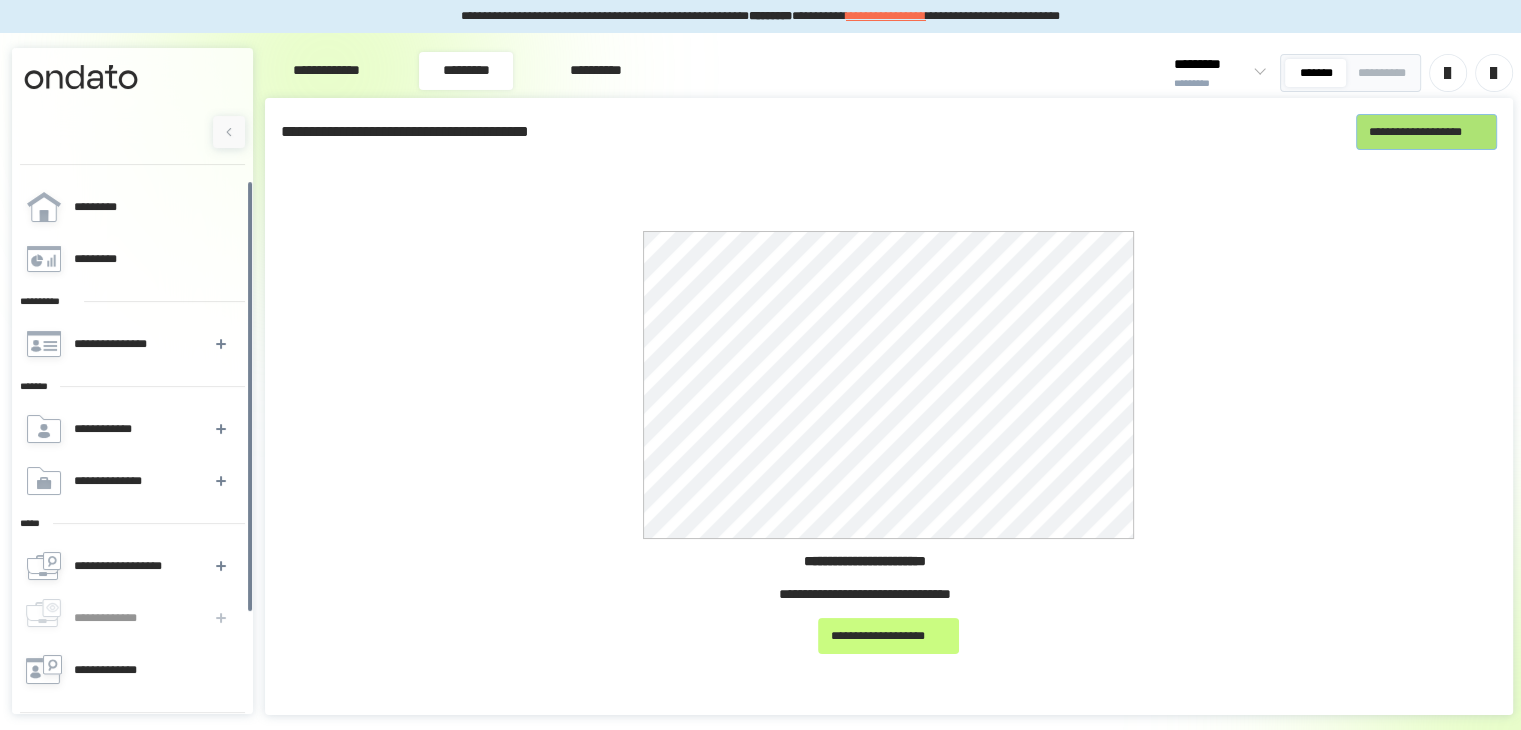 click on "**********" at bounding box center (1426, 132) 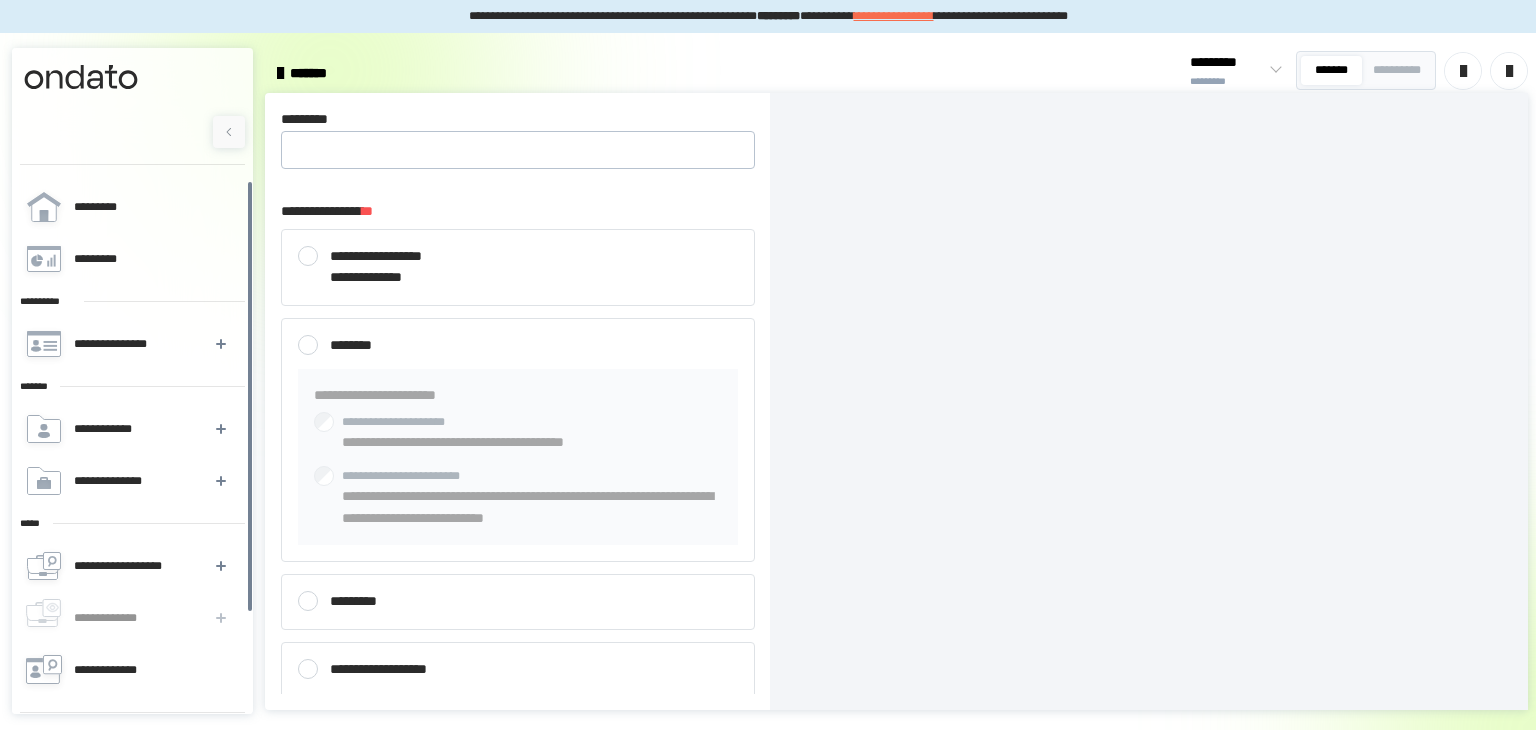 scroll, scrollTop: 0, scrollLeft: 0, axis: both 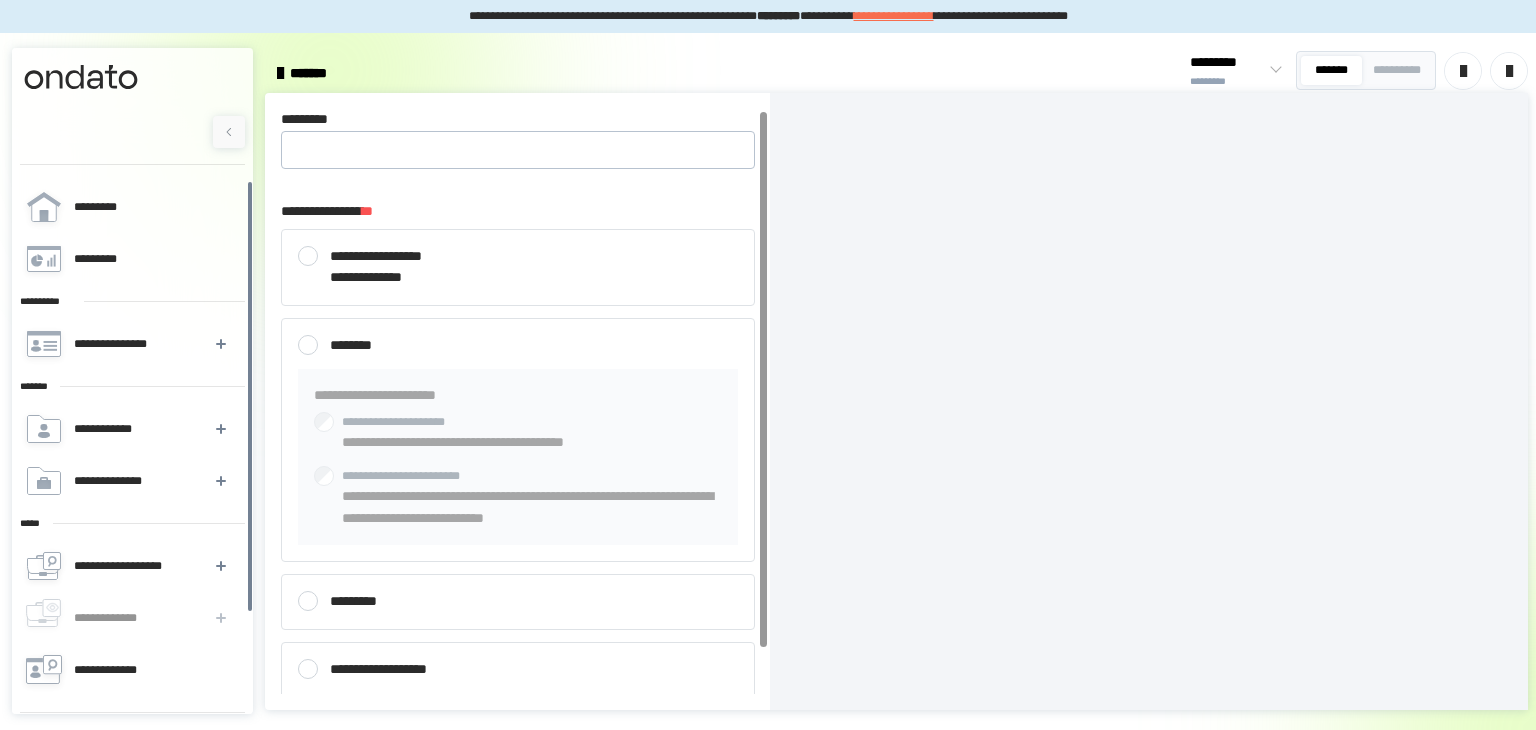 click on "**********" at bounding box center (518, 267) 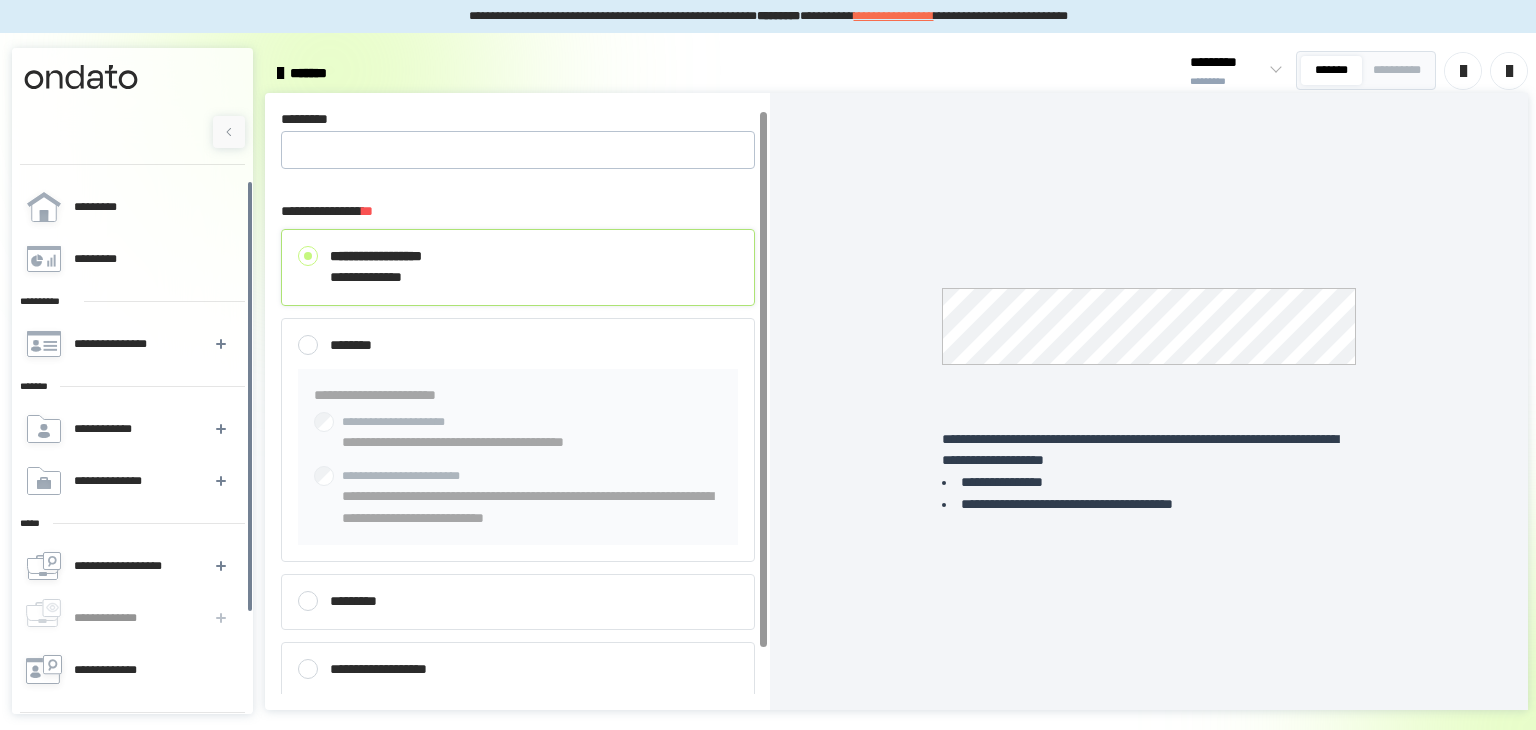 scroll, scrollTop: 50, scrollLeft: 0, axis: vertical 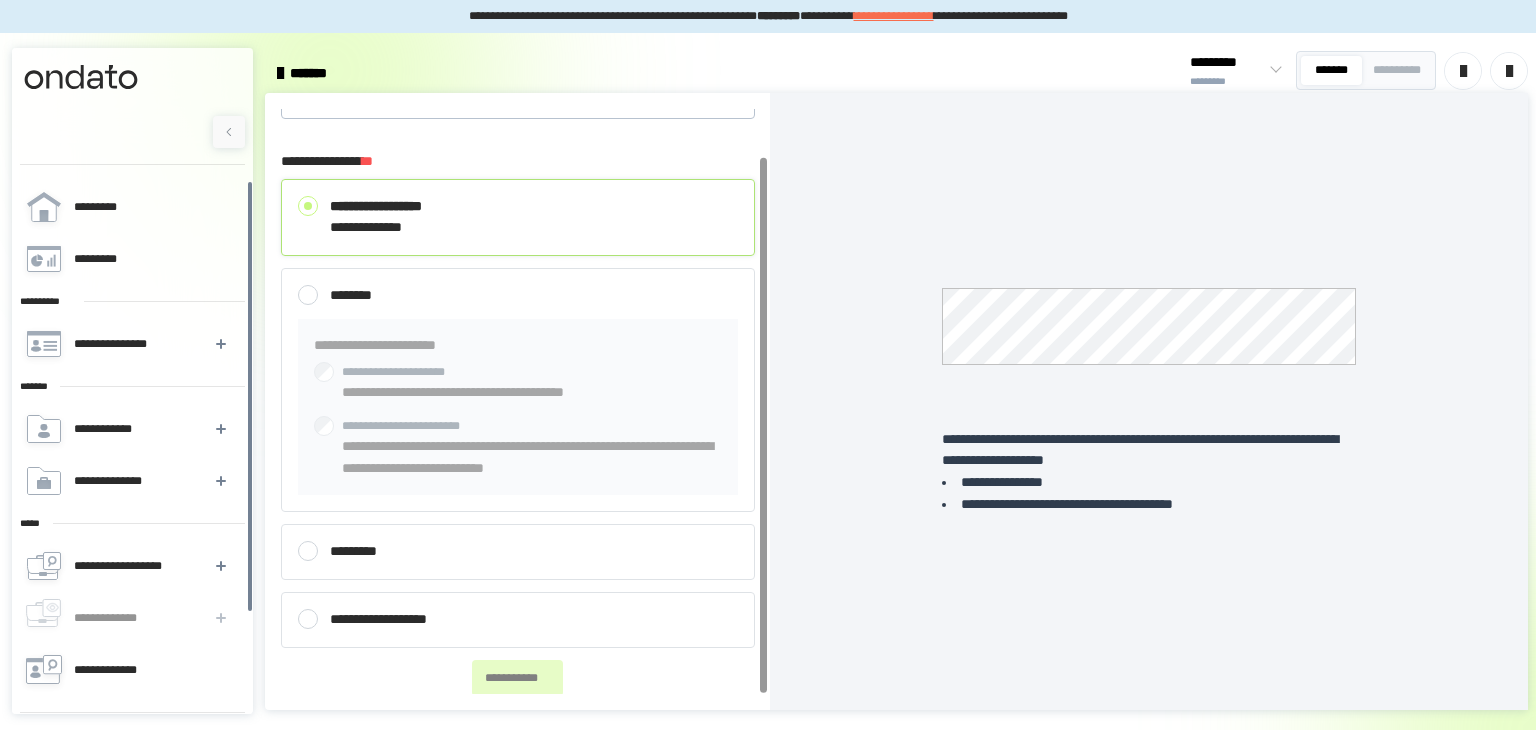 click on "*********" at bounding box center (518, 552) 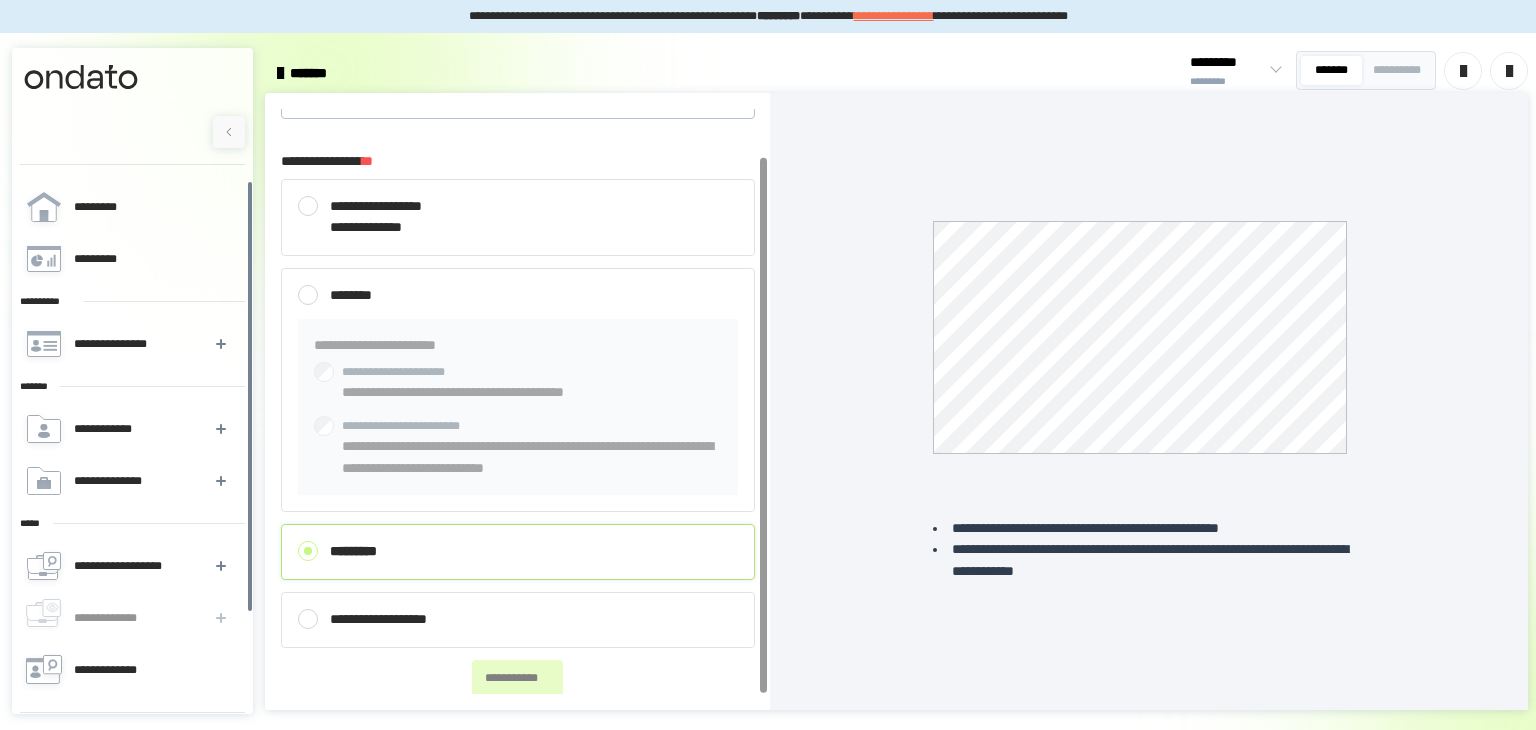 click on "**********" at bounding box center [518, 620] 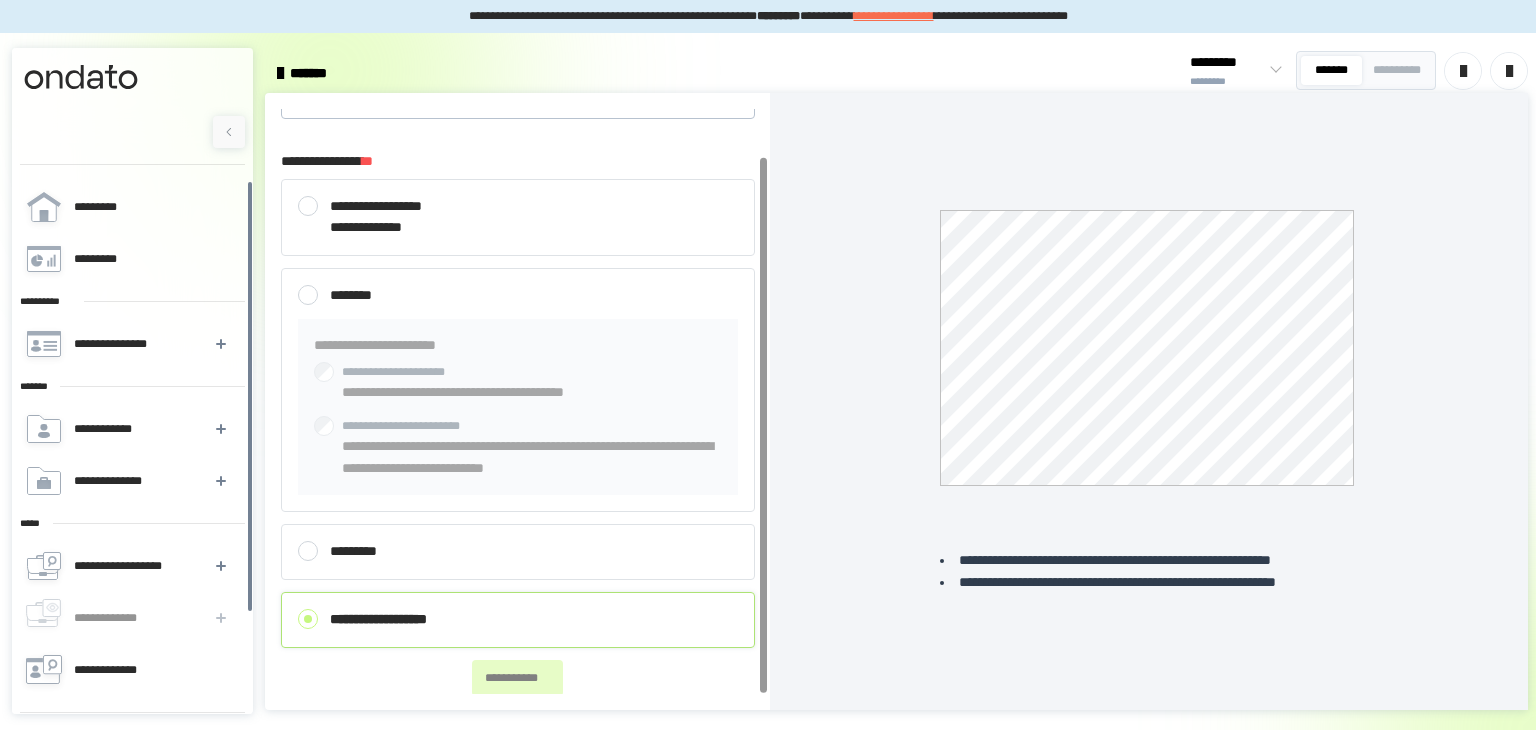 click on "**********" at bounding box center (518, 217) 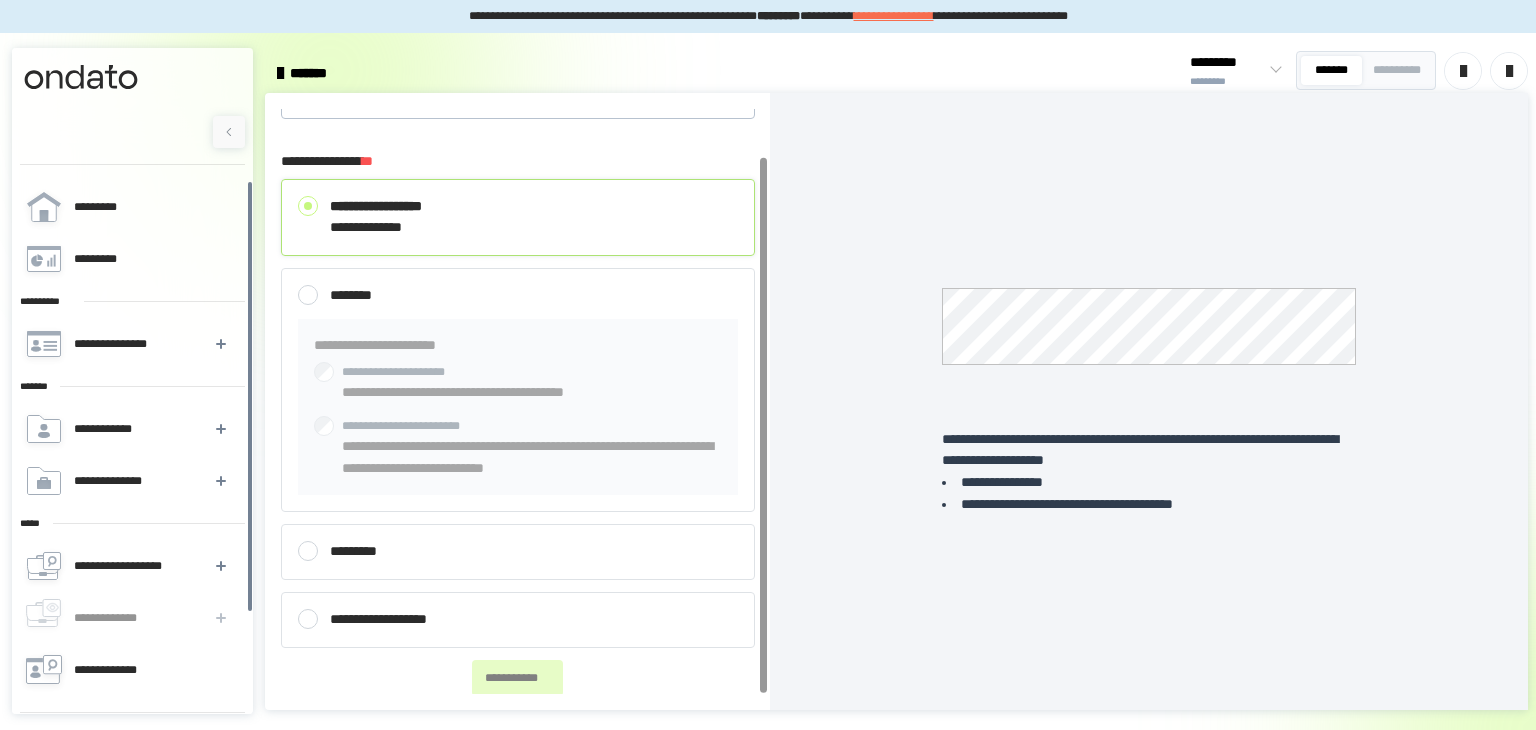scroll, scrollTop: 0, scrollLeft: 0, axis: both 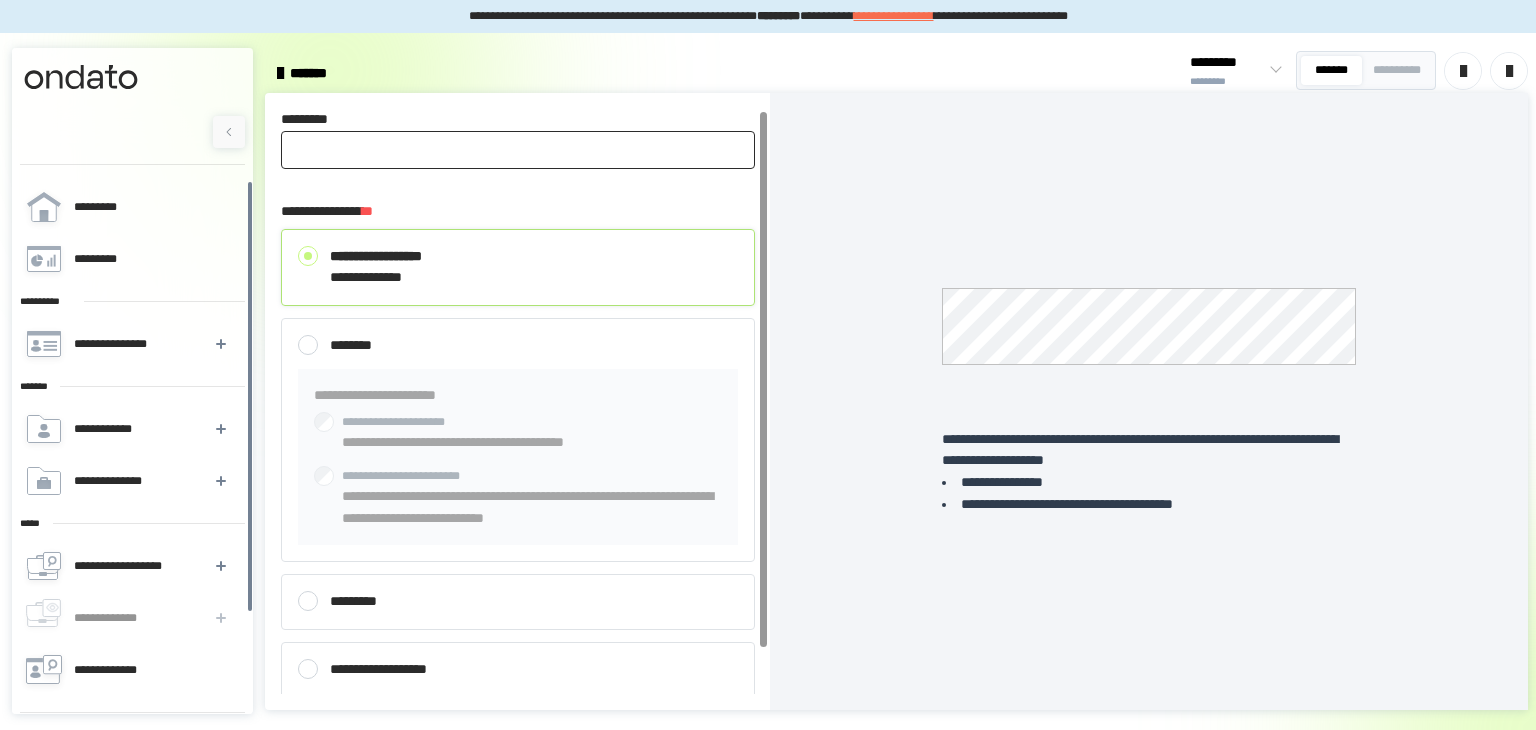 click on "*********" at bounding box center [518, 150] 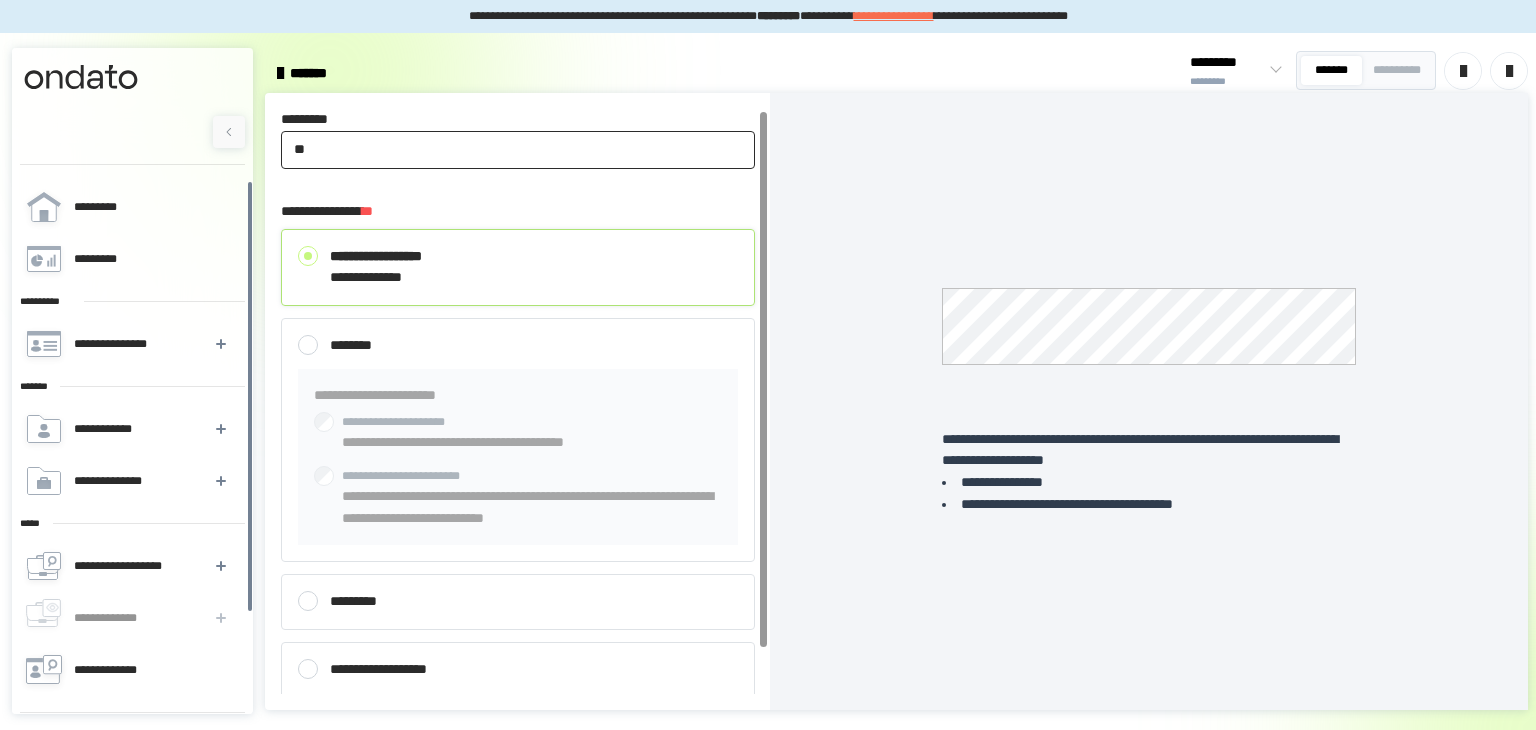 type on "*" 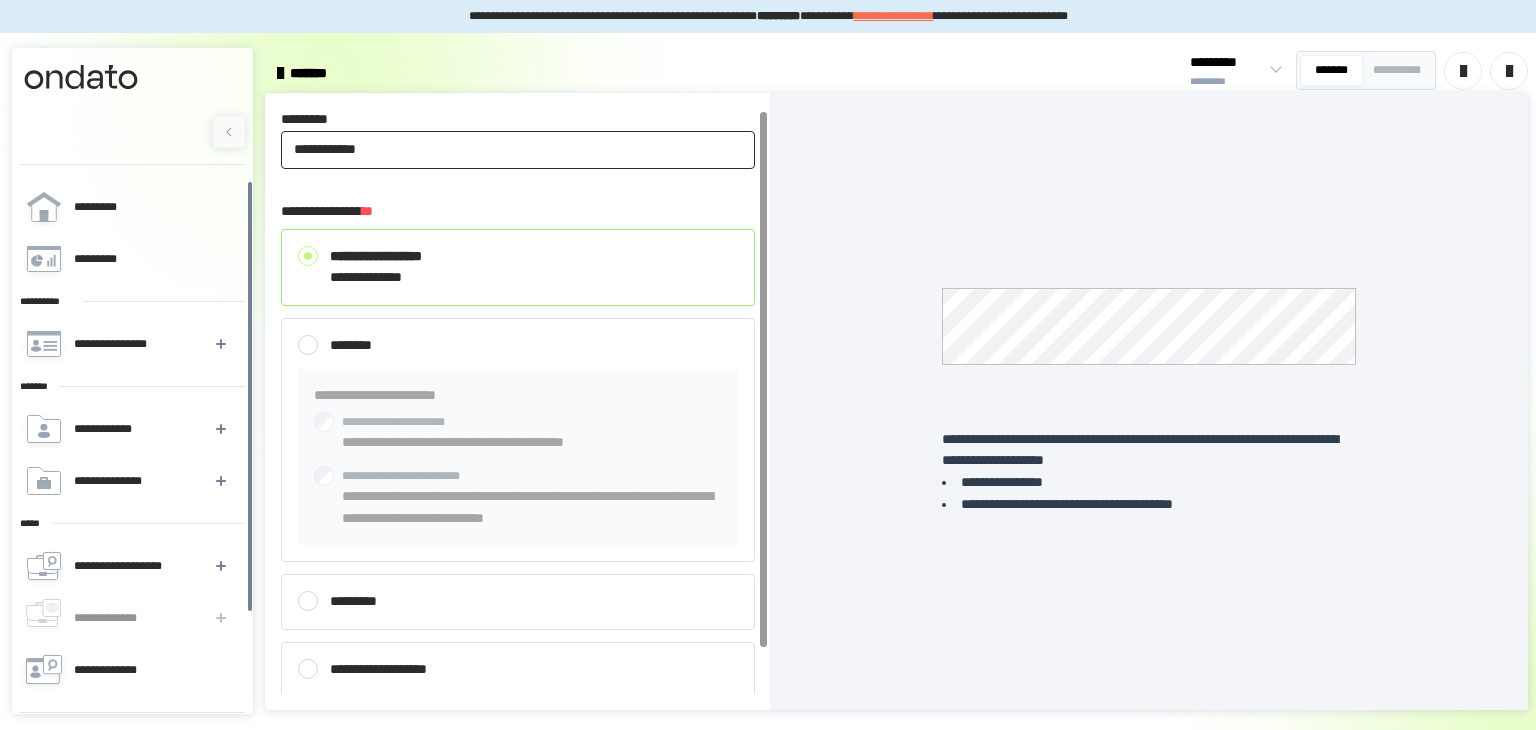 click on "**********" at bounding box center [518, 150] 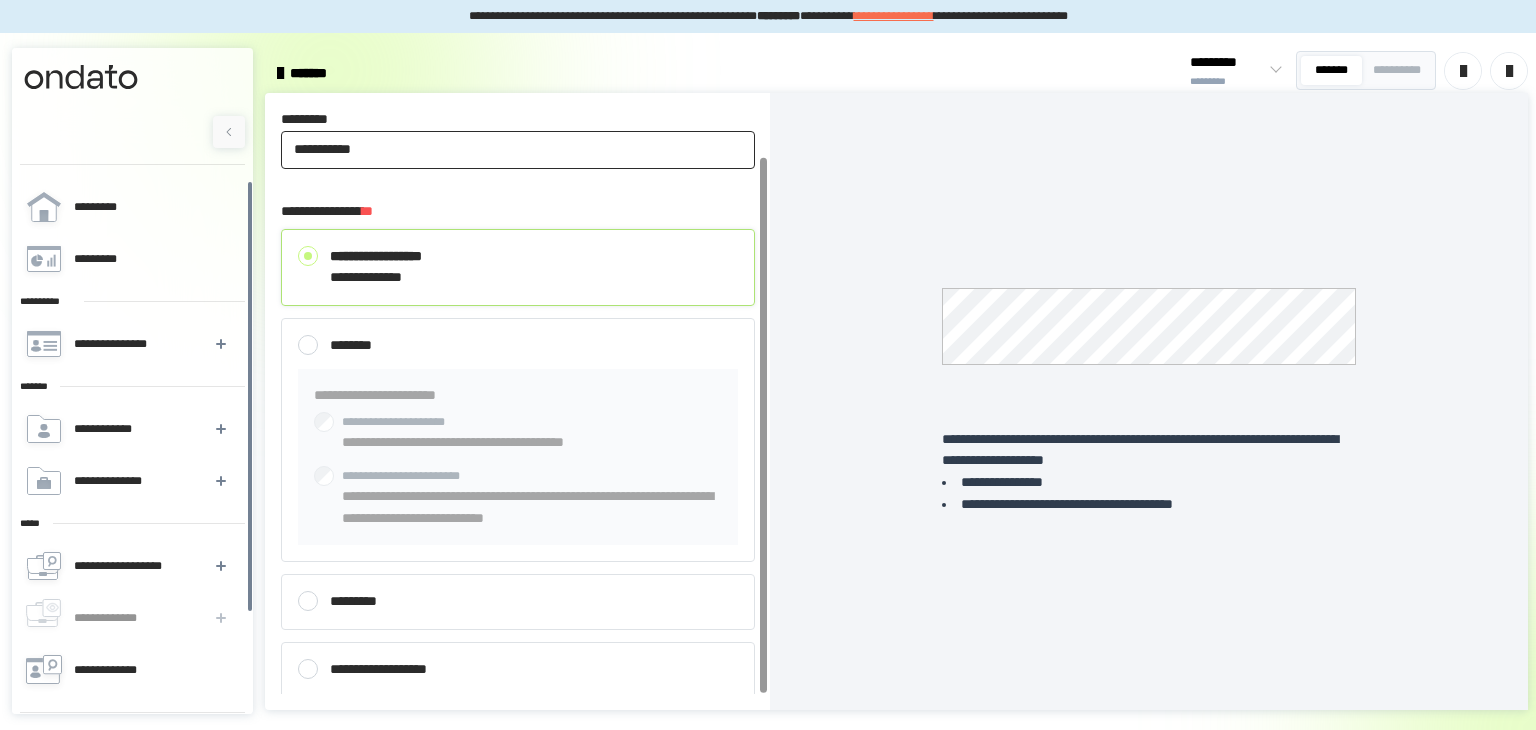 scroll, scrollTop: 50, scrollLeft: 0, axis: vertical 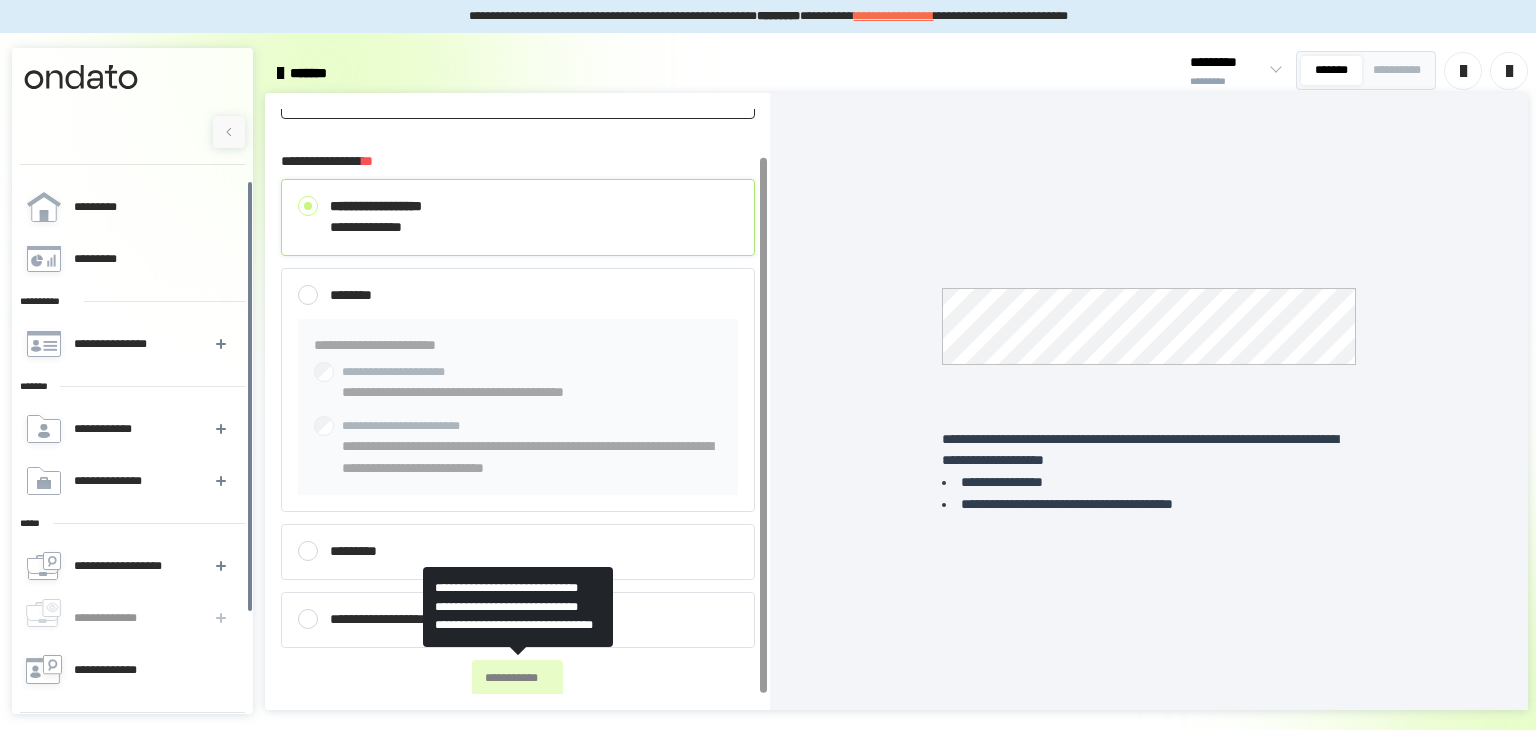 type on "**********" 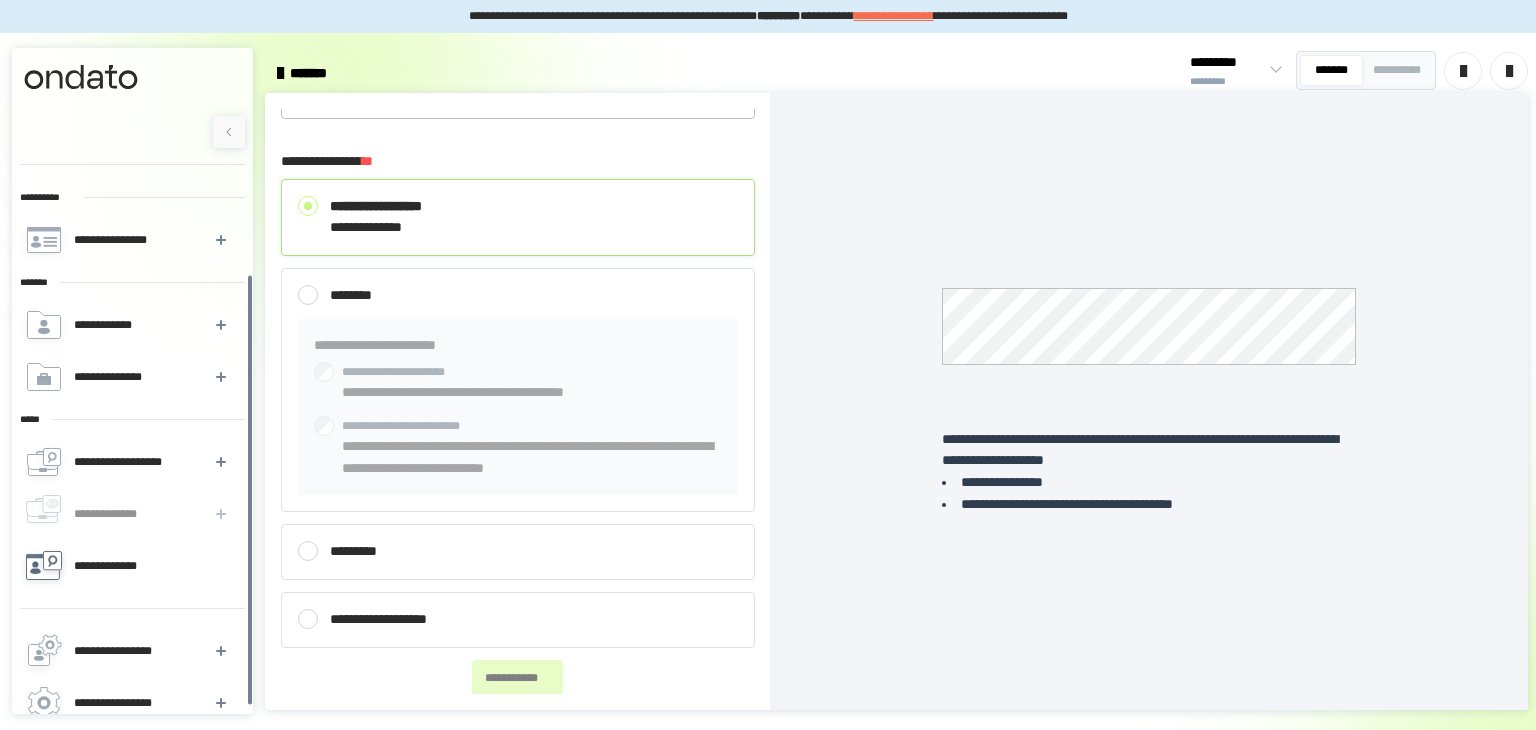 scroll, scrollTop: 119, scrollLeft: 0, axis: vertical 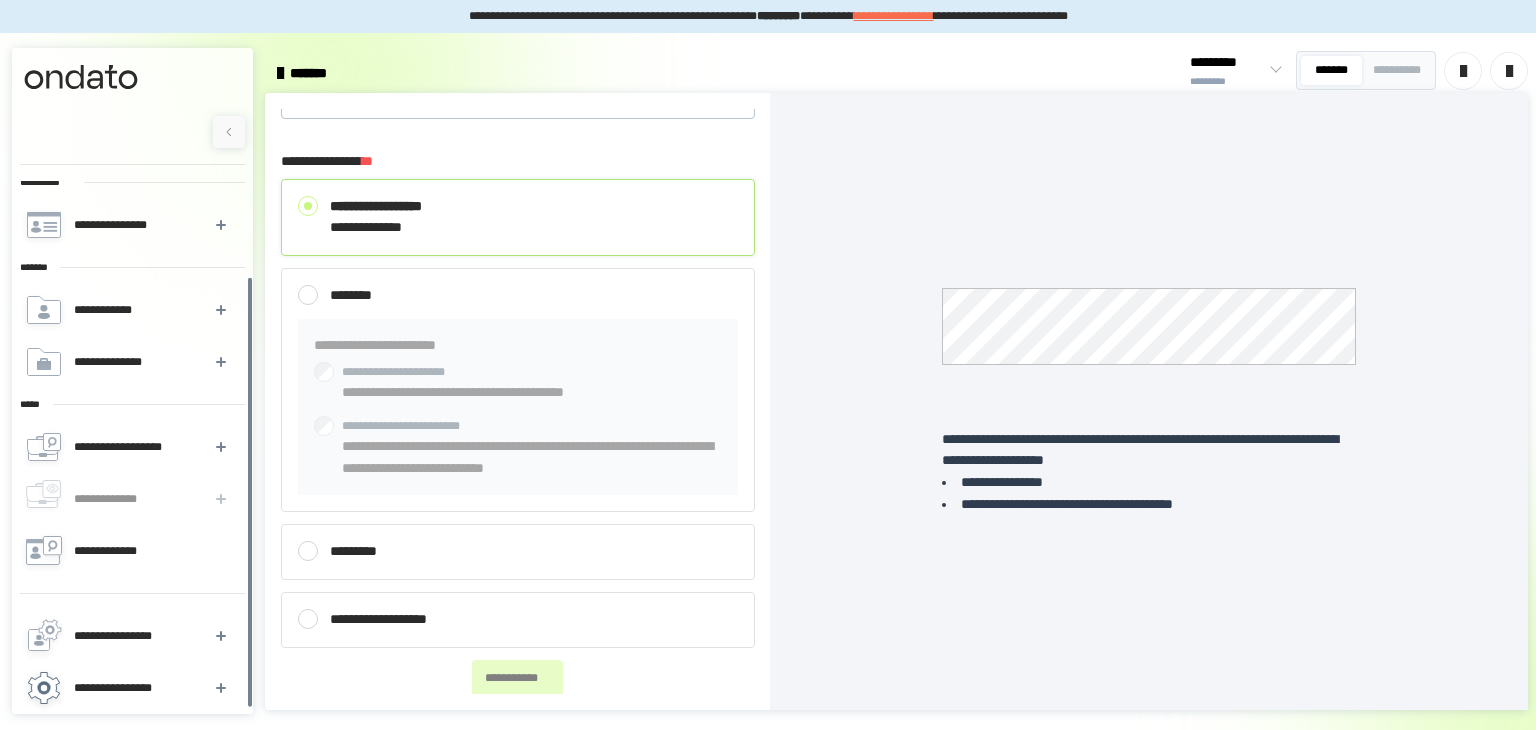 click on "**********" at bounding box center (126, 688) 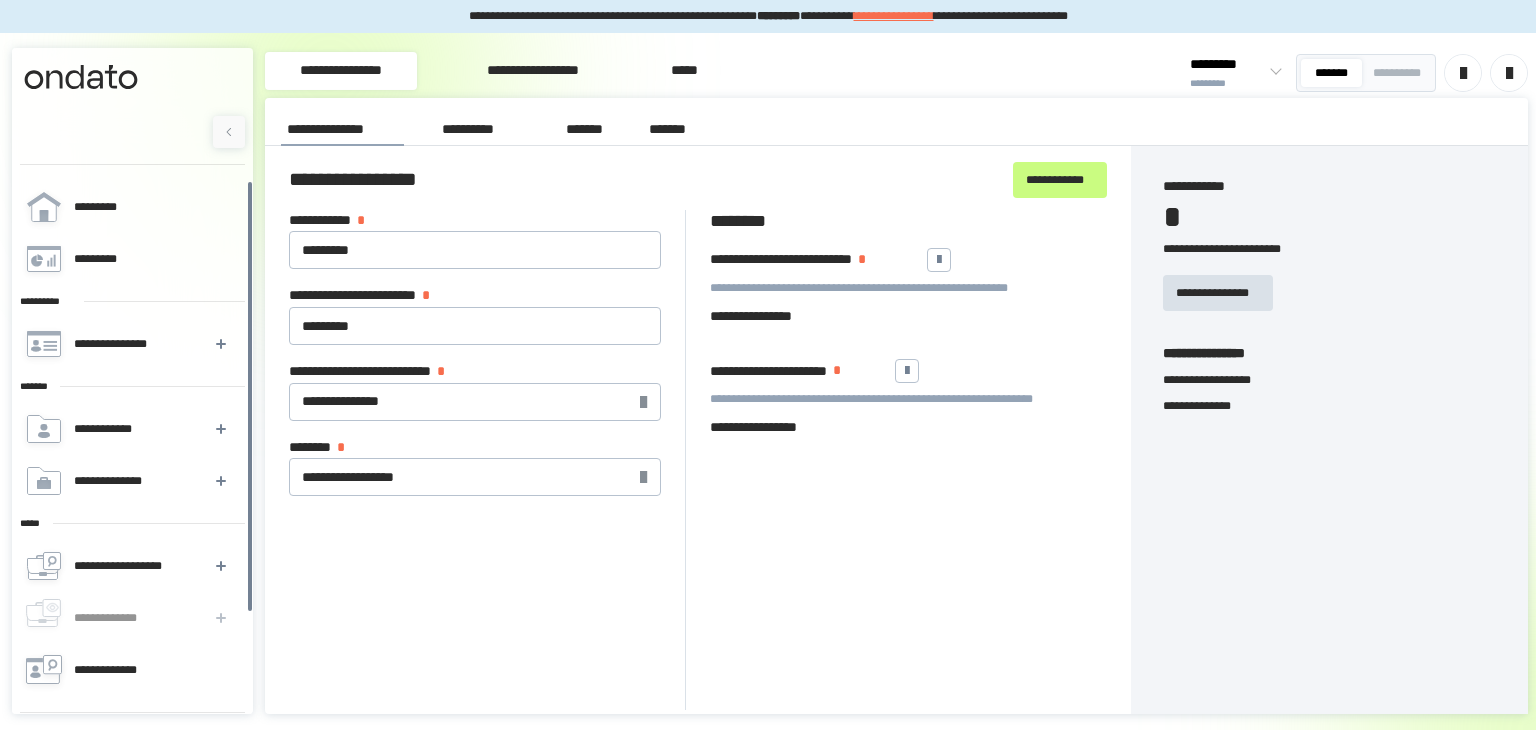 click on "**********" at bounding box center (482, 129) 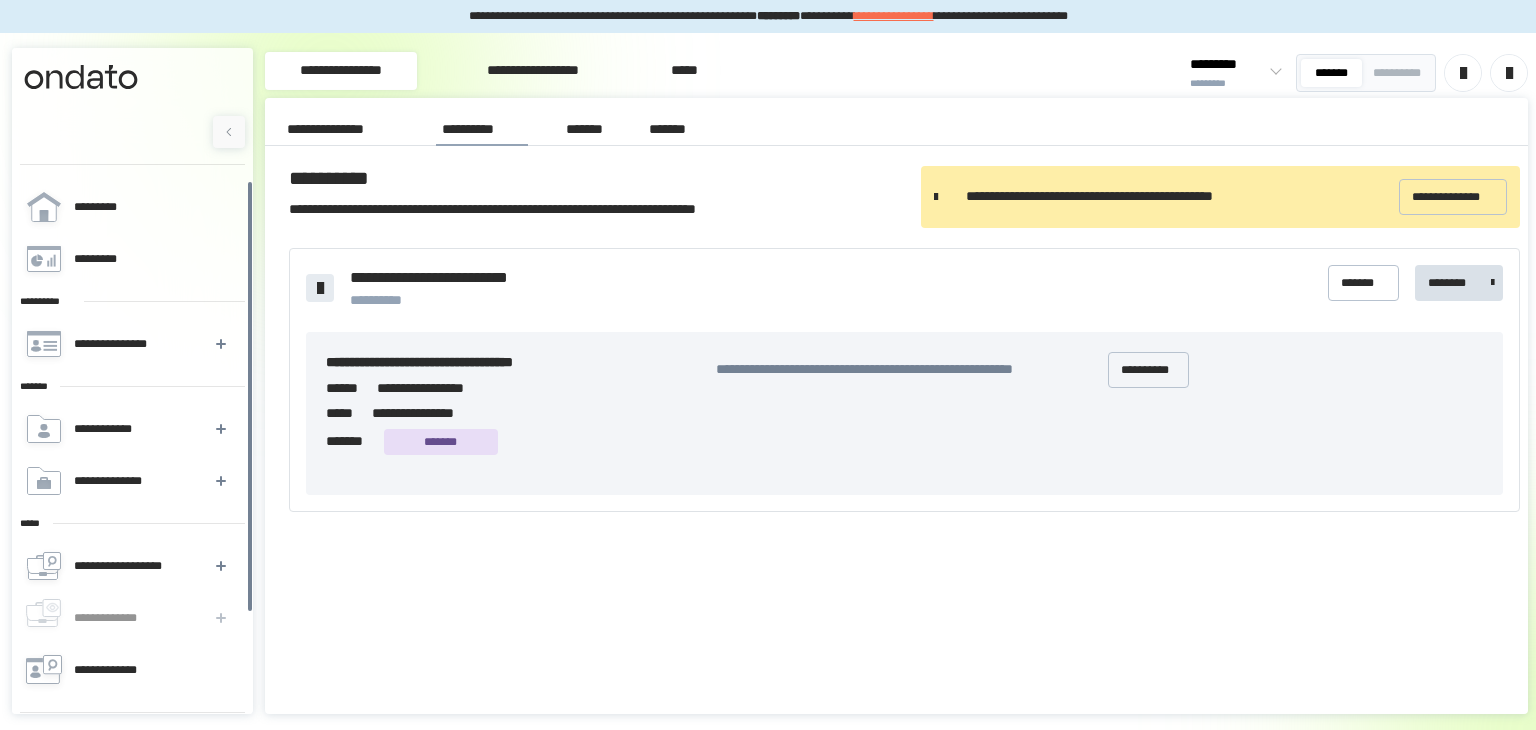 click on "**********" at bounding box center [342, 129] 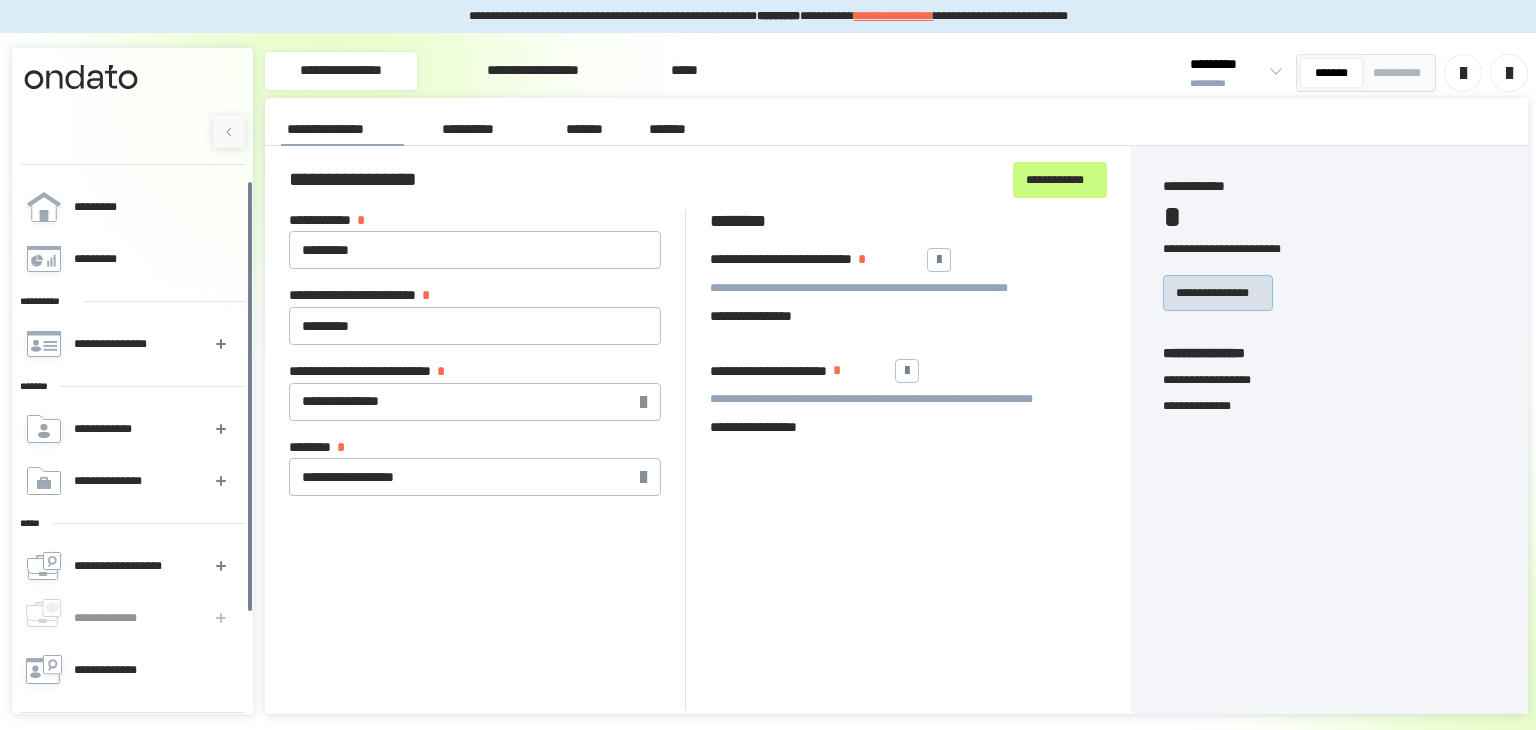 click on "**********" at bounding box center [1218, 292] 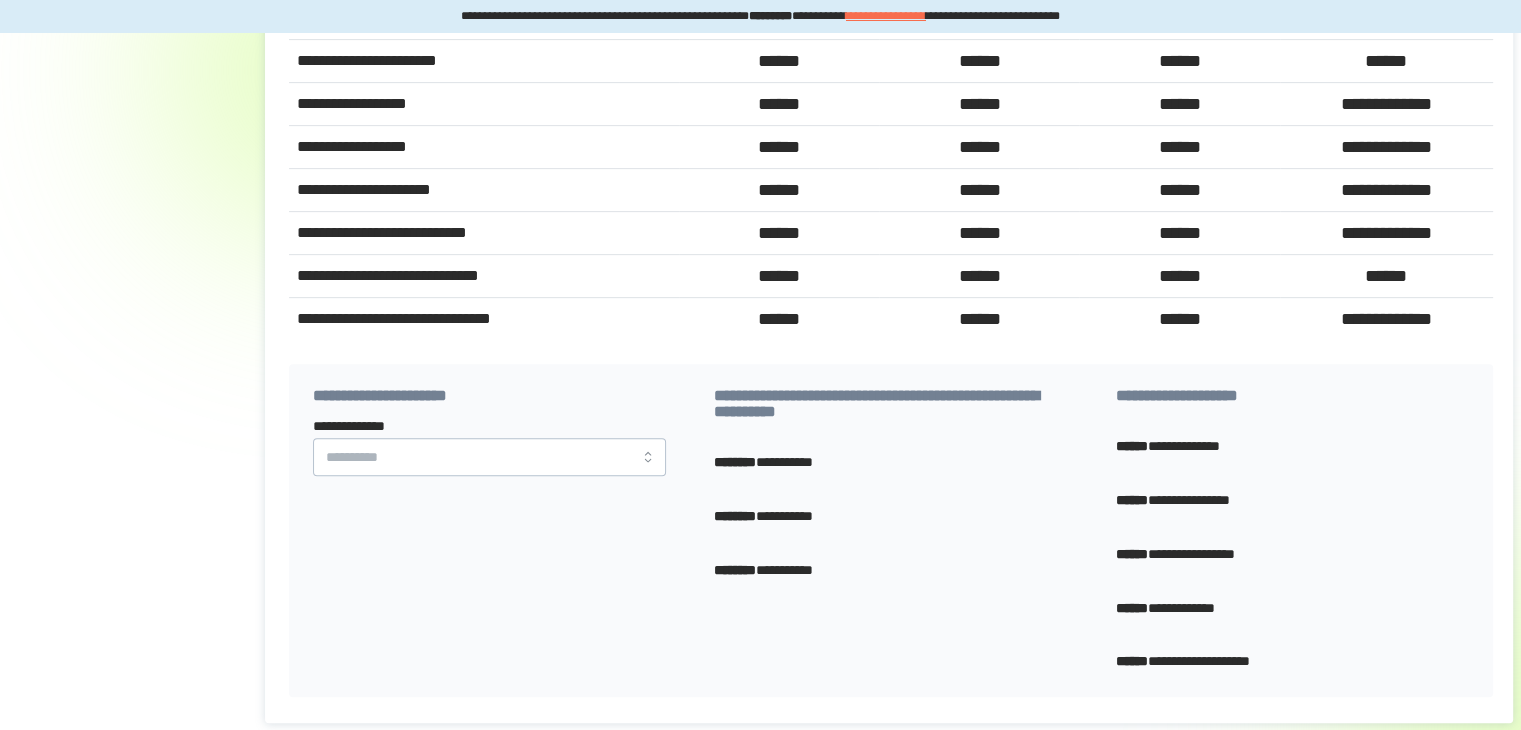 scroll, scrollTop: 846, scrollLeft: 0, axis: vertical 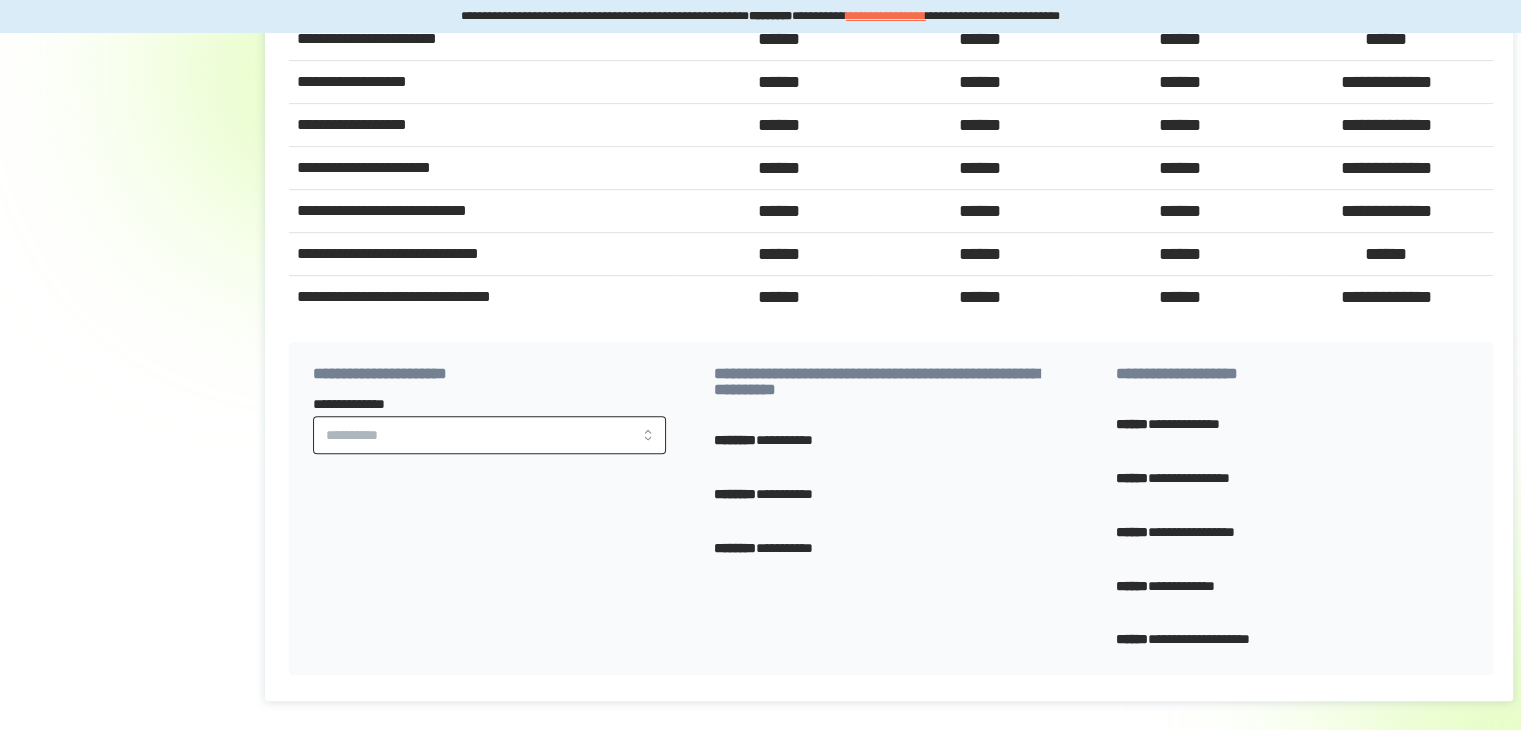 click on "**********" at bounding box center [489, 435] 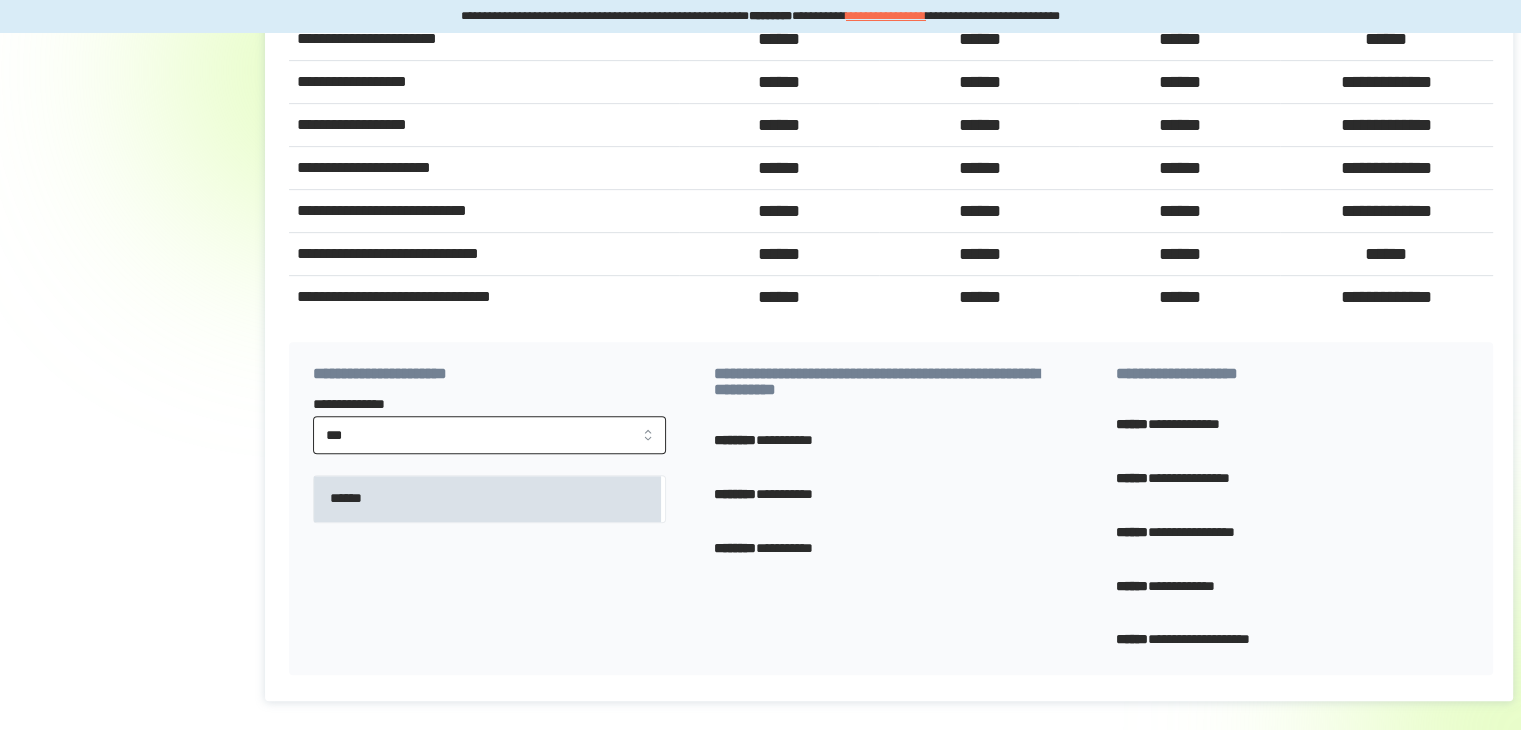 click on "******" at bounding box center (487, 499) 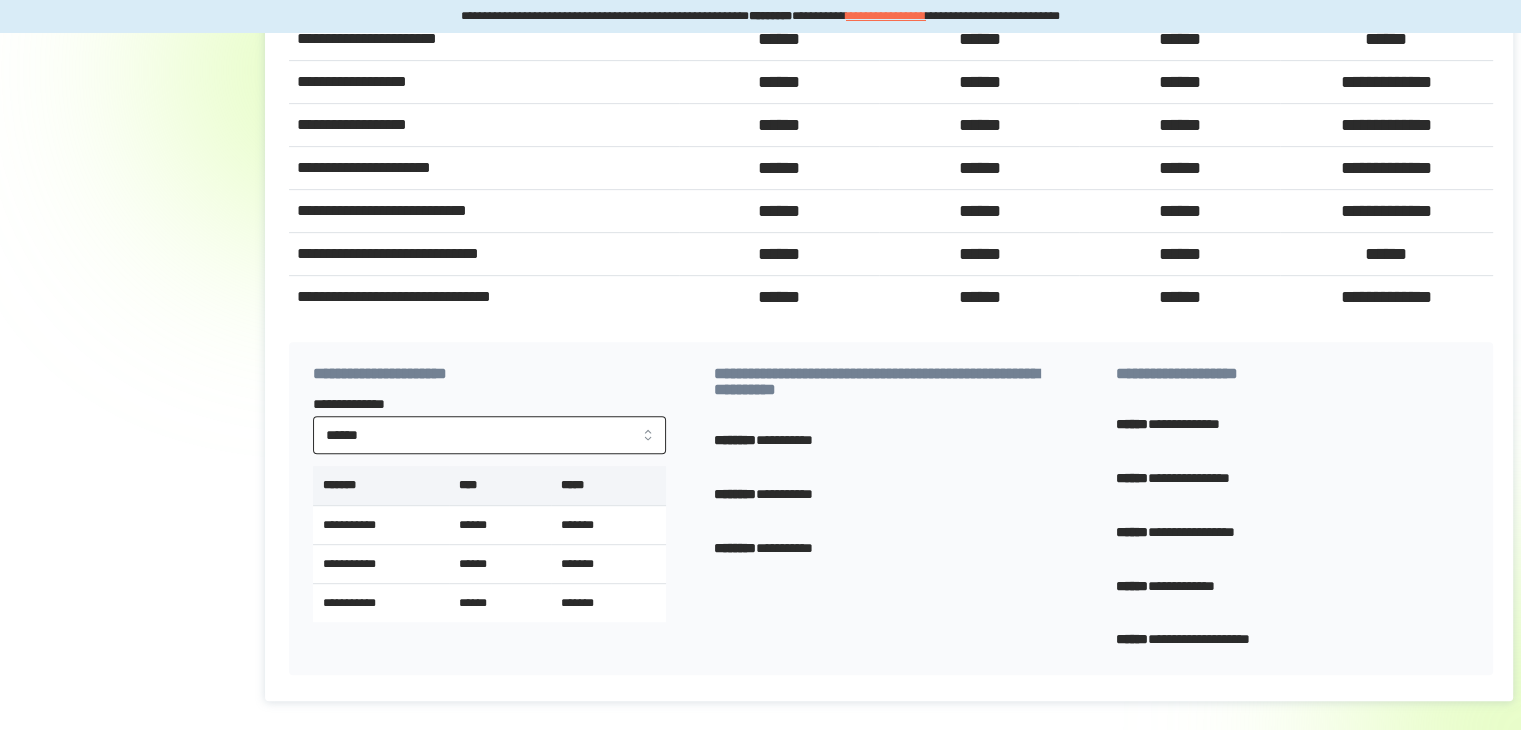 type on "******" 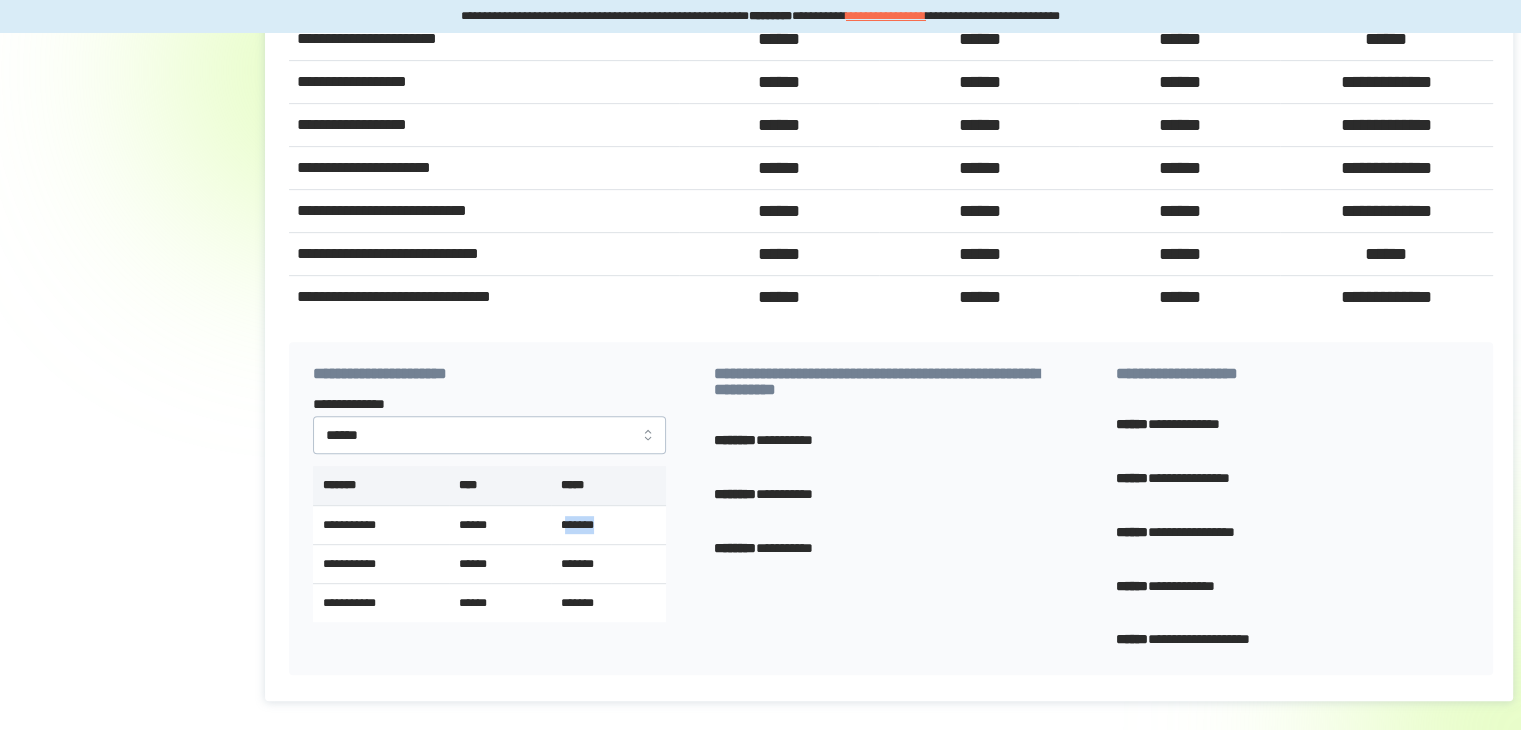 drag, startPoint x: 565, startPoint y: 536, endPoint x: 608, endPoint y: 542, distance: 43.416588 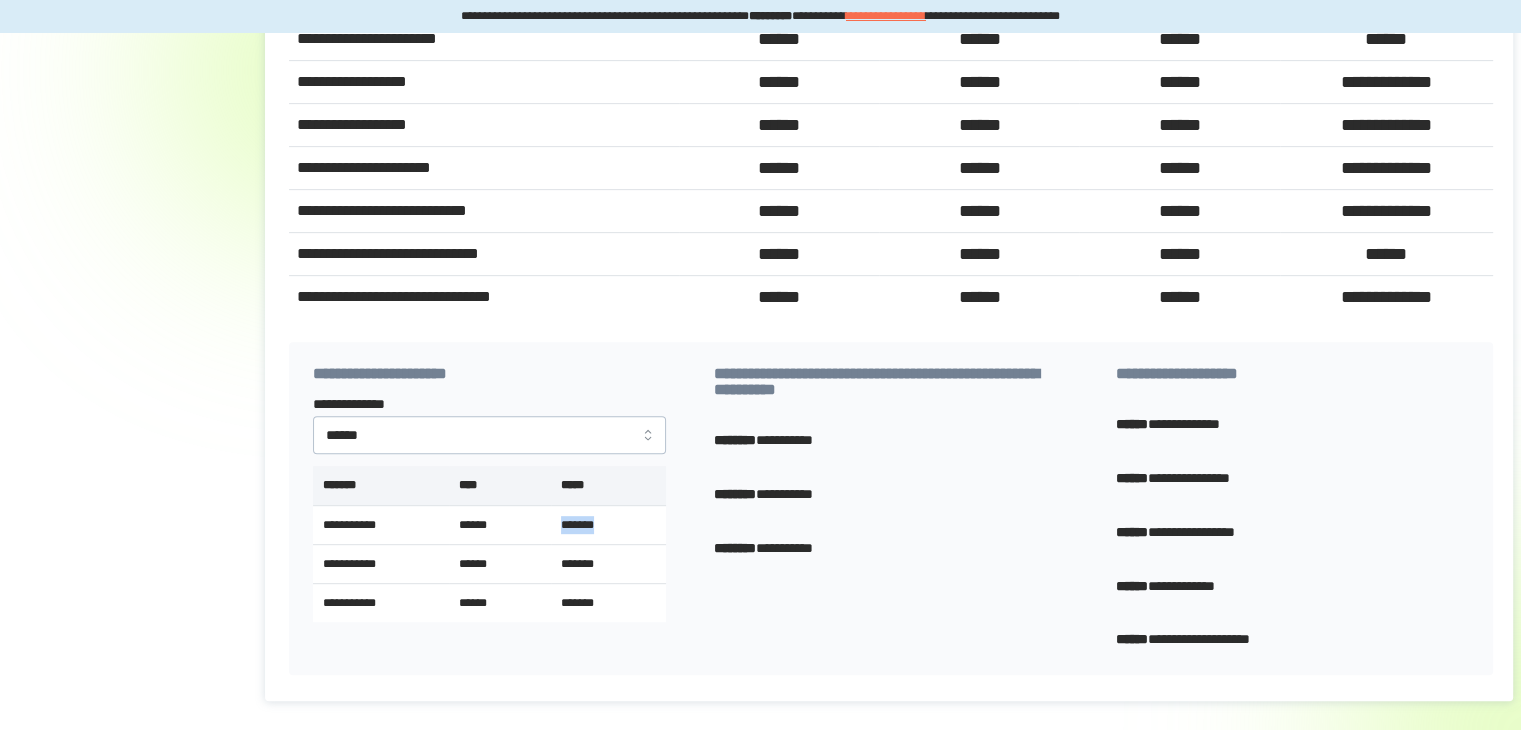 drag, startPoint x: 608, startPoint y: 542, endPoint x: 552, endPoint y: 541, distance: 56.008926 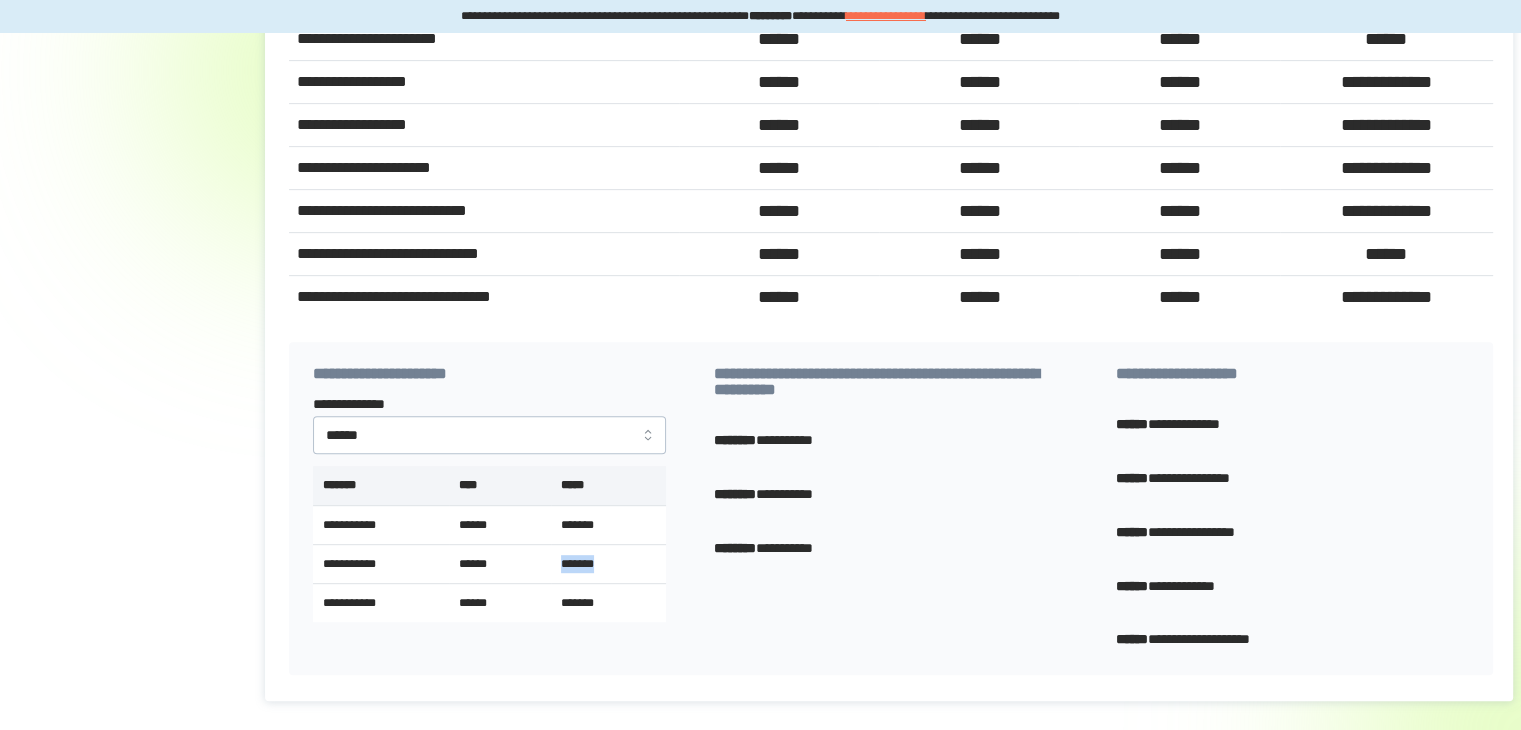 drag, startPoint x: 560, startPoint y: 573, endPoint x: 608, endPoint y: 577, distance: 48.166378 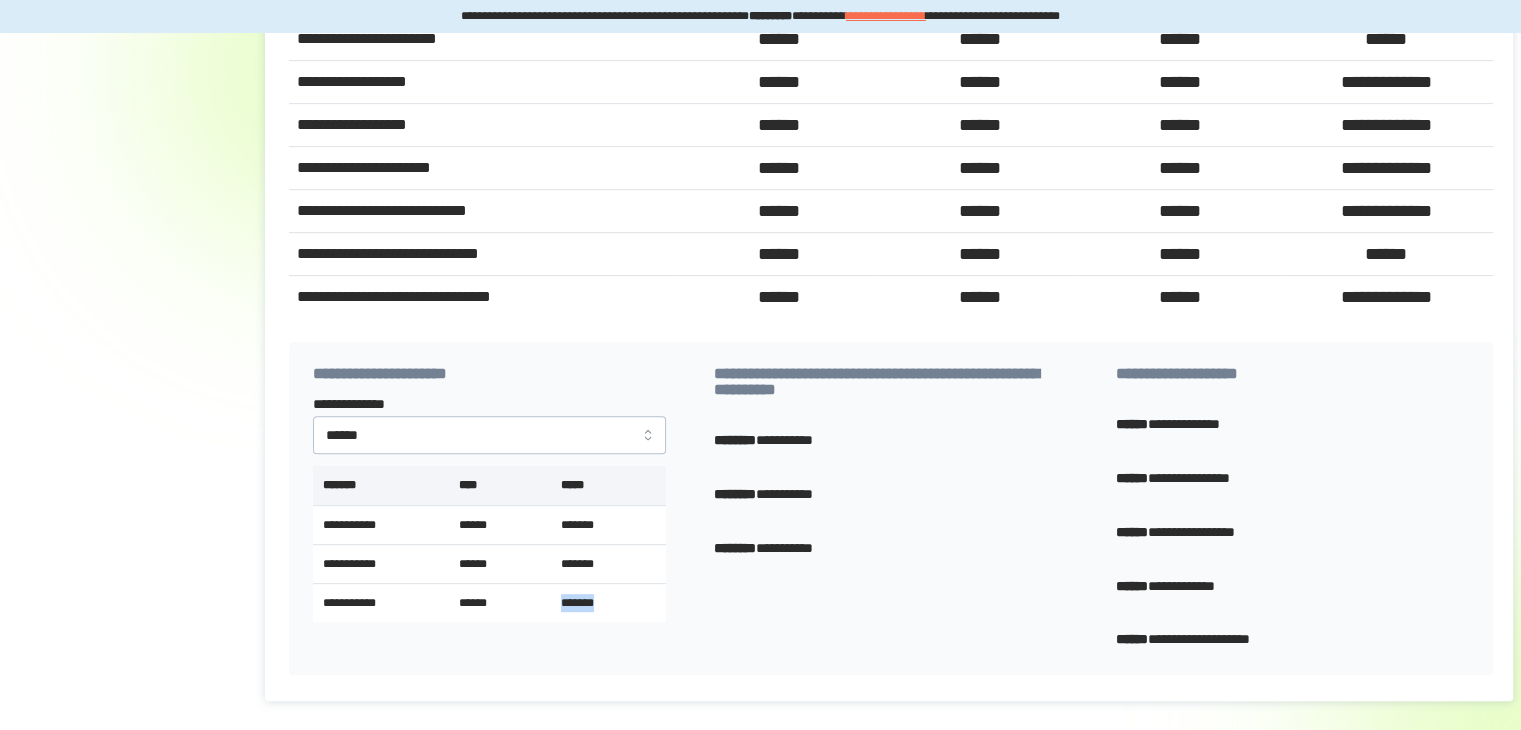 drag, startPoint x: 604, startPoint y: 618, endPoint x: 556, endPoint y: 618, distance: 48 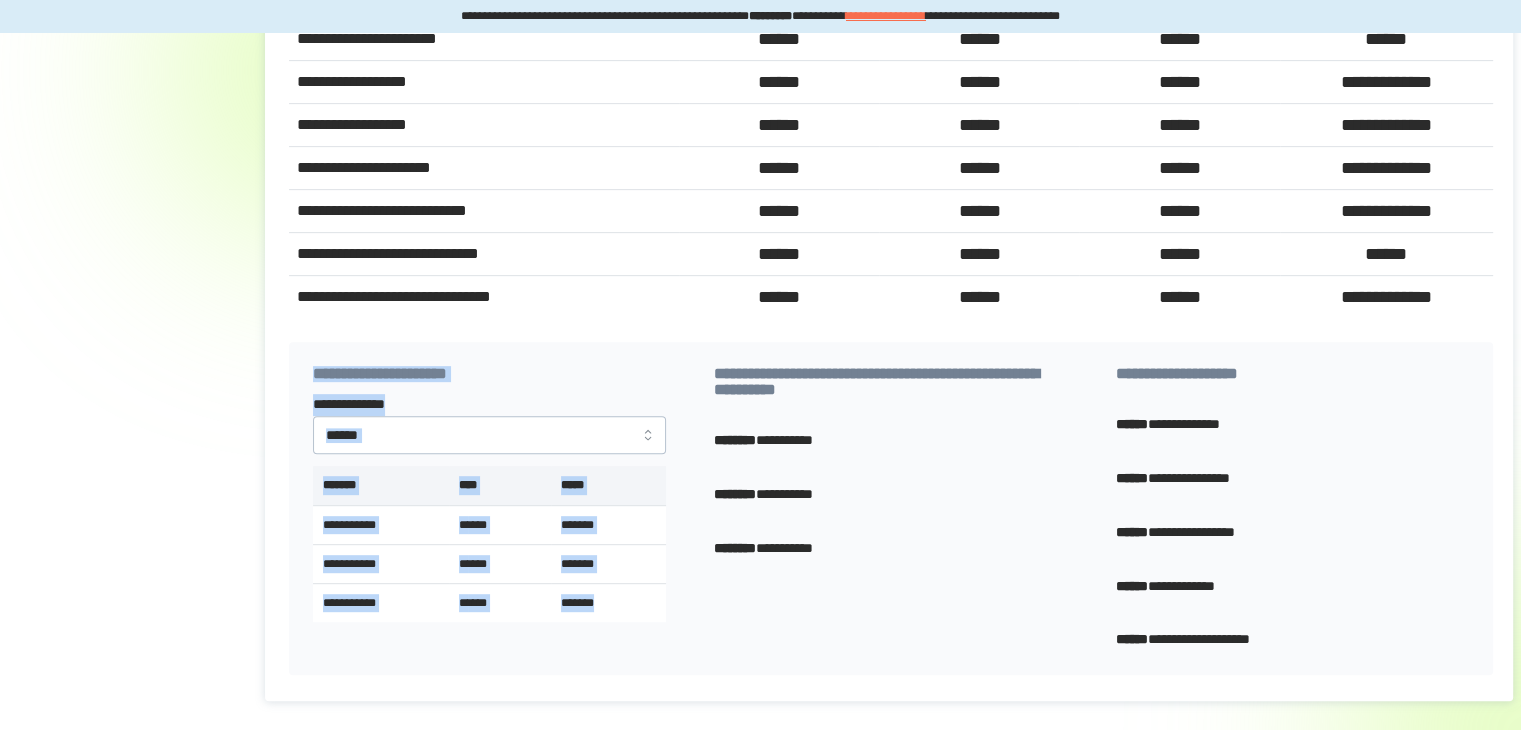 drag, startPoint x: 633, startPoint y: 610, endPoint x: 303, endPoint y: 393, distance: 394.95444 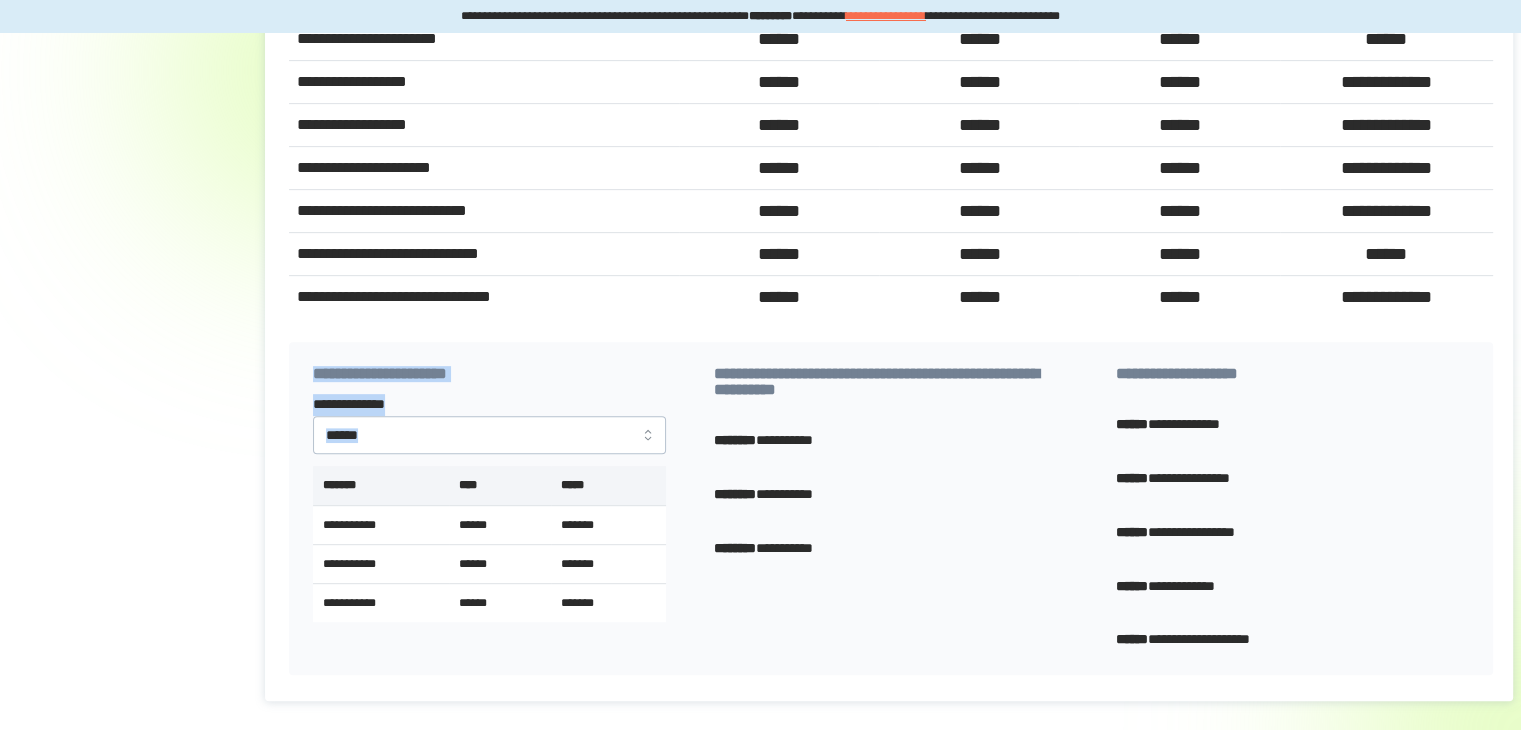drag, startPoint x: 303, startPoint y: 393, endPoint x: 602, endPoint y: 642, distance: 389.1041 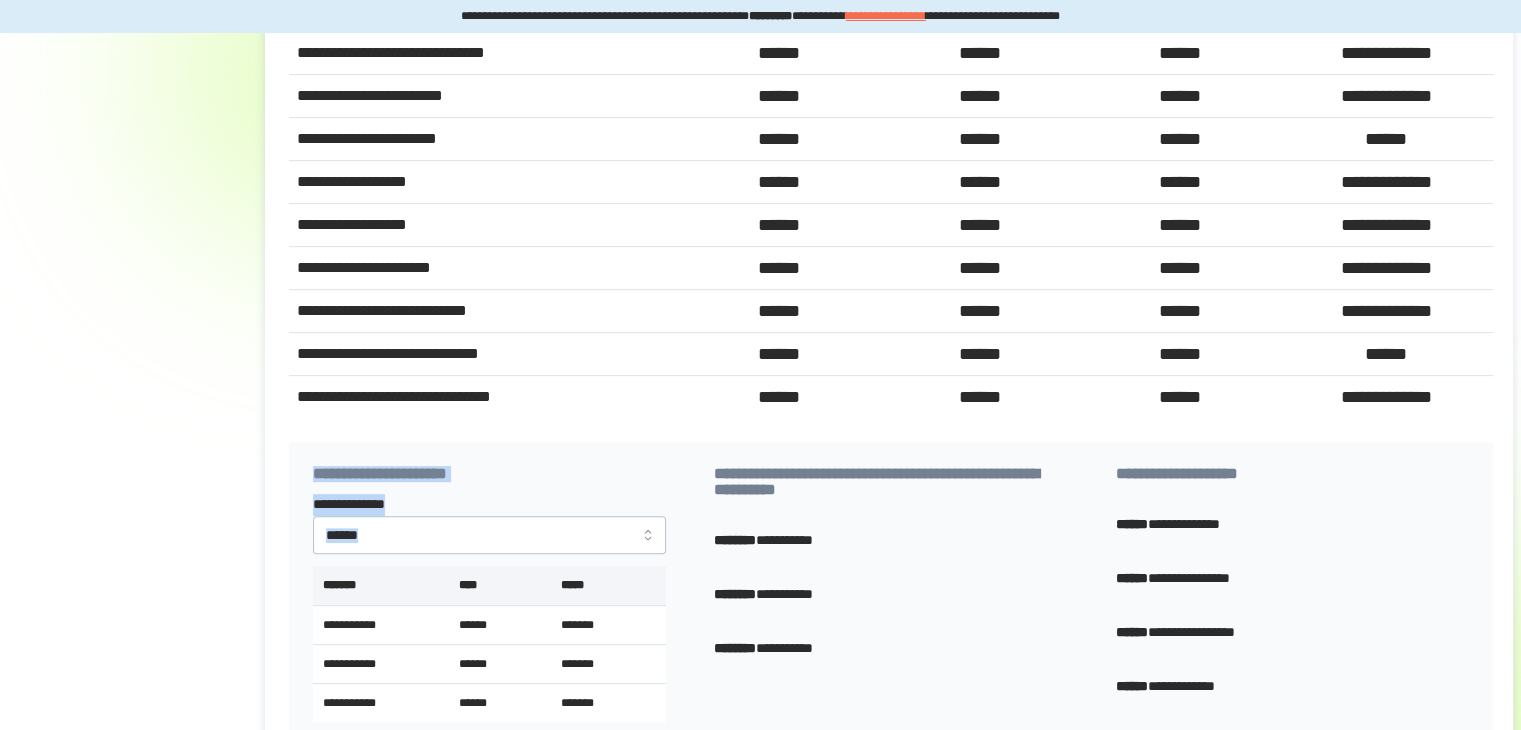scroll, scrollTop: 743, scrollLeft: 0, axis: vertical 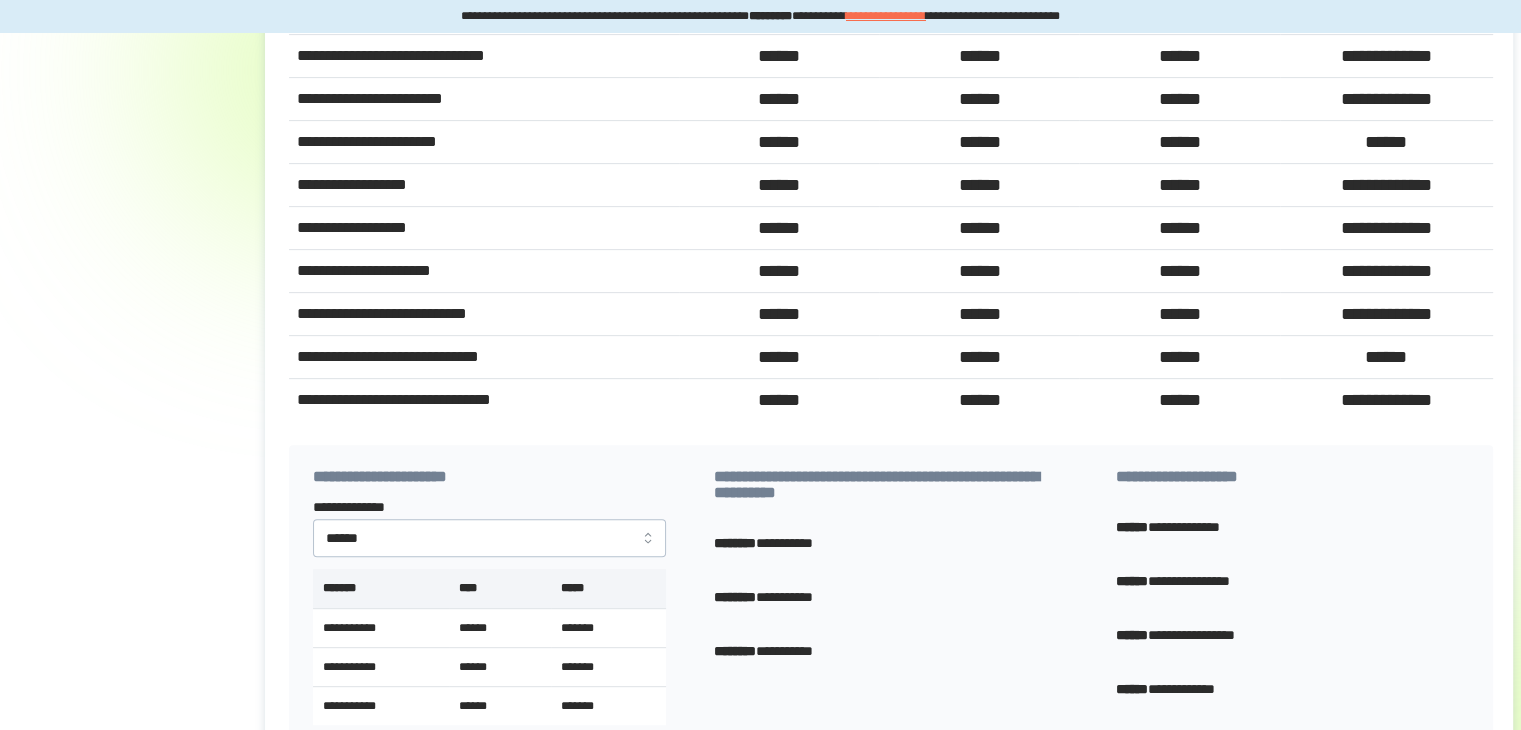 click on "******" at bounding box center [779, 400] 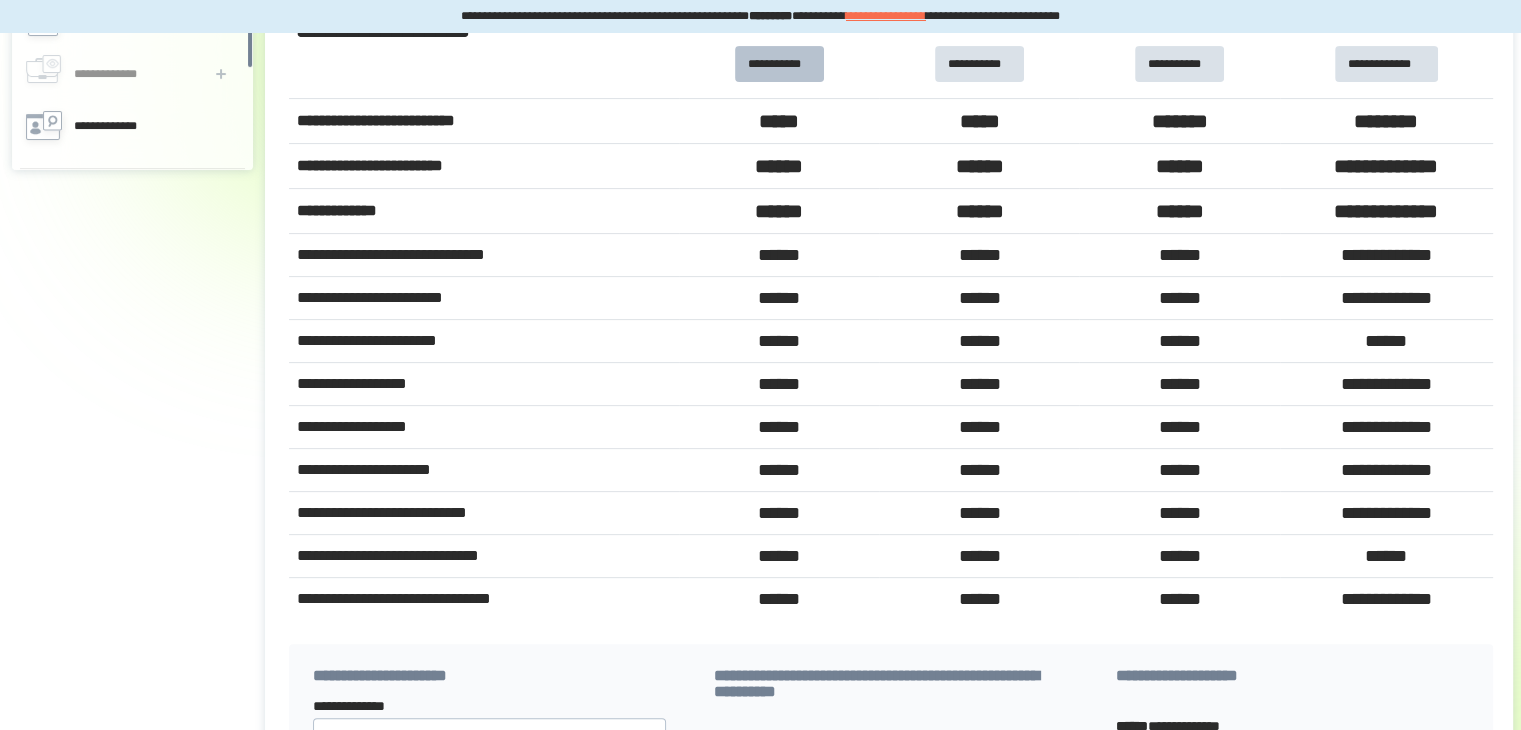 scroll, scrollTop: 540, scrollLeft: 0, axis: vertical 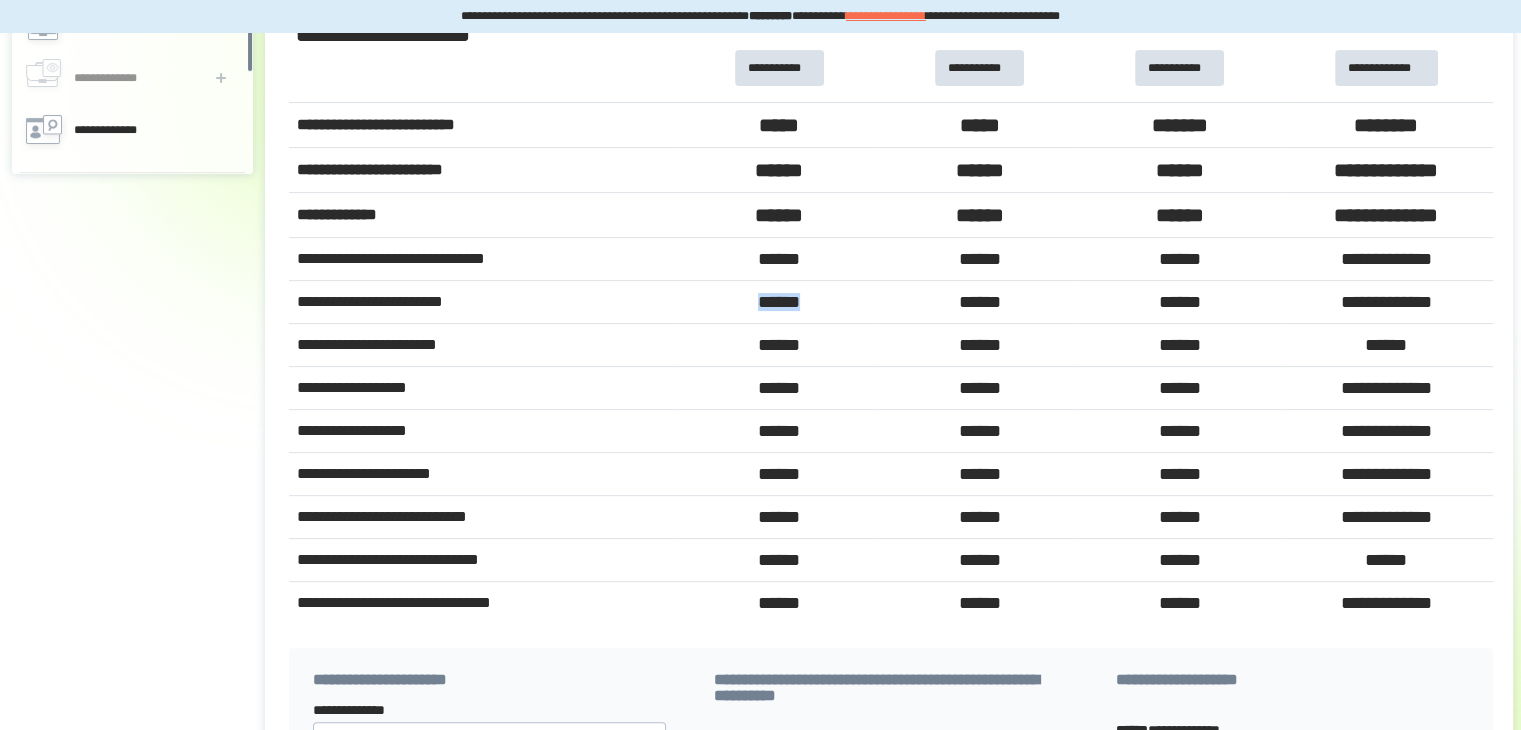 drag, startPoint x: 753, startPoint y: 311, endPoint x: 810, endPoint y: 320, distance: 57.706154 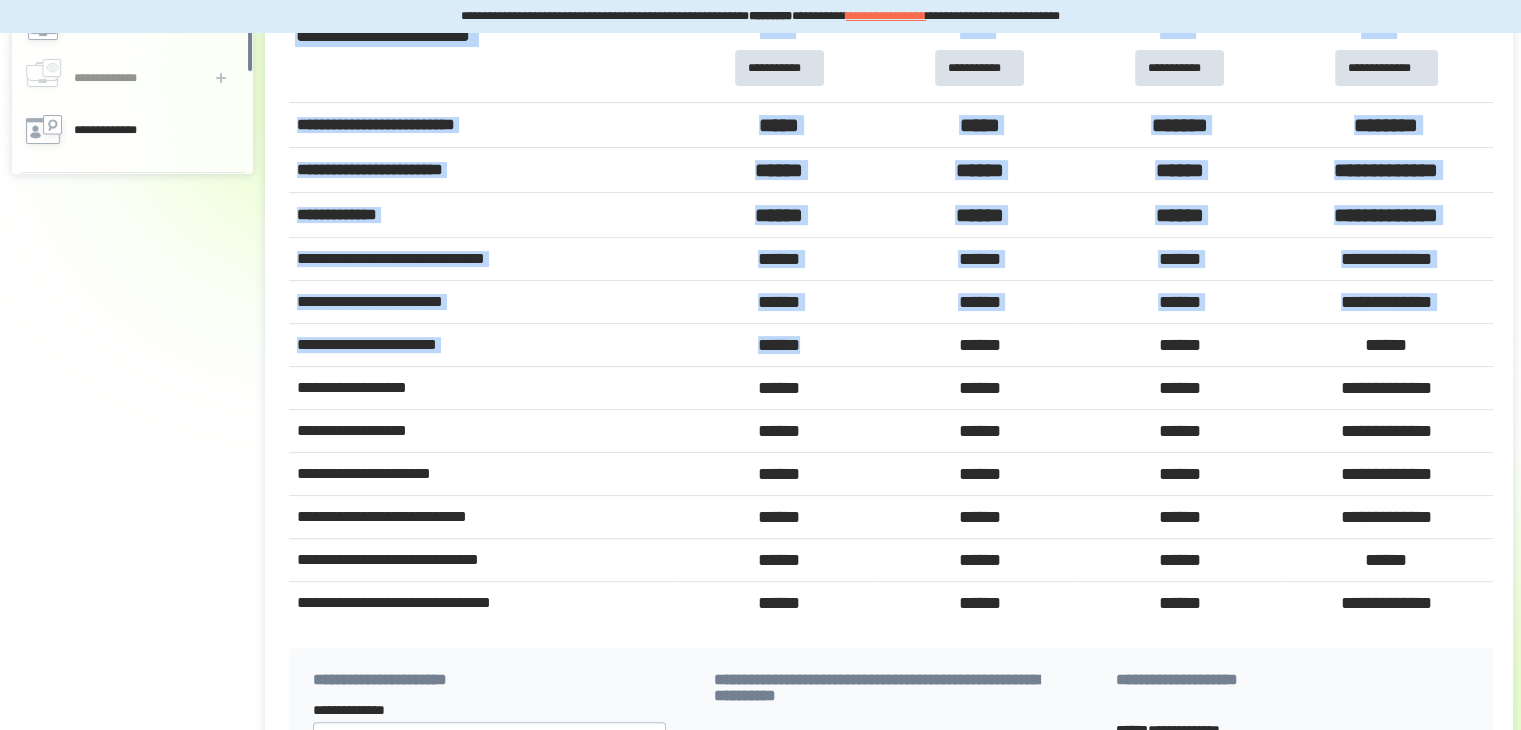 drag, startPoint x: 820, startPoint y: 359, endPoint x: 288, endPoint y: 312, distance: 534.0721 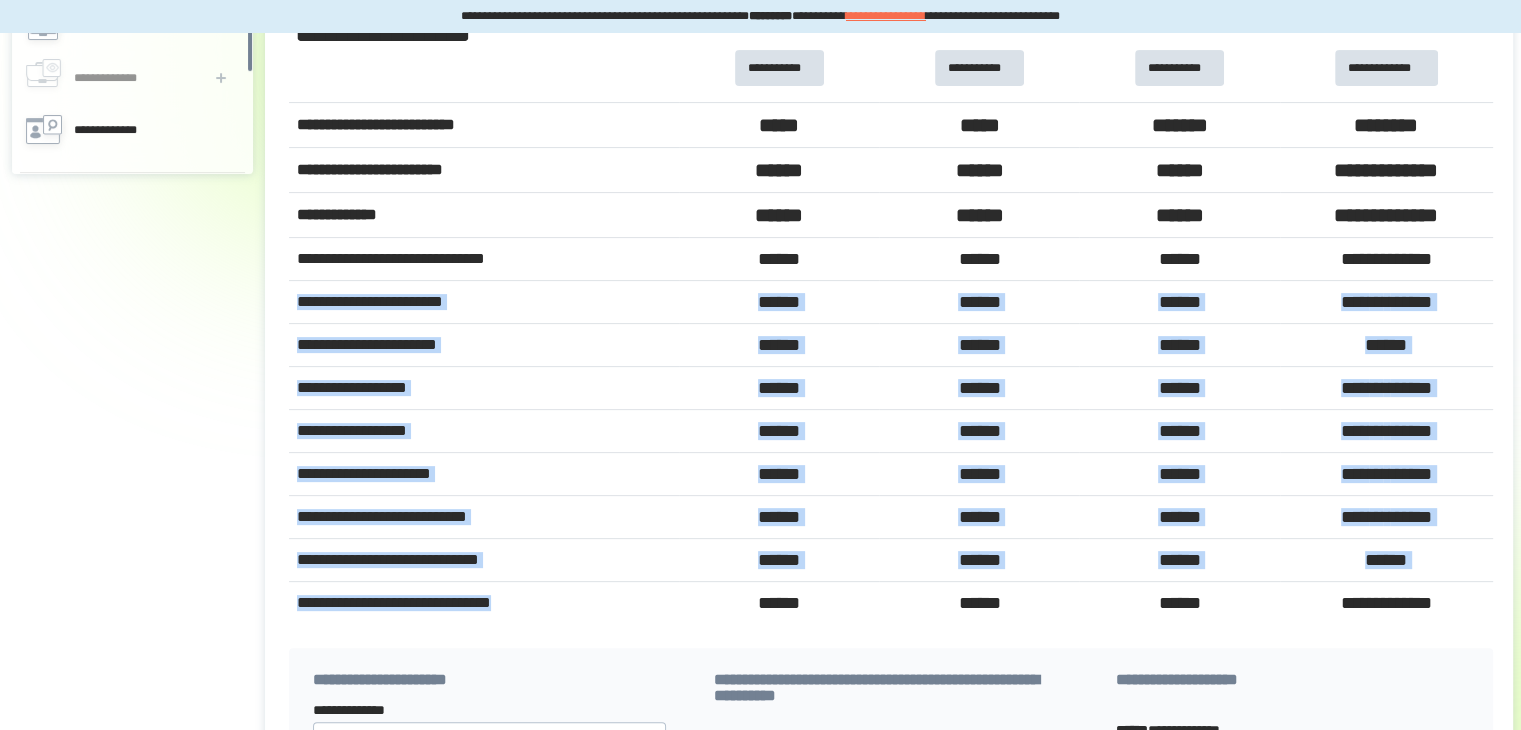 drag, startPoint x: 297, startPoint y: 314, endPoint x: 548, endPoint y: 613, distance: 390.387 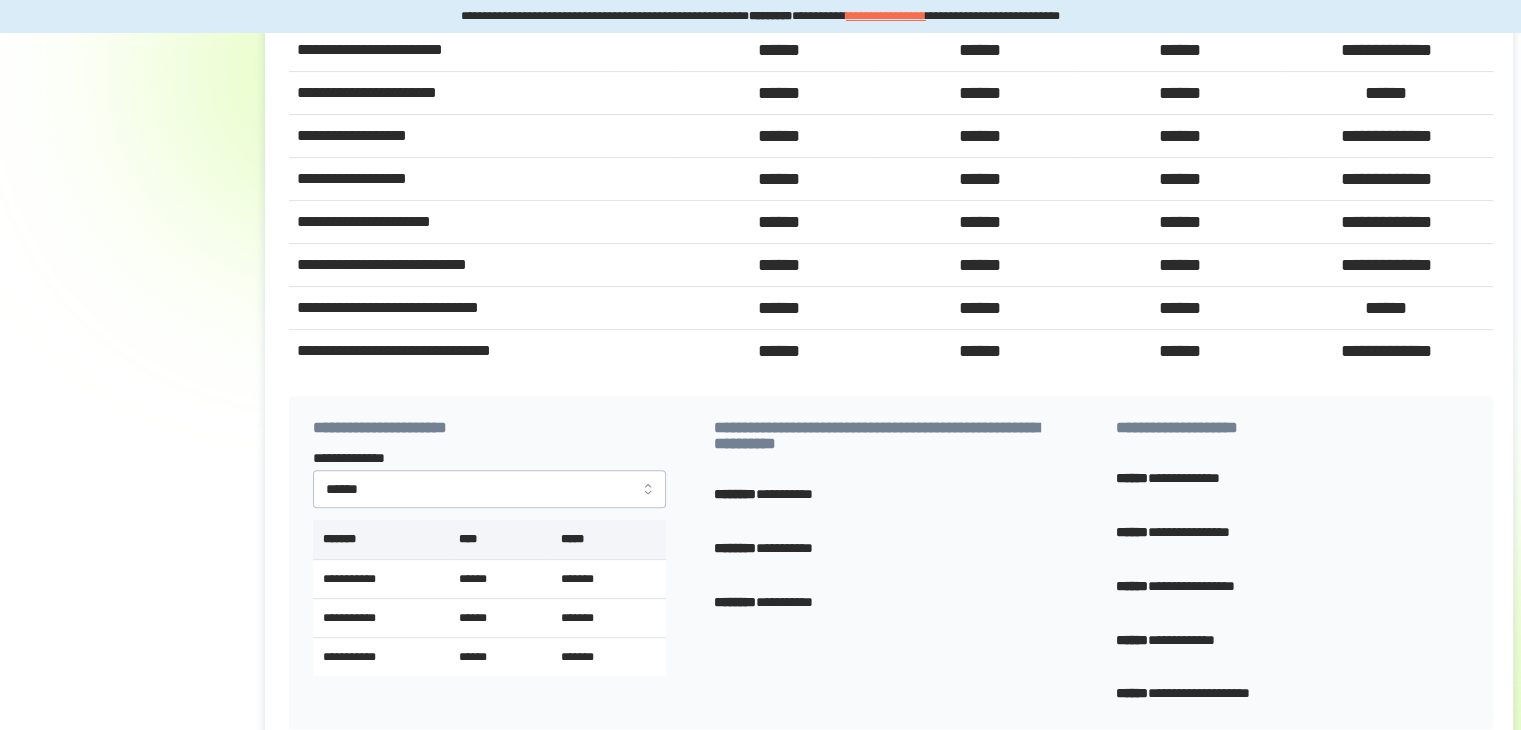 scroll, scrollTop: 846, scrollLeft: 0, axis: vertical 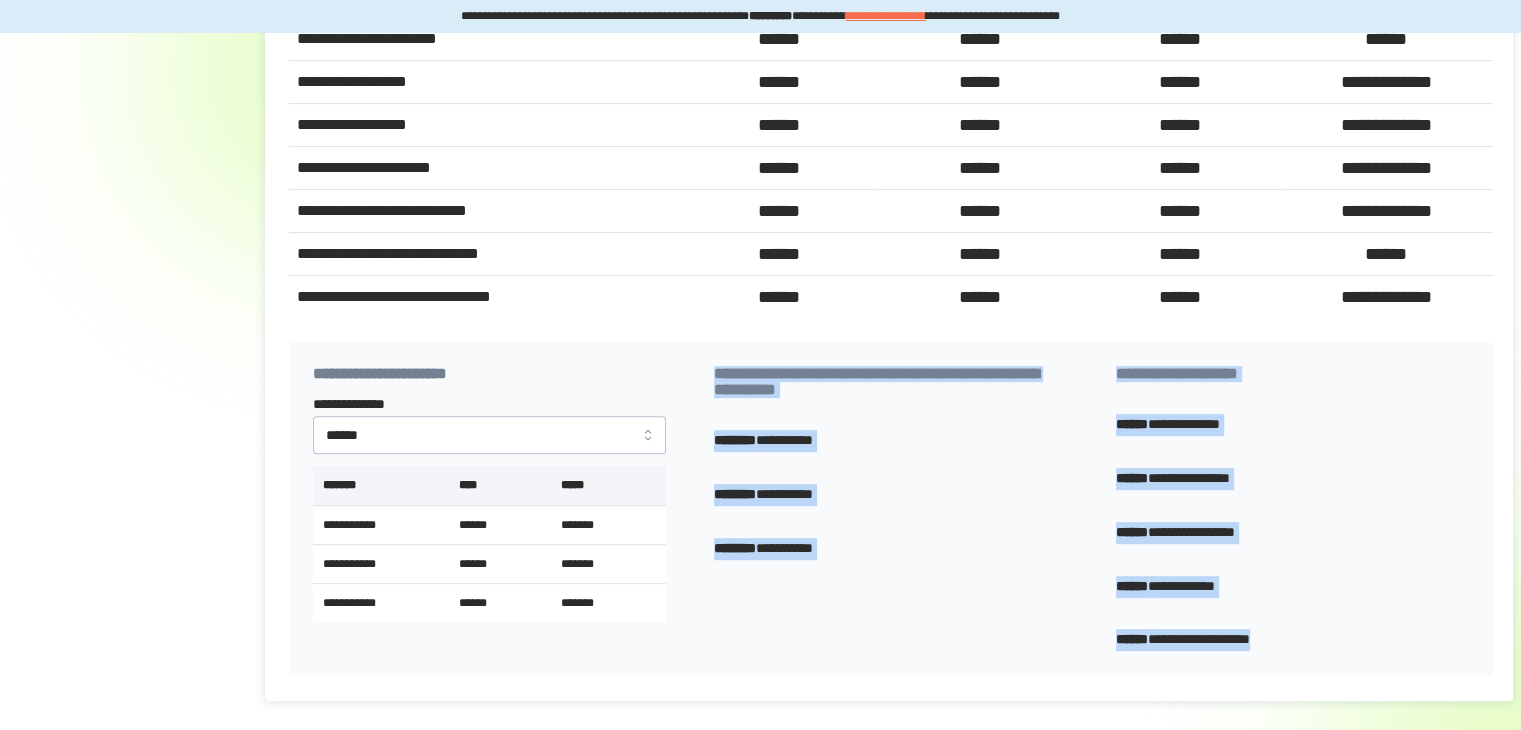 drag, startPoint x: 717, startPoint y: 389, endPoint x: 1340, endPoint y: 681, distance: 688.0356 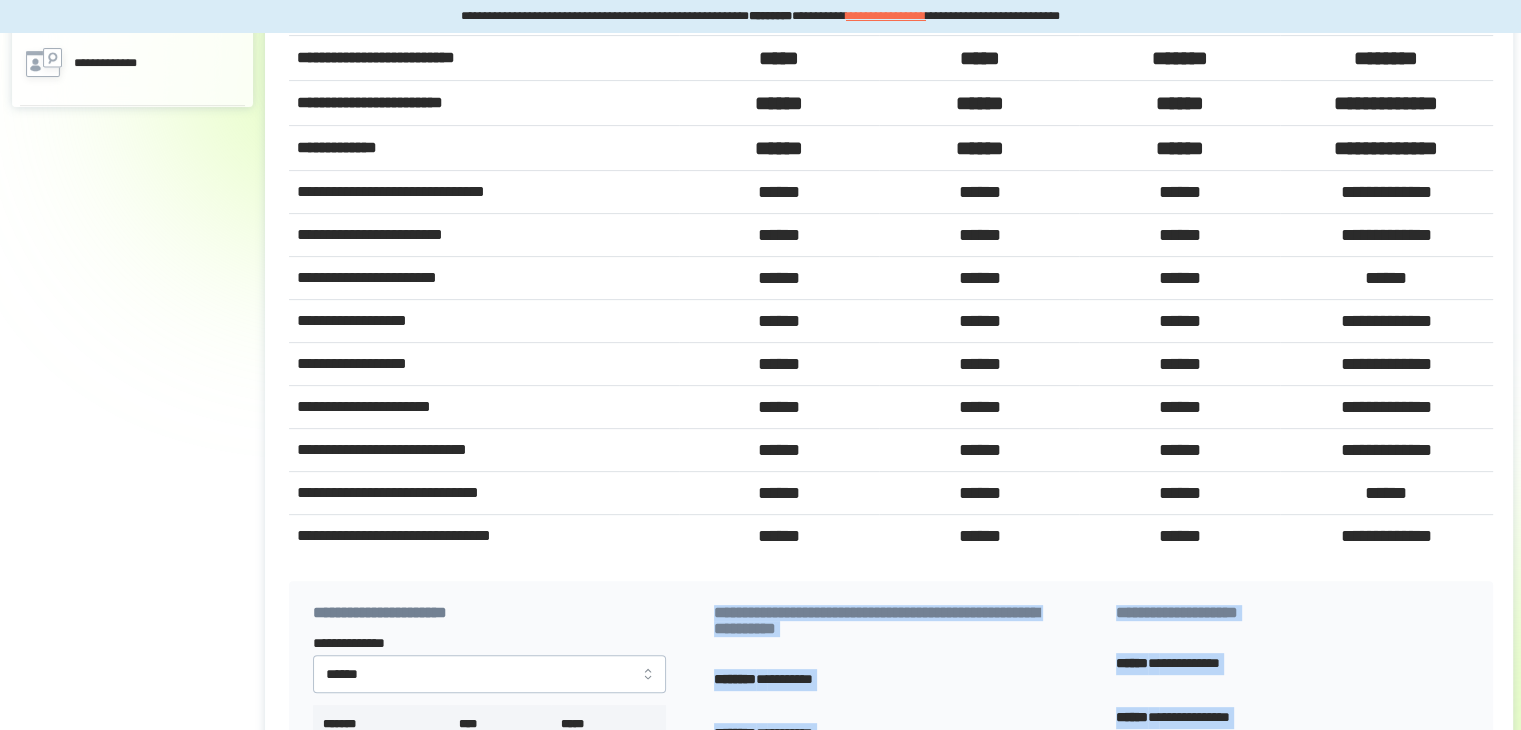 scroll, scrollTop: 603, scrollLeft: 0, axis: vertical 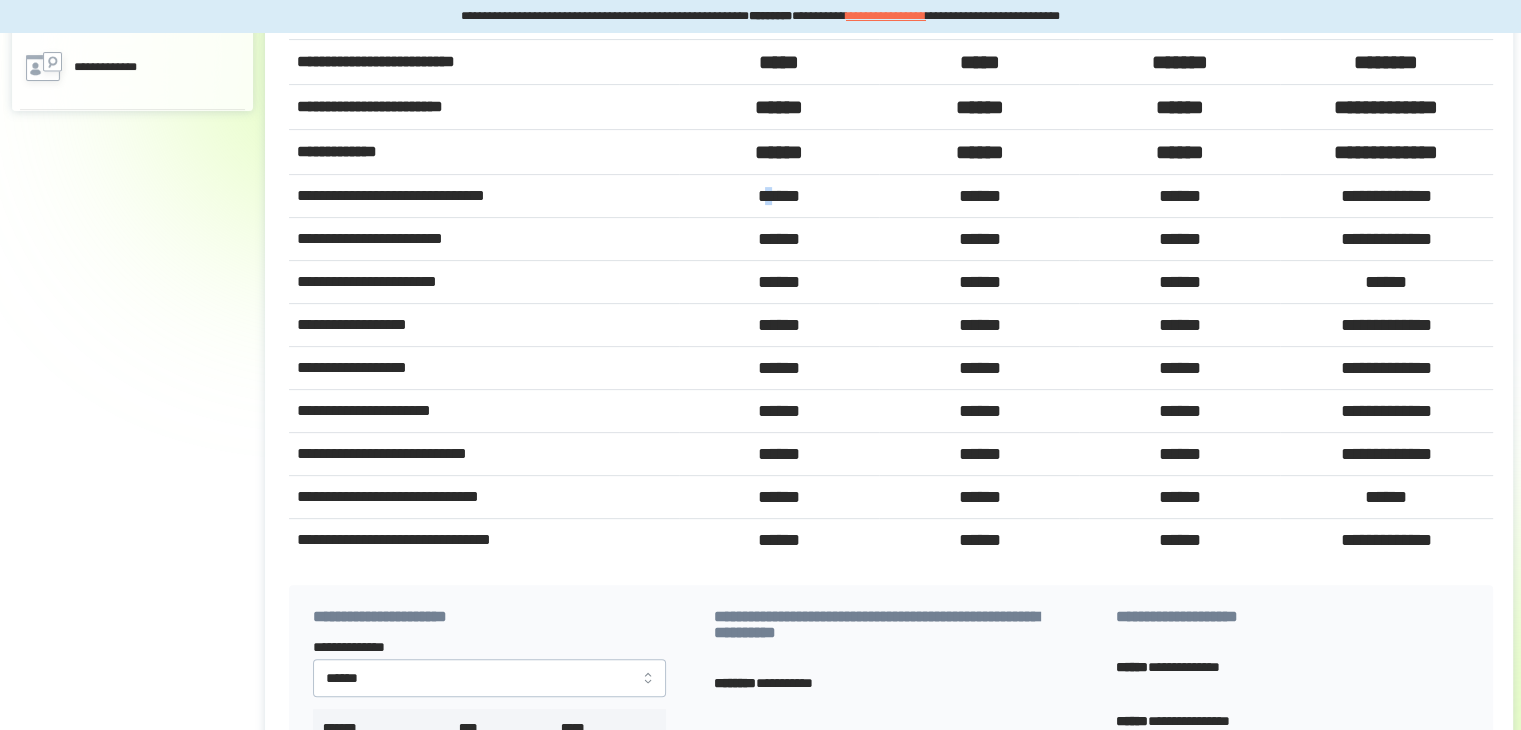 click on "******" at bounding box center [779, 196] 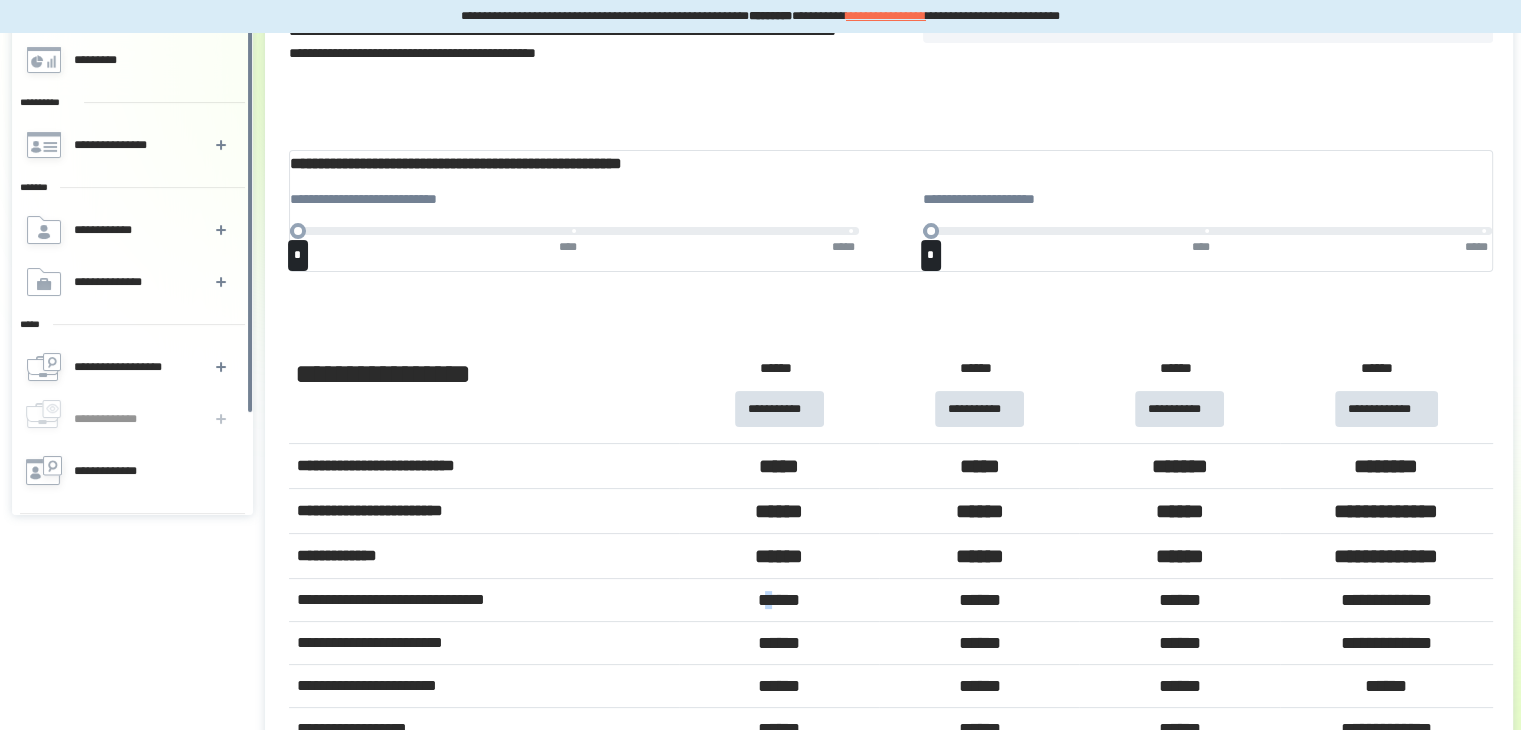 scroll, scrollTop: 195, scrollLeft: 0, axis: vertical 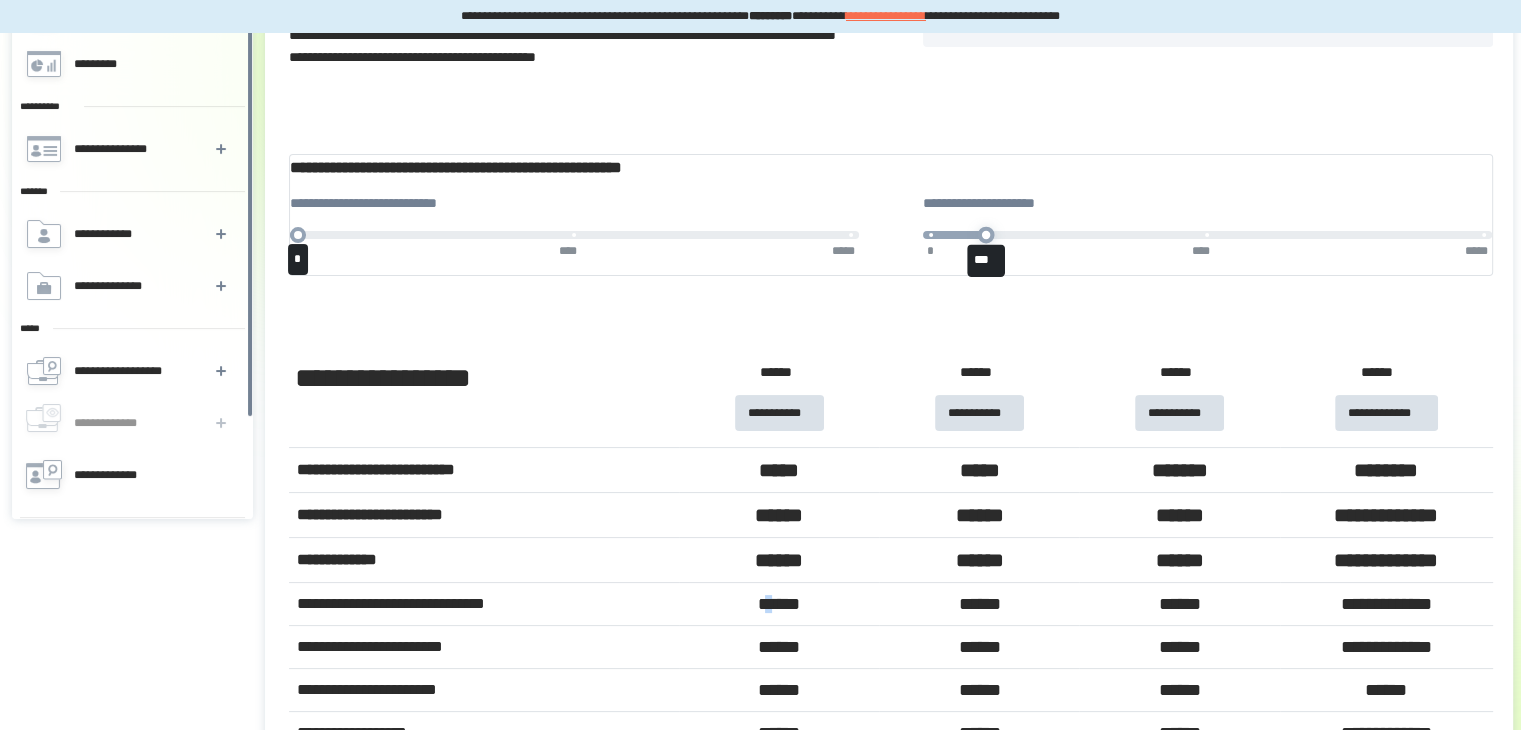 drag, startPoint x: 927, startPoint y: 250, endPoint x: 980, endPoint y: 257, distance: 53.460266 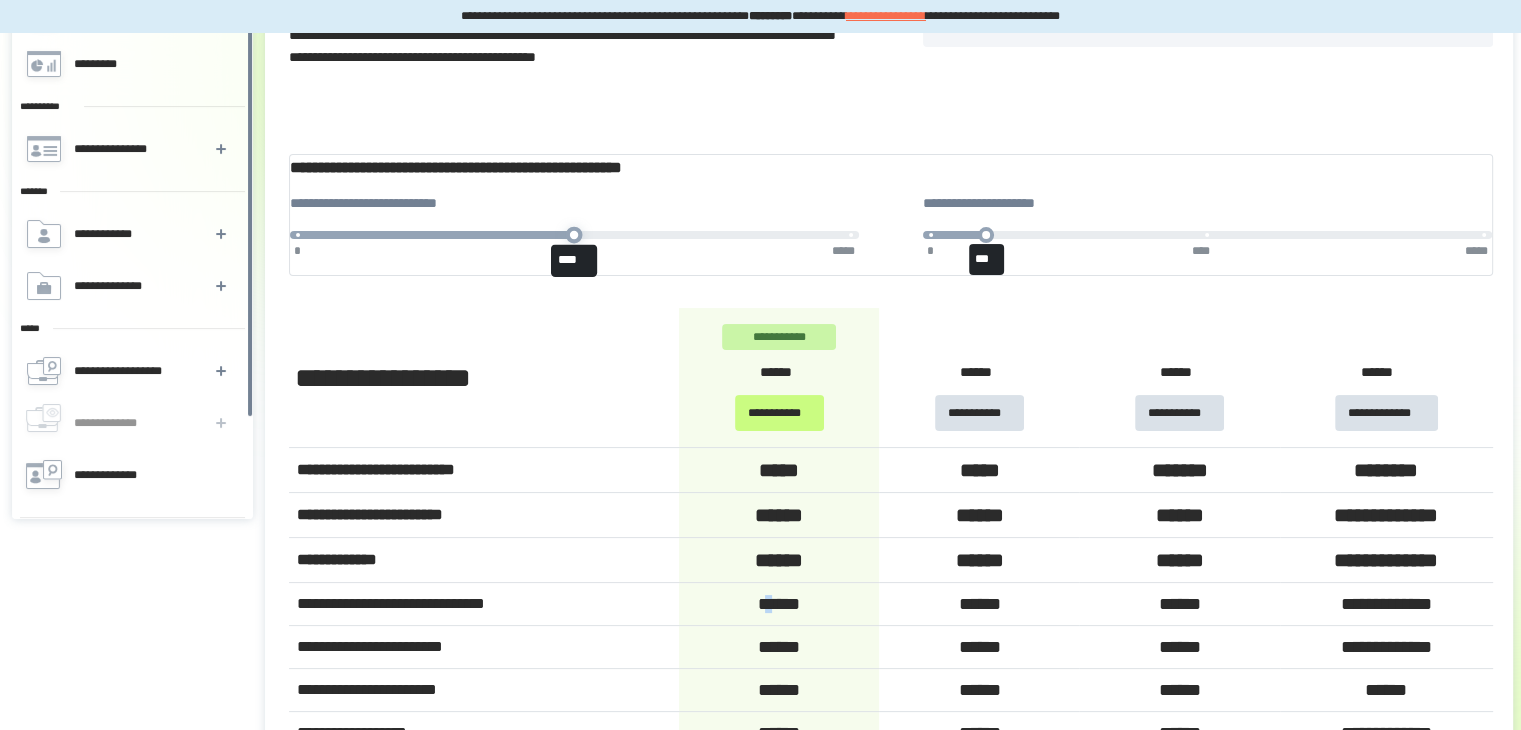 drag, startPoint x: 313, startPoint y: 252, endPoint x: 583, endPoint y: 254, distance: 270.00742 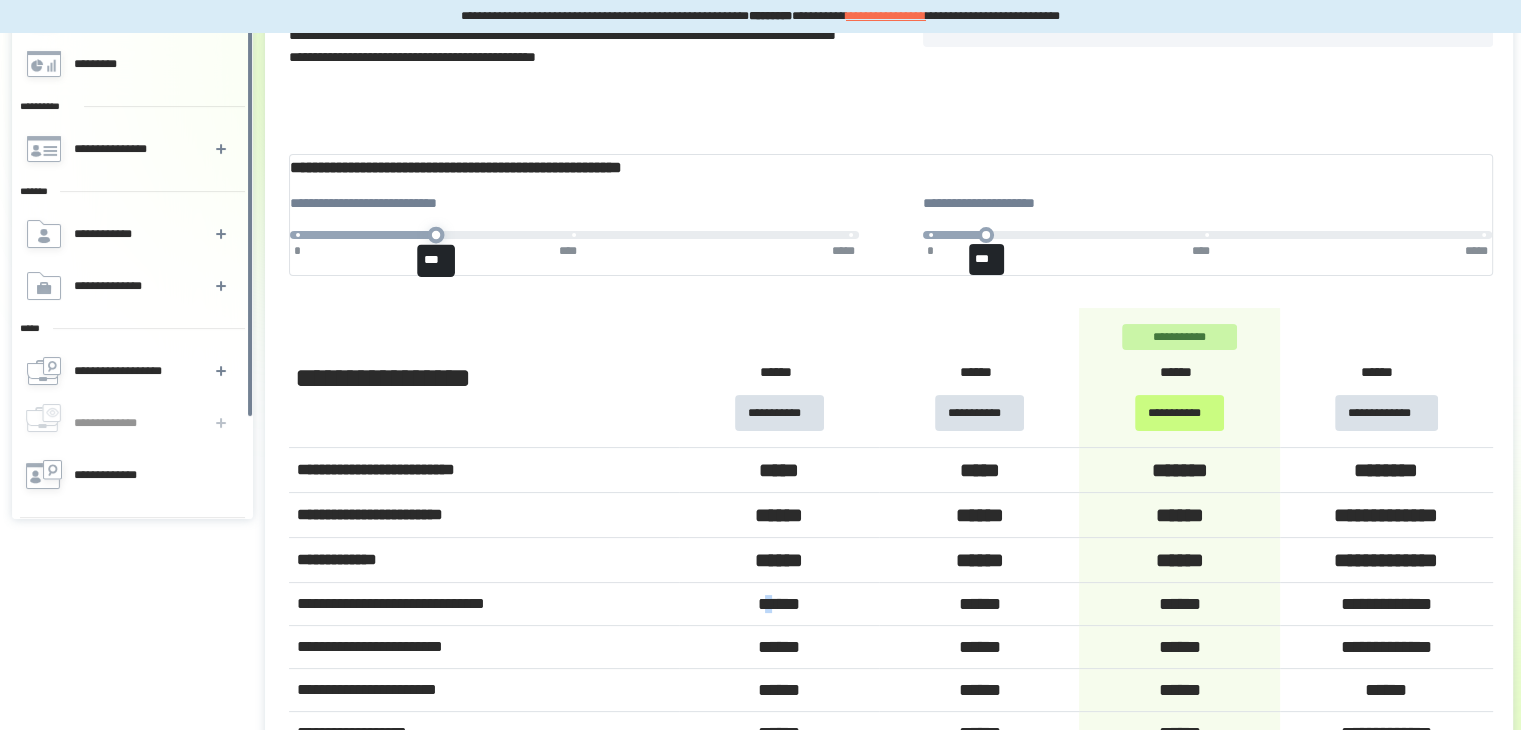 drag, startPoint x: 583, startPoint y: 254, endPoint x: 447, endPoint y: 254, distance: 136 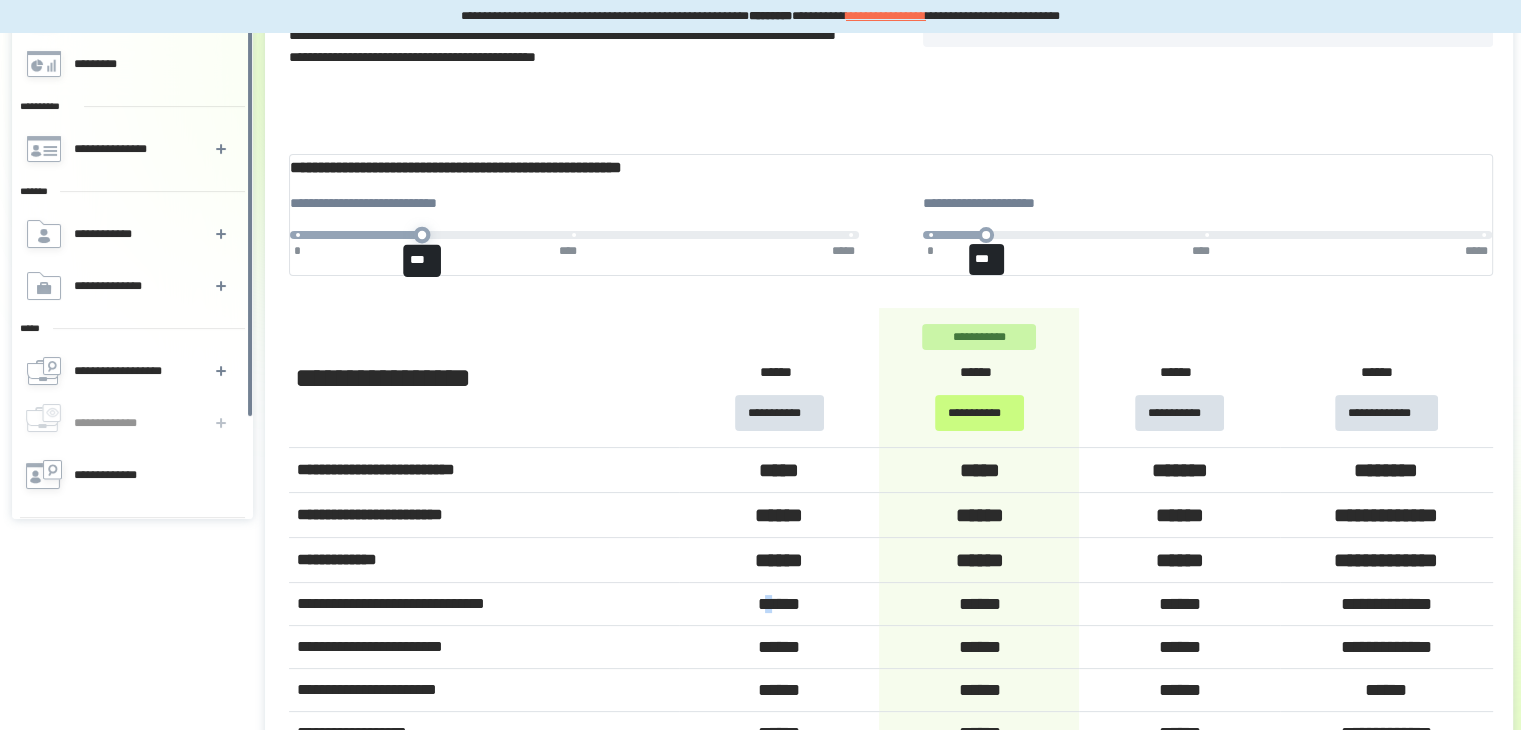drag, startPoint x: 447, startPoint y: 254, endPoint x: 427, endPoint y: 252, distance: 20.09975 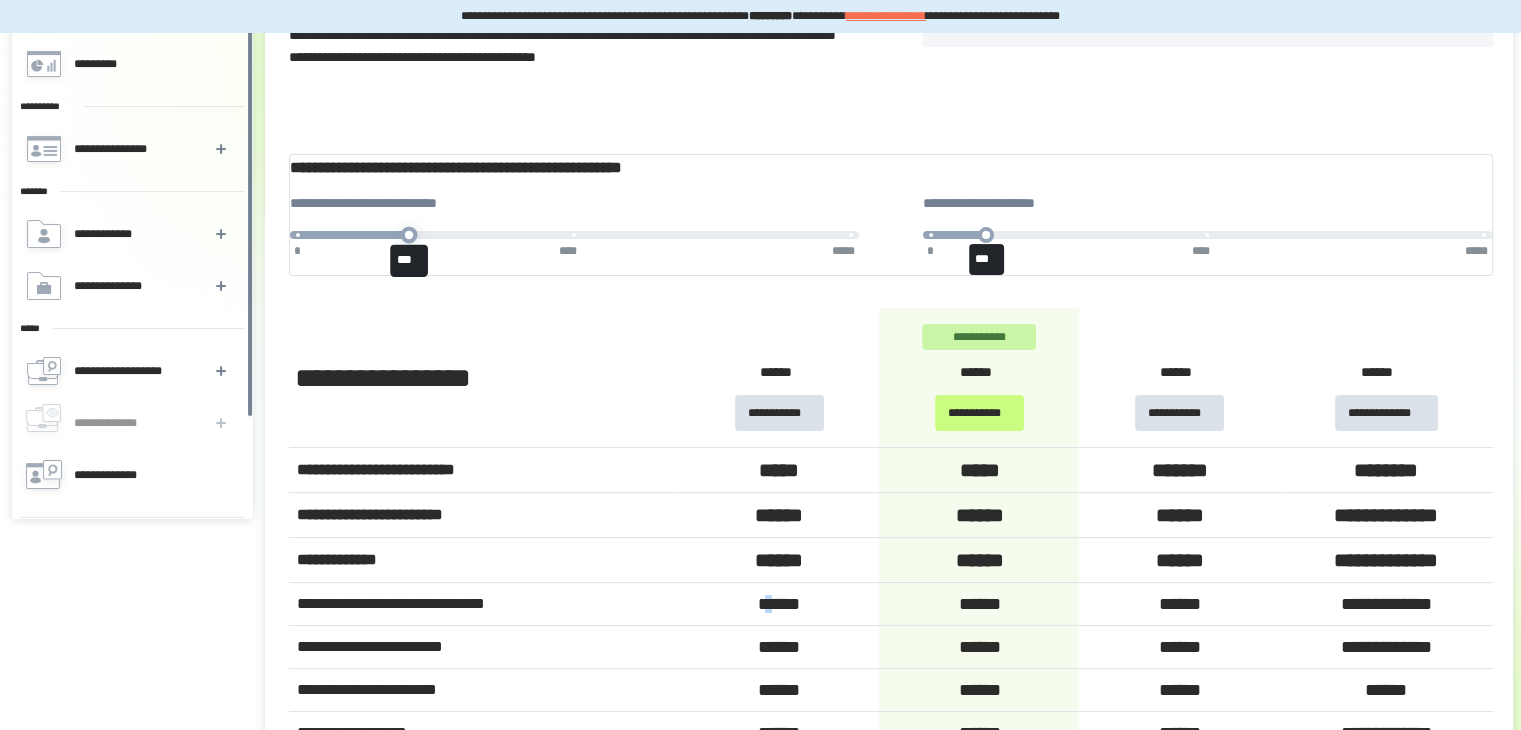 drag, startPoint x: 427, startPoint y: 252, endPoint x: 405, endPoint y: 252, distance: 22 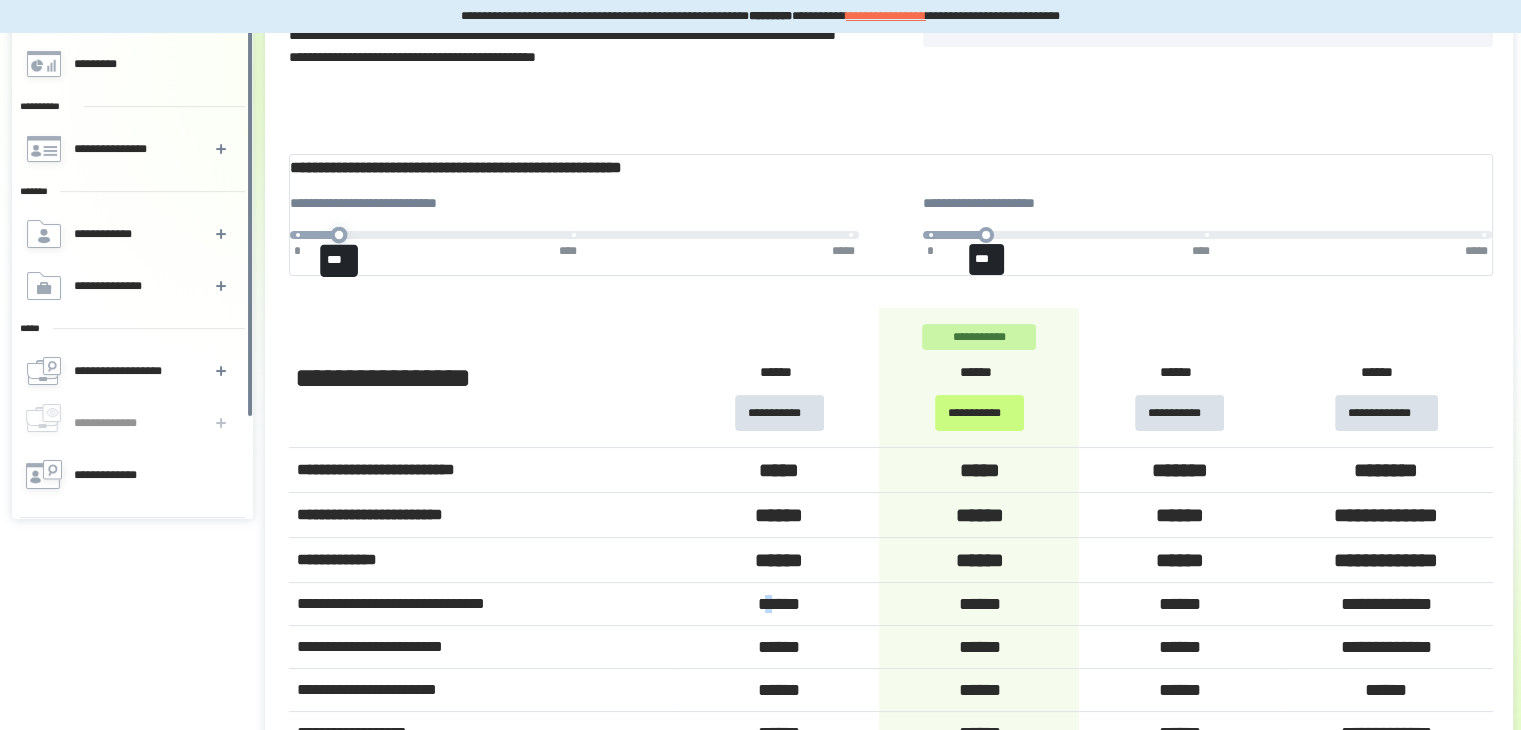 drag, startPoint x: 405, startPoint y: 252, endPoint x: 360, endPoint y: 252, distance: 45 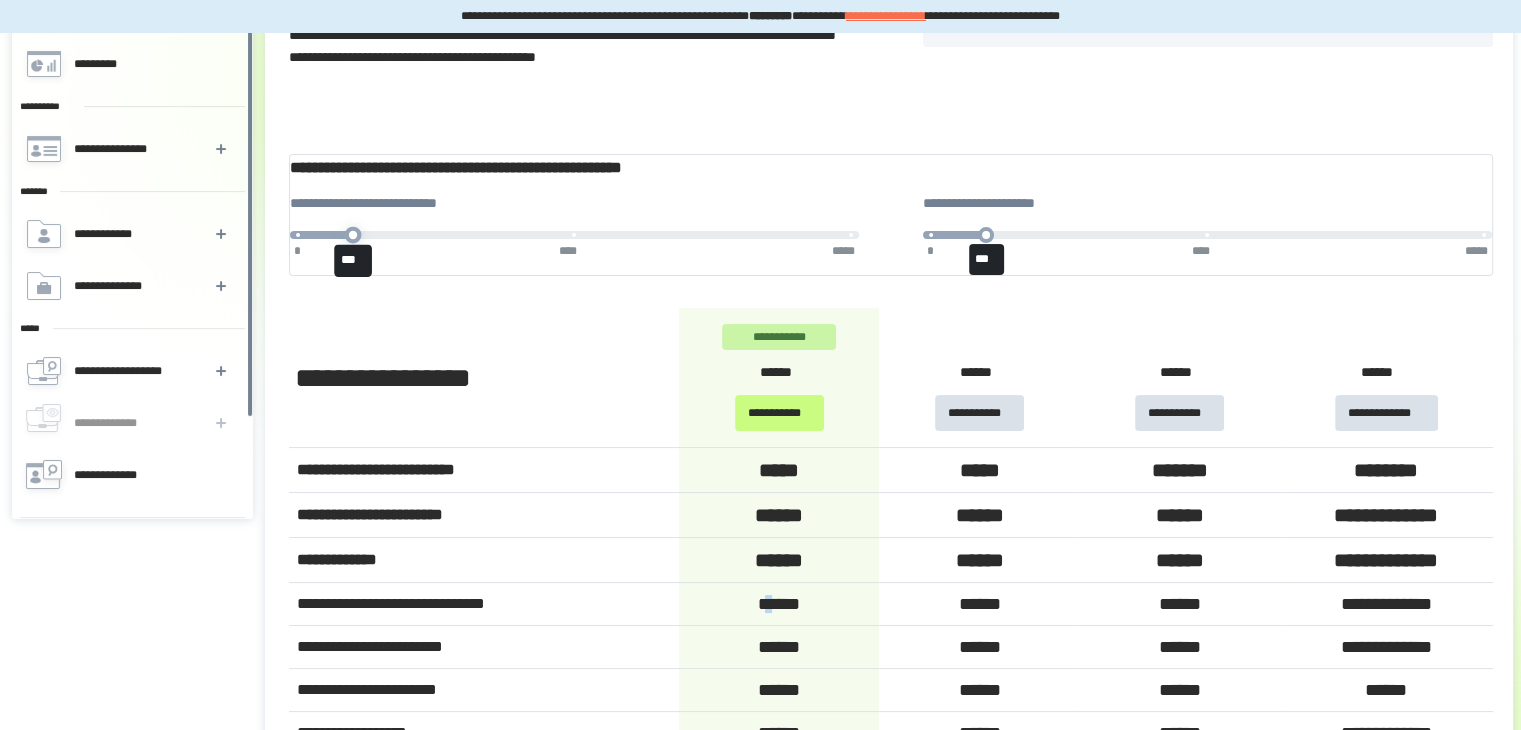 click on "***" at bounding box center [353, 234] 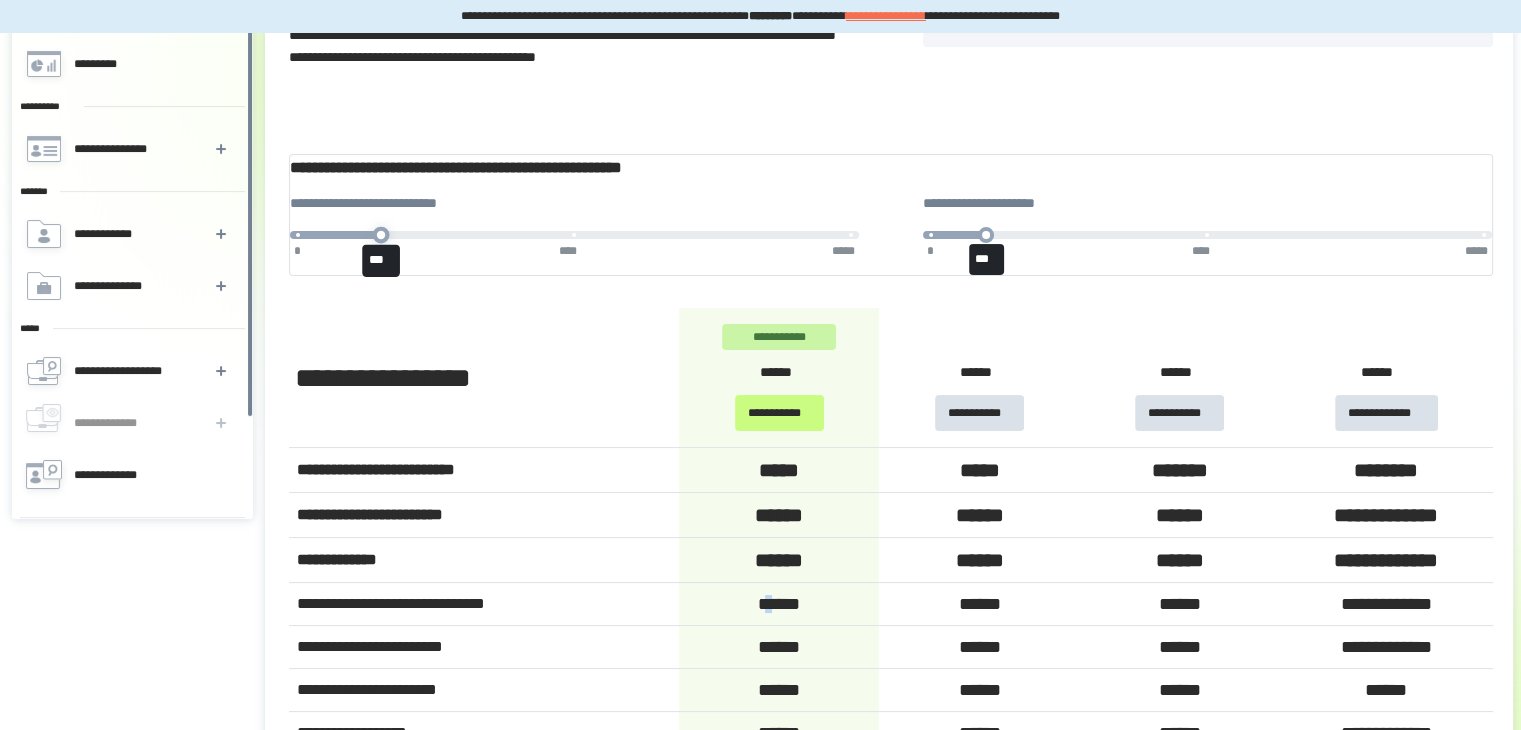 drag, startPoint x: 364, startPoint y: 252, endPoint x: 387, endPoint y: 258, distance: 23.769728 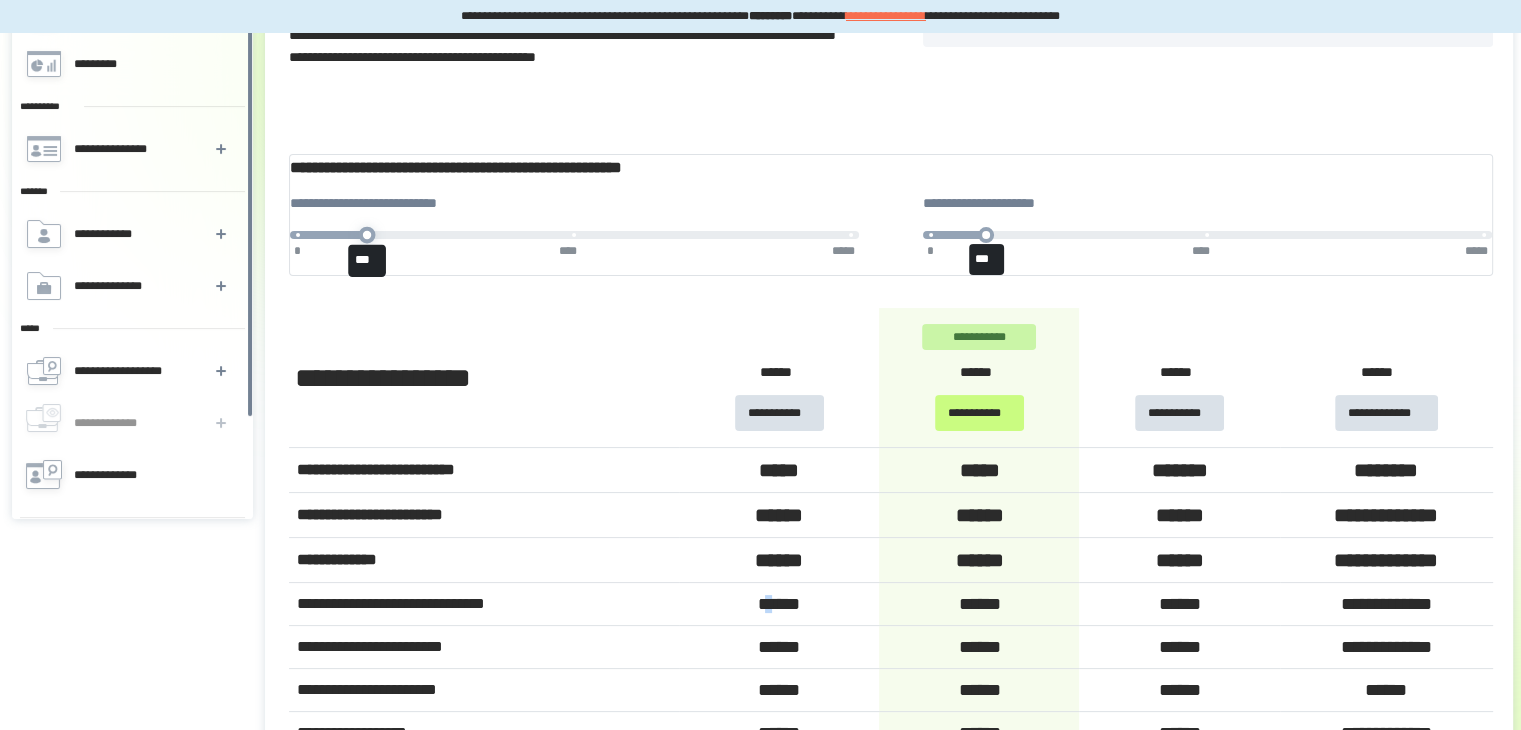 drag, startPoint x: 393, startPoint y: 245, endPoint x: 382, endPoint y: 245, distance: 11 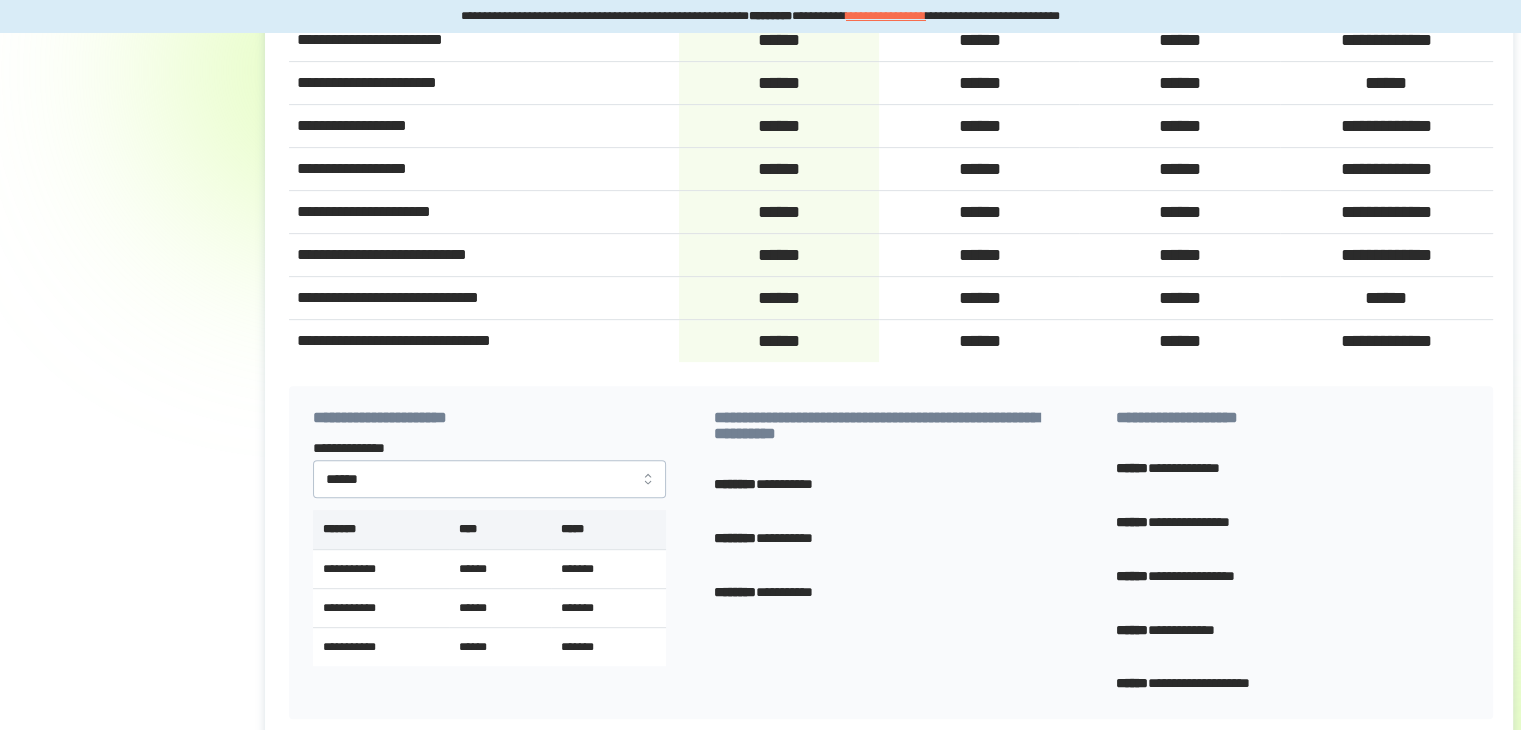 scroll, scrollTop: 801, scrollLeft: 0, axis: vertical 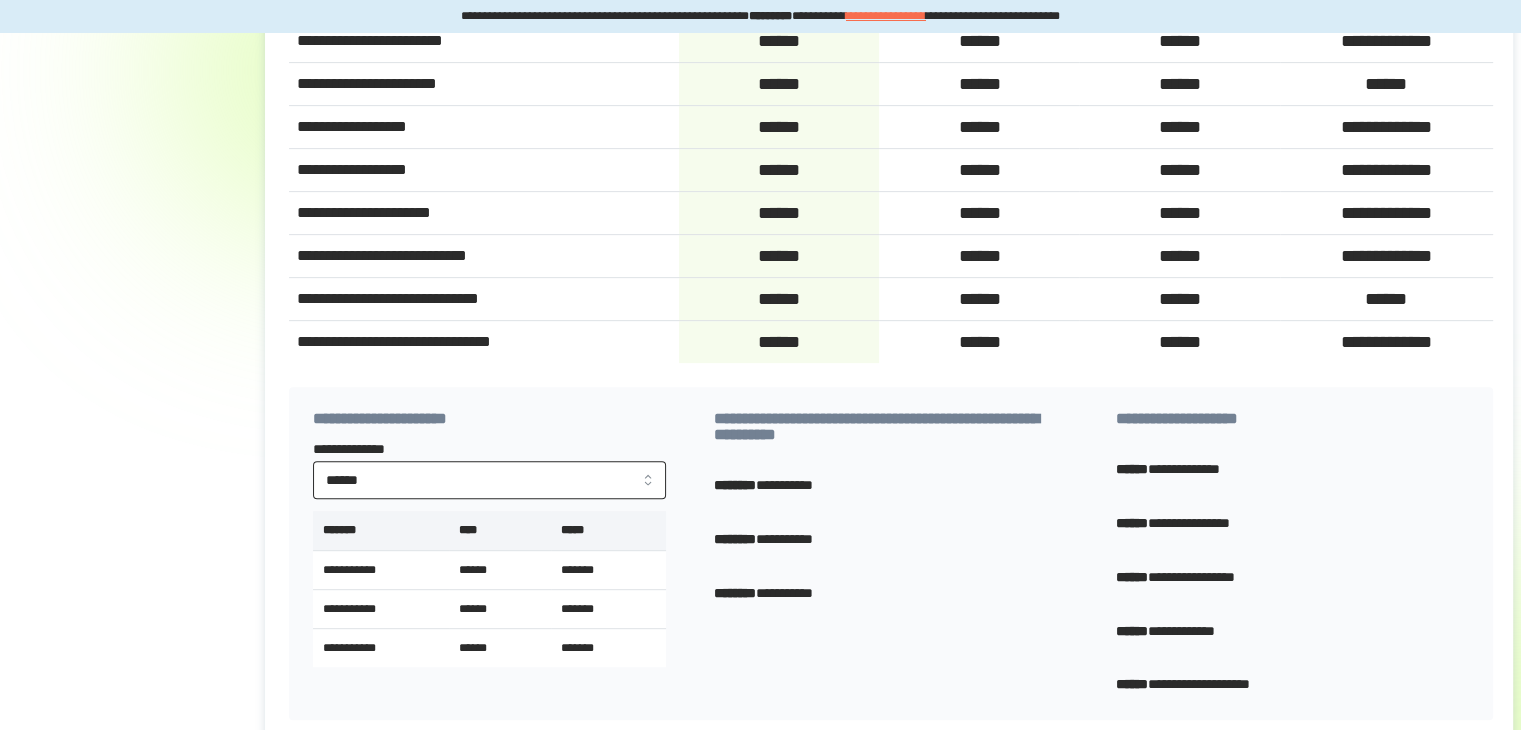 click on "******" at bounding box center (489, 480) 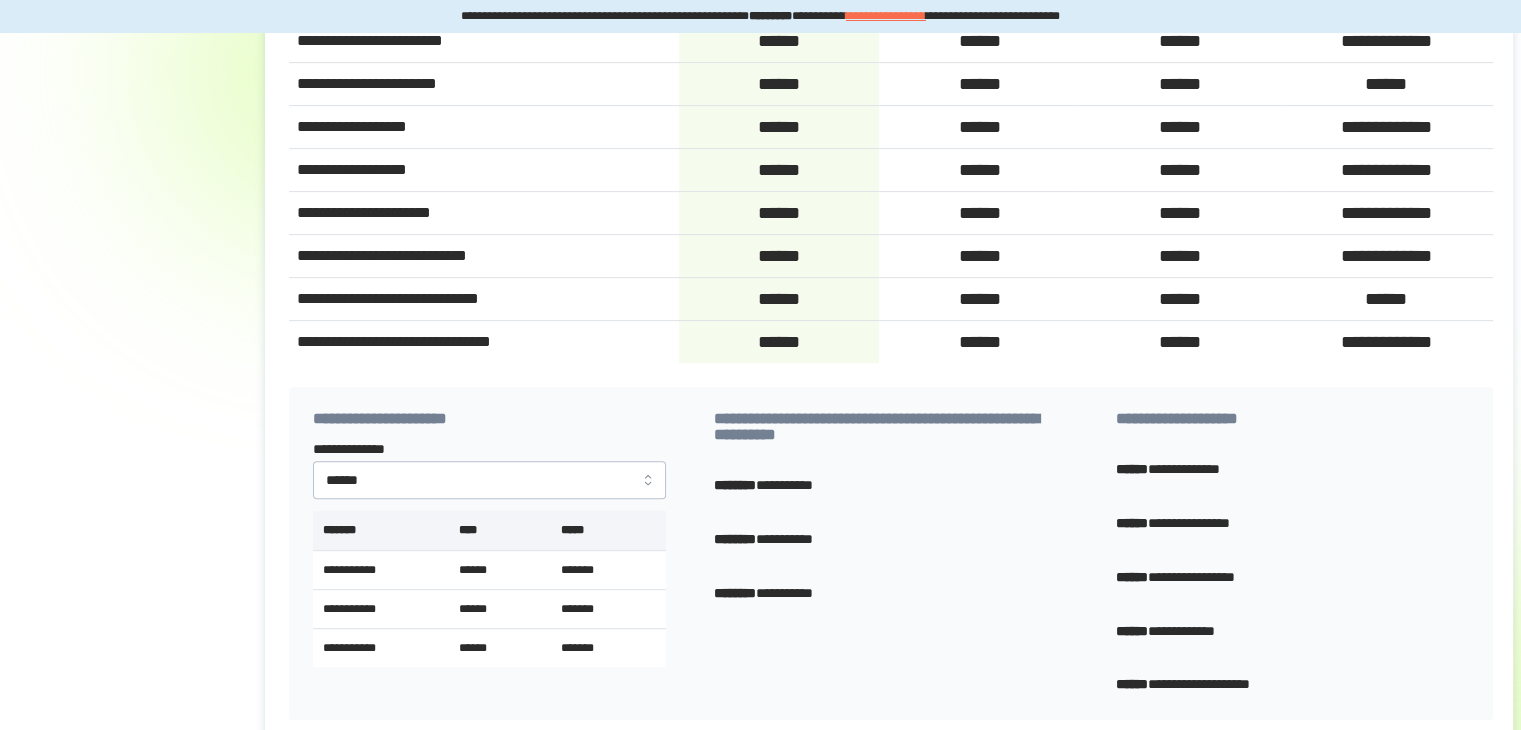 click on "[FIRST] [LAST] [ADDRESS] [CITY] [STATE] [ZIP] [COUNTRY] [PHONE] [EMAIL] [PHONE] [EMAIL] [PHONE] [EMAIL]" at bounding box center [489, 553] 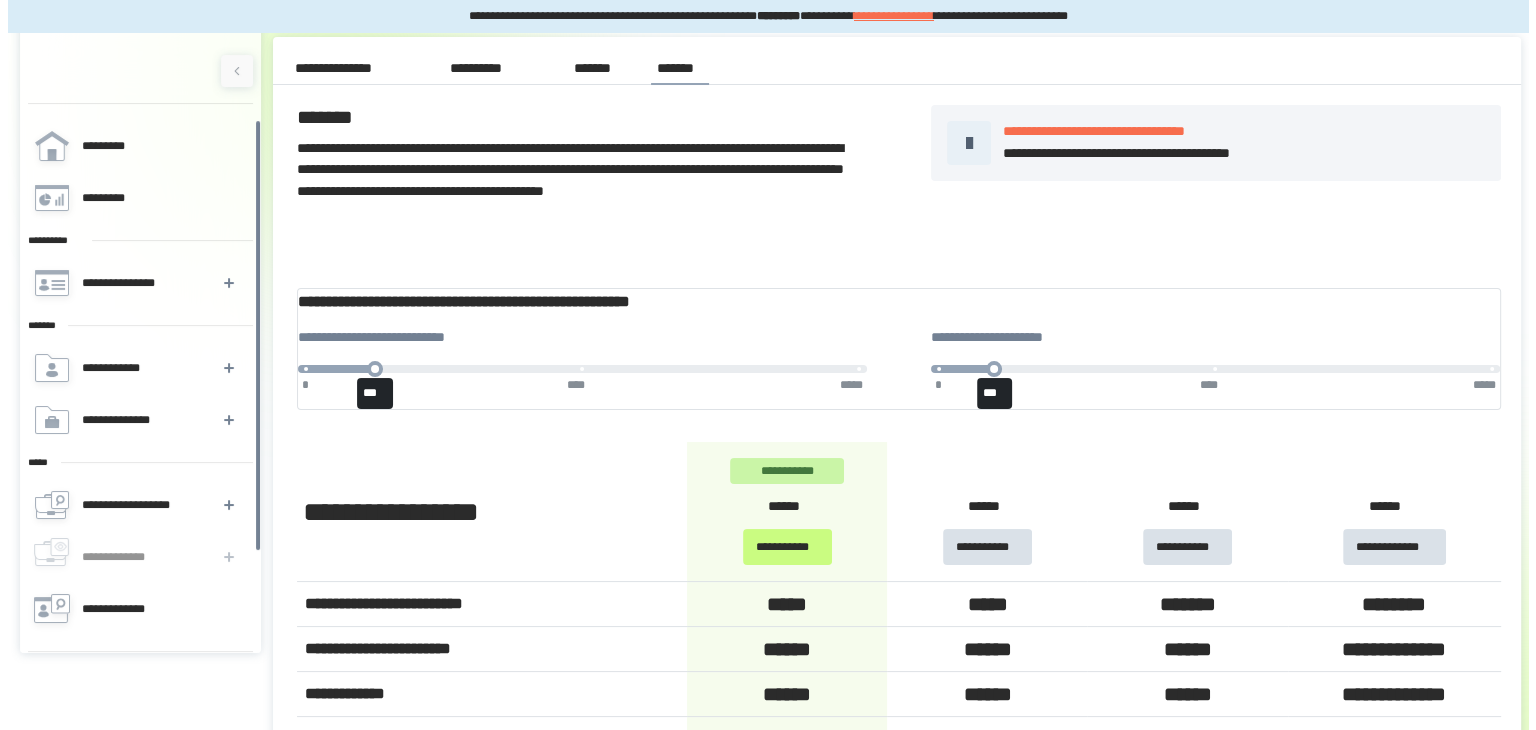 scroll, scrollTop: 0, scrollLeft: 0, axis: both 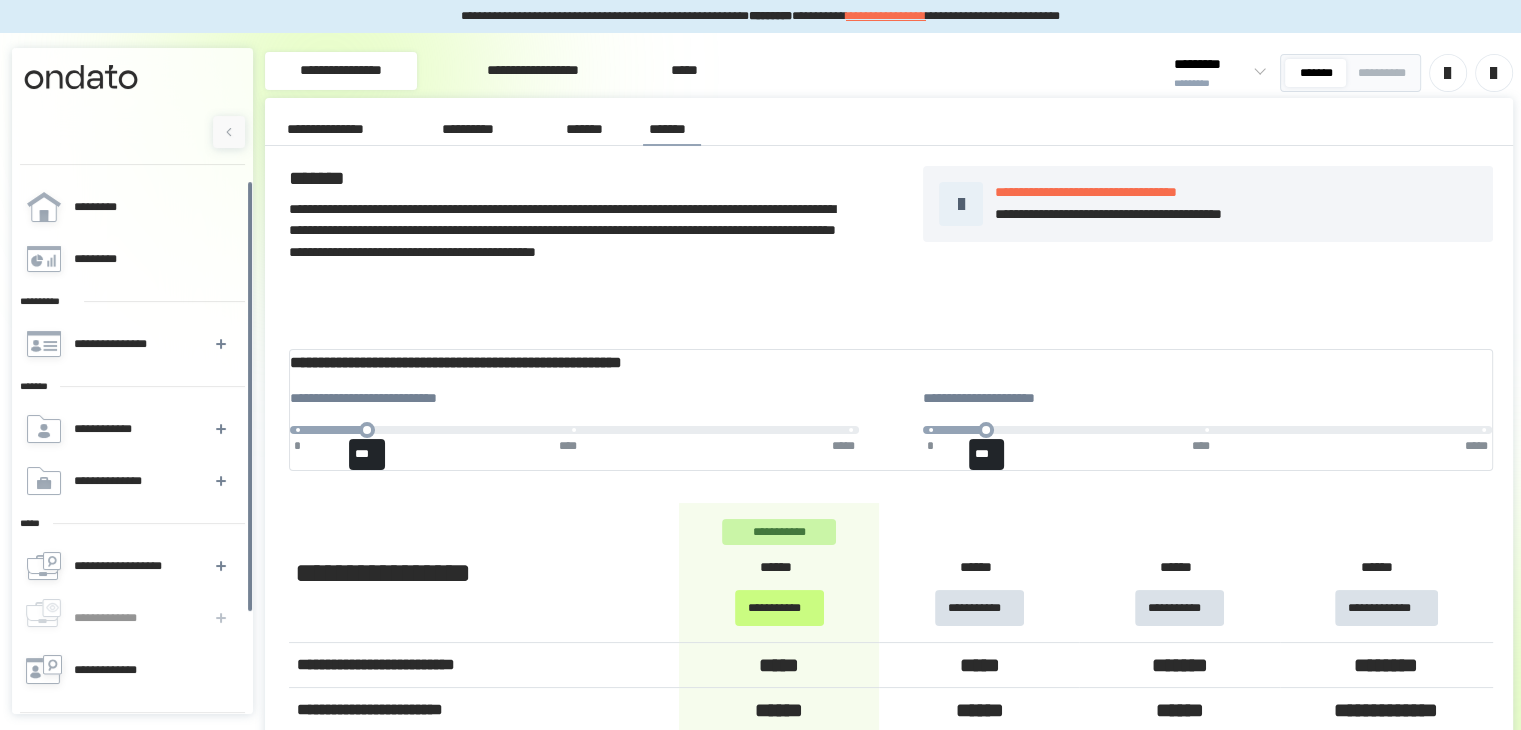 click on "*******" at bounding box center (586, 129) 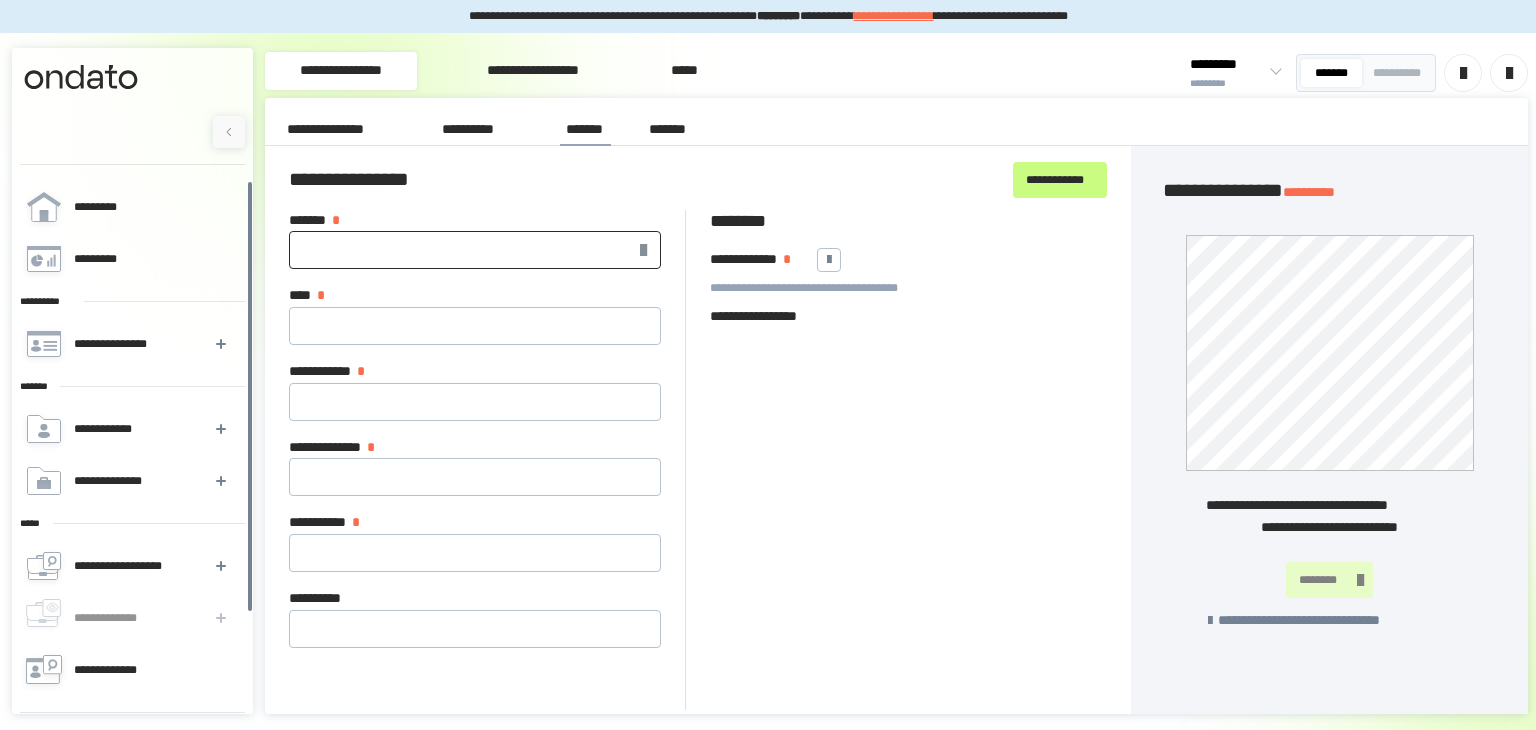 click on "[FIRST]" at bounding box center [475, 250] 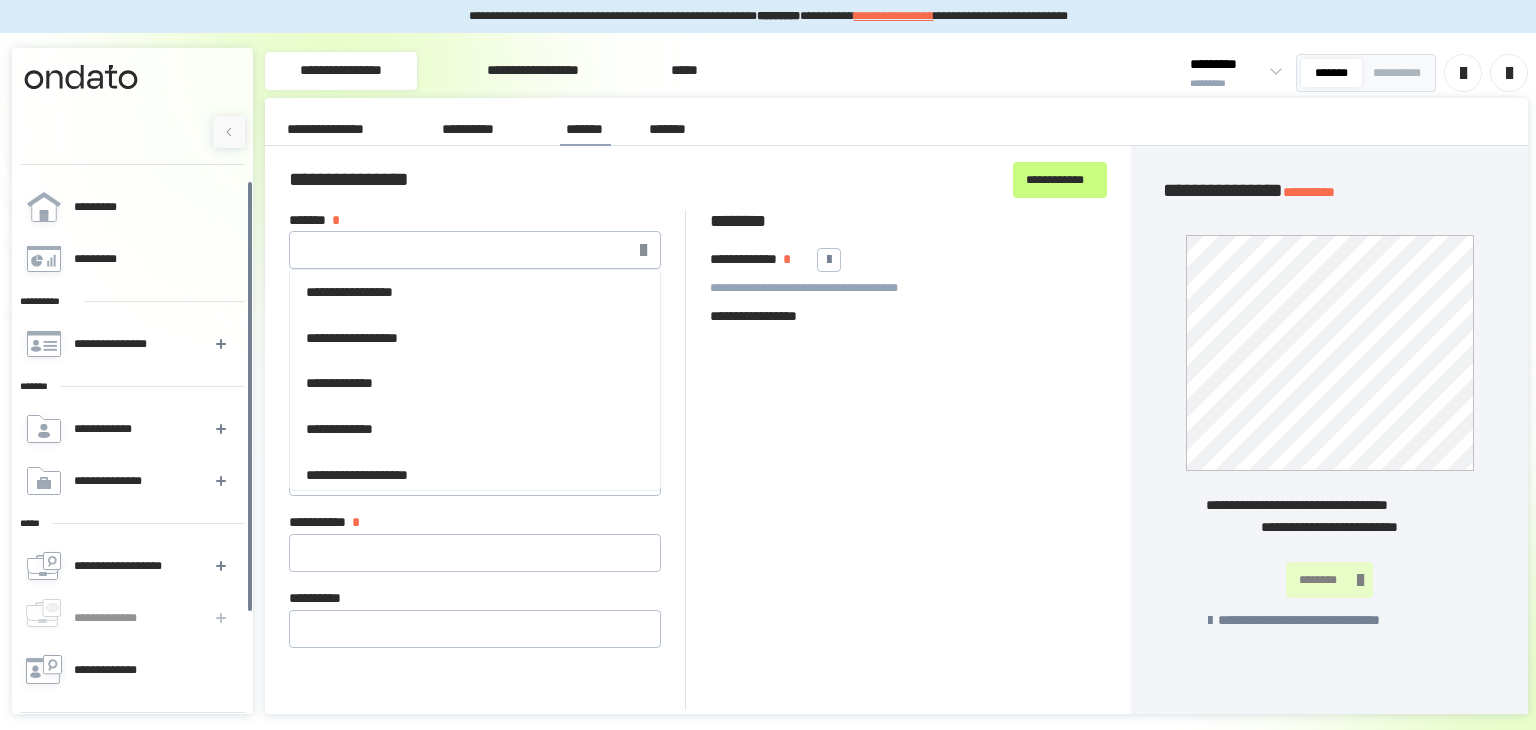 click on "[FIRST] [LAST] [PHONE] [EMAIL] [ADDRESS] [CITY] [STATE] [ZIP] [COUNTRY]" at bounding box center [487, 460] 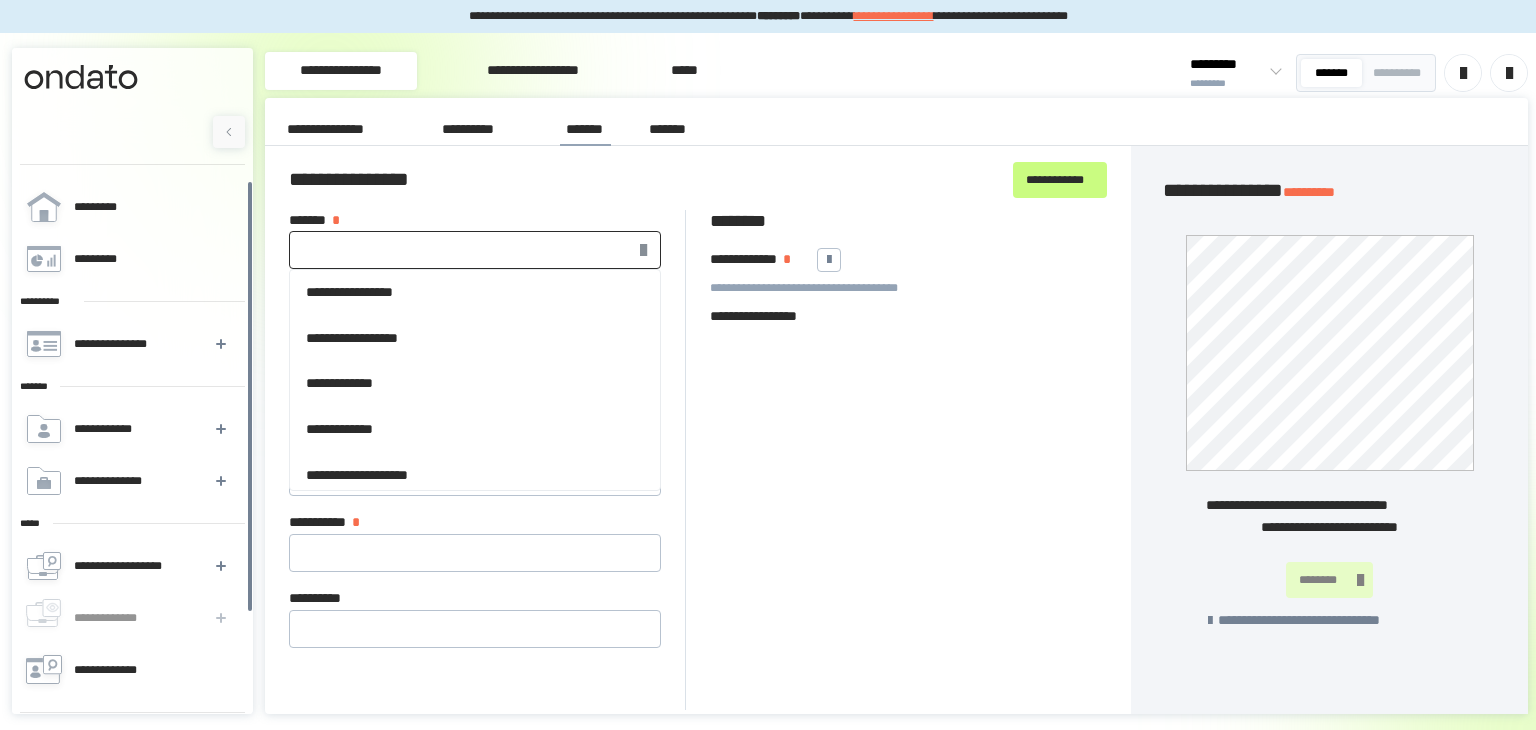 click on "[FIRST]" at bounding box center [475, 250] 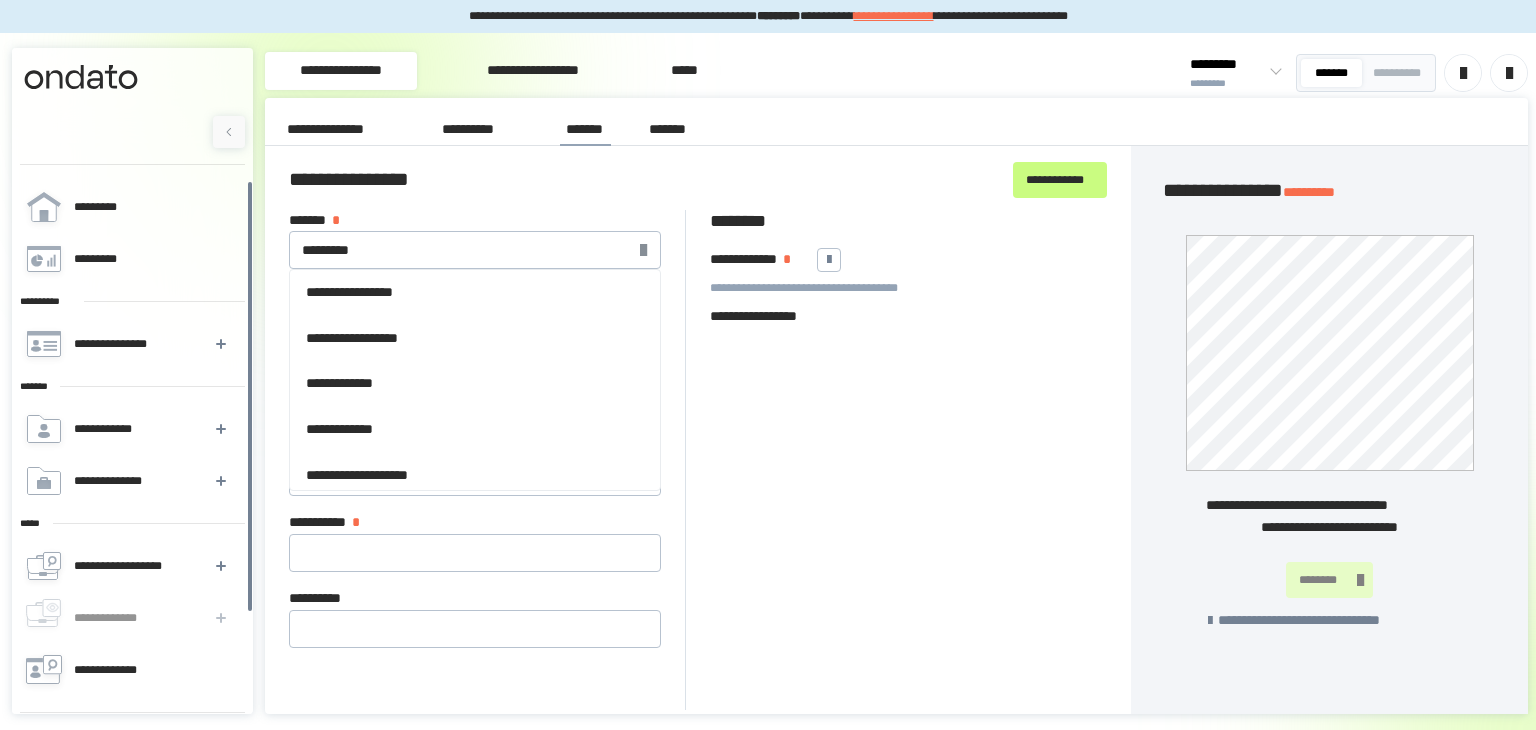 type on "********" 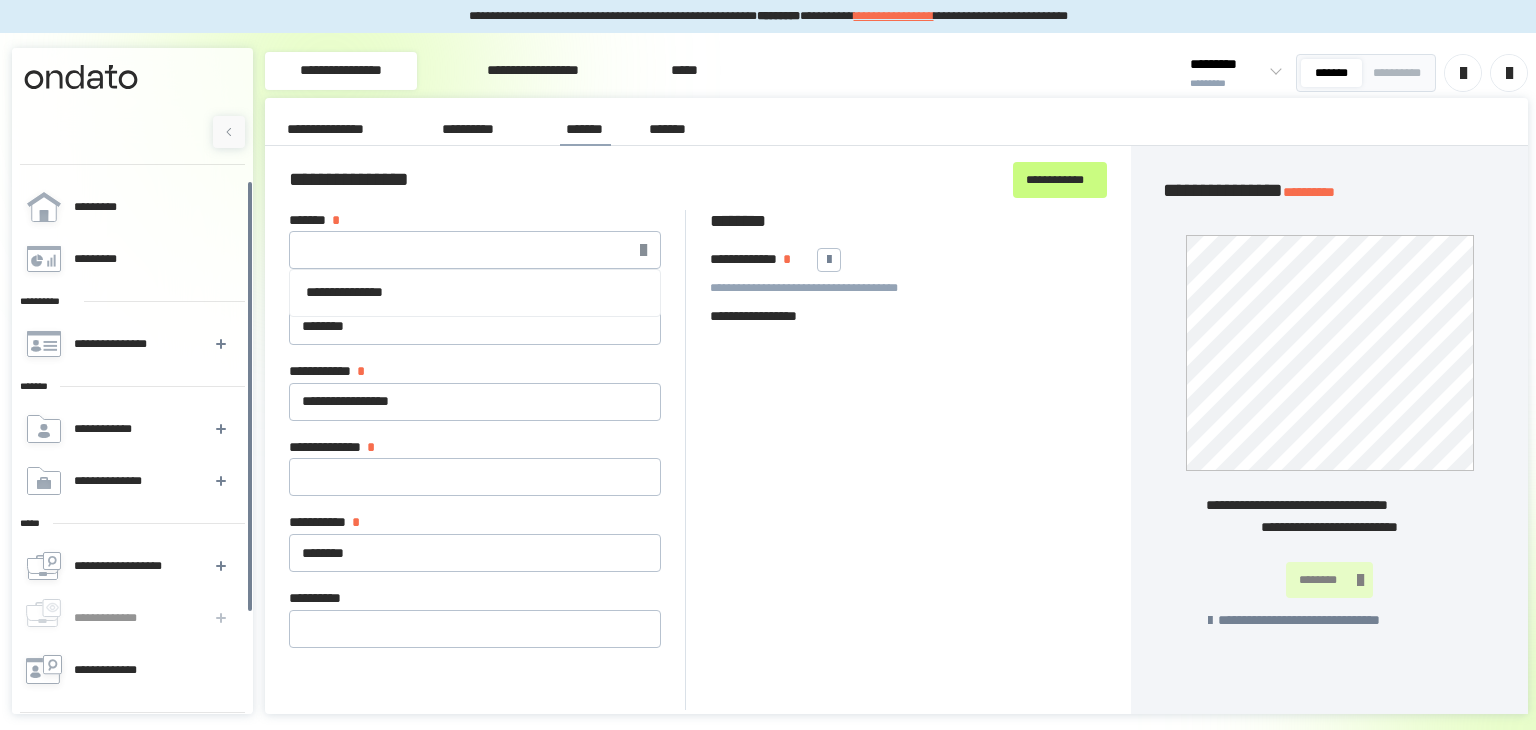 click on "[FIRST] [LAST] [PHONE] [EMAIL] [ADDRESS] [CITY] [STATE] [ZIP] [COUNTRY]" at bounding box center (487, 460) 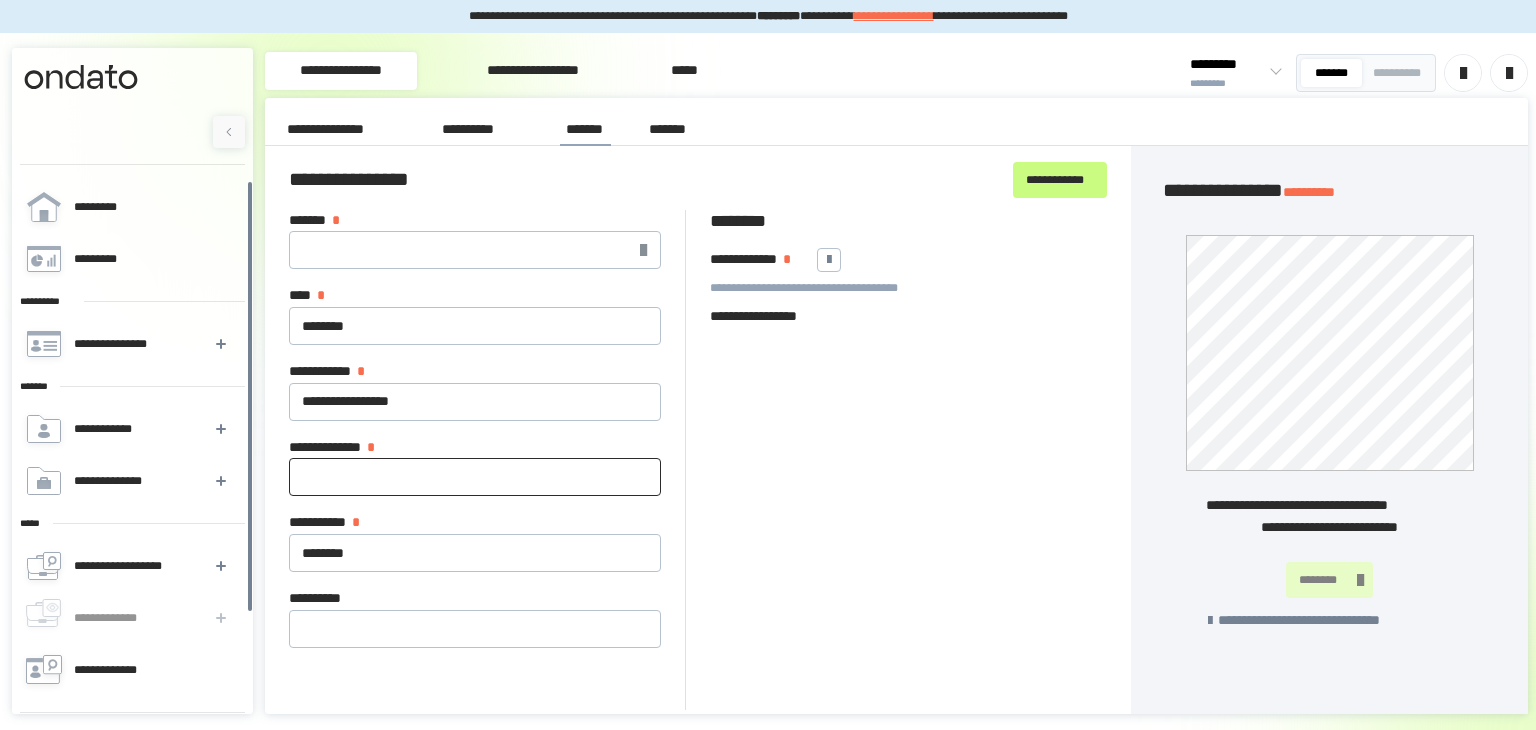 click on "**********" at bounding box center (475, 477) 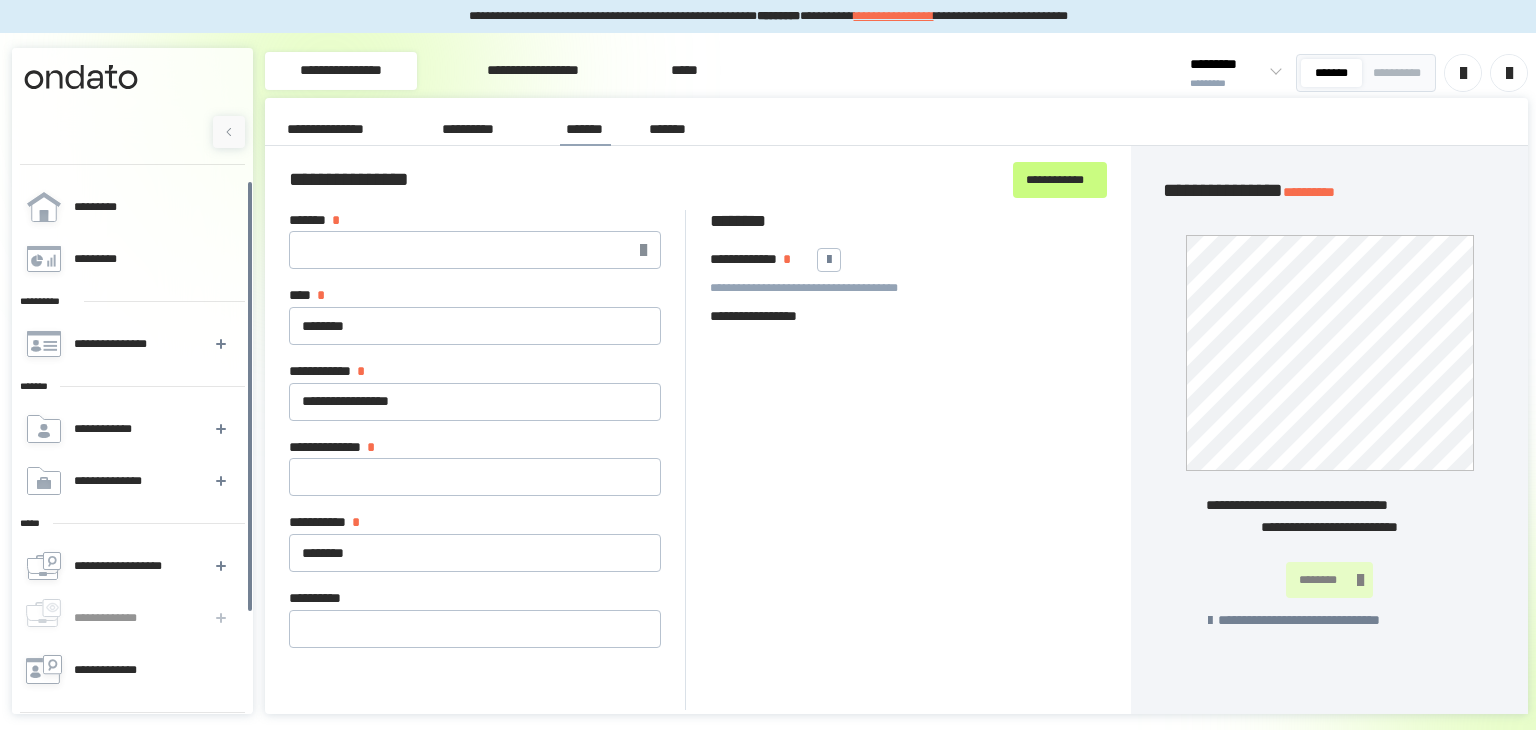 click on "[FIRST] [LAST] [PHONE] [EMAIL] [ADDRESS] [CITY] [STATE] [ZIP] [COUNTRY]" at bounding box center (475, 429) 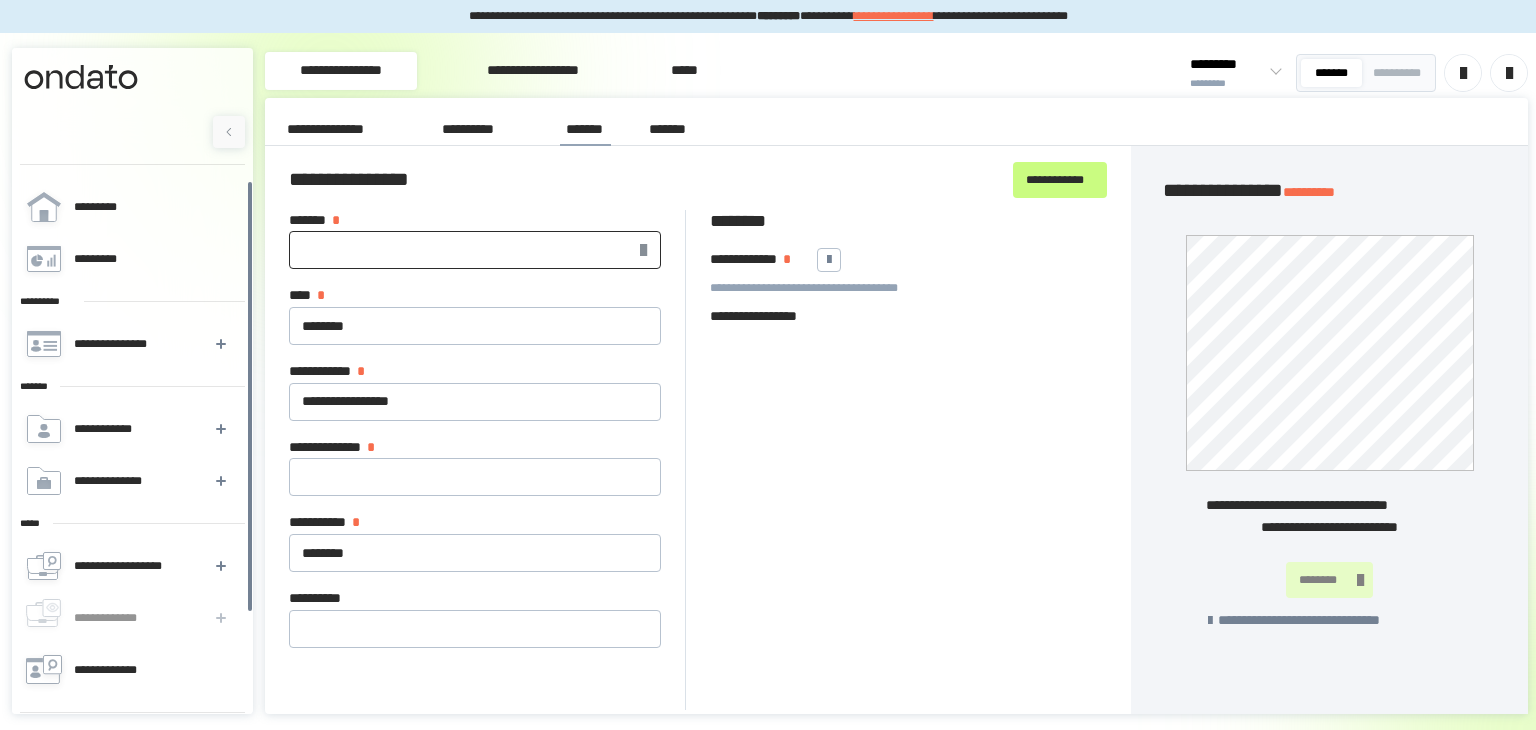 click on "[FIRST]" at bounding box center (475, 250) 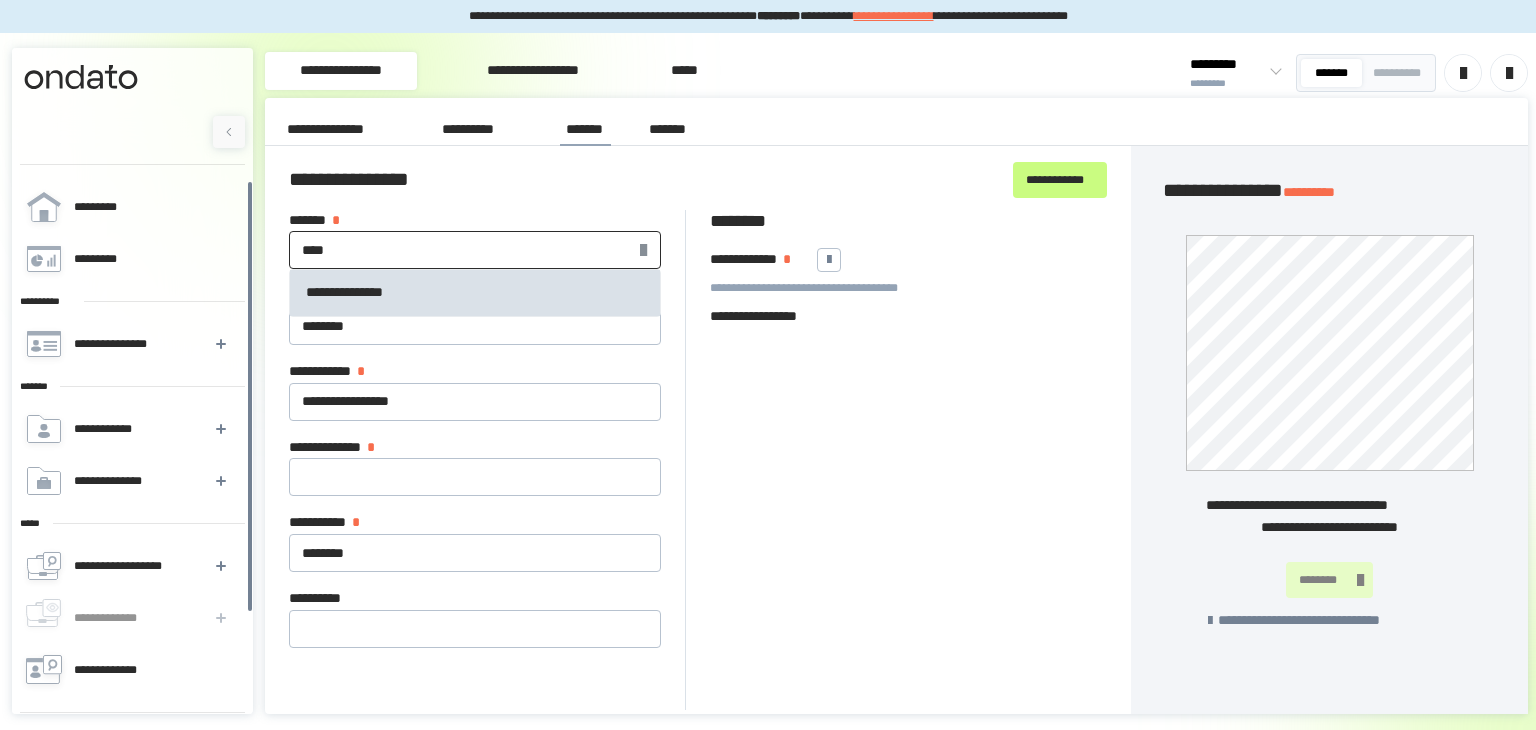 click on "**********" at bounding box center [351, 293] 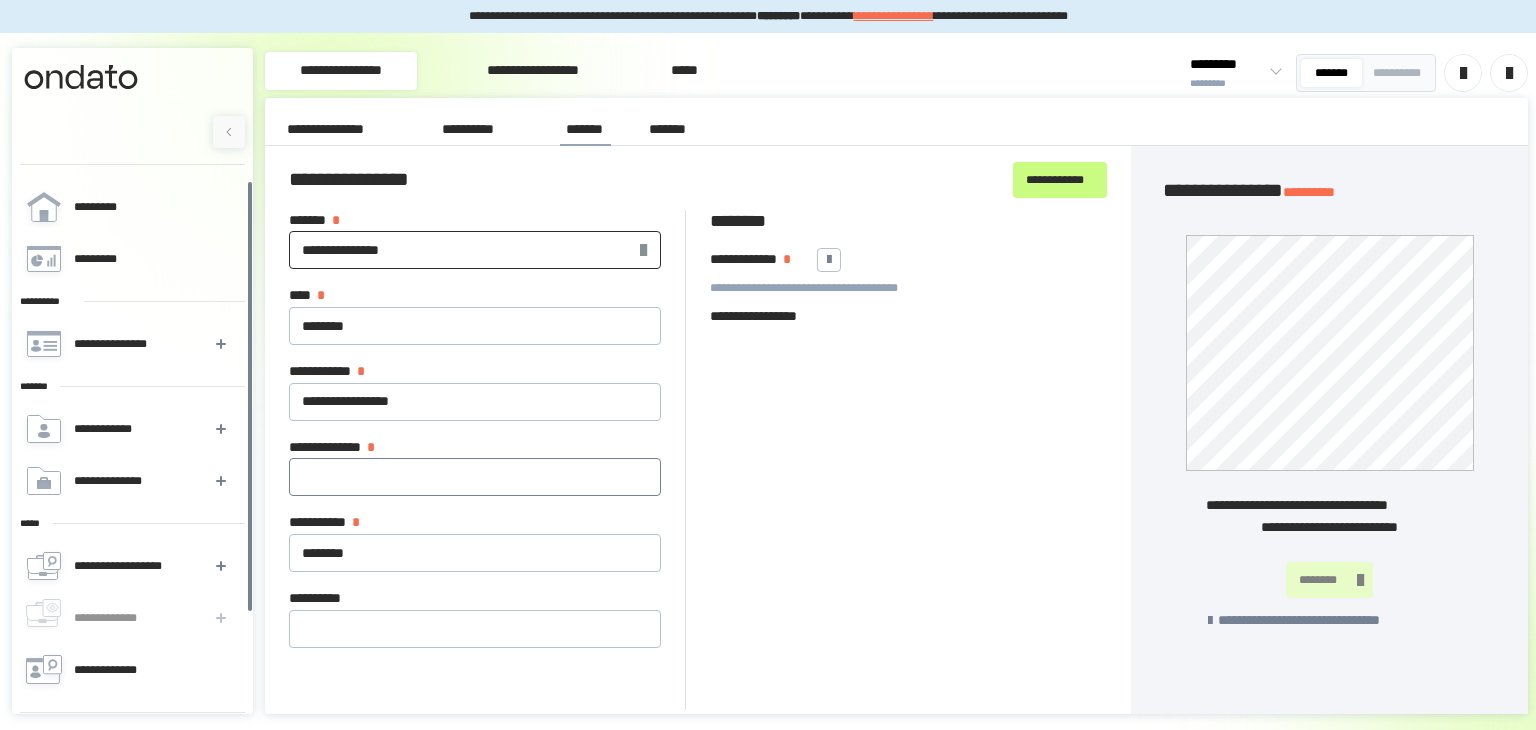 type on "**********" 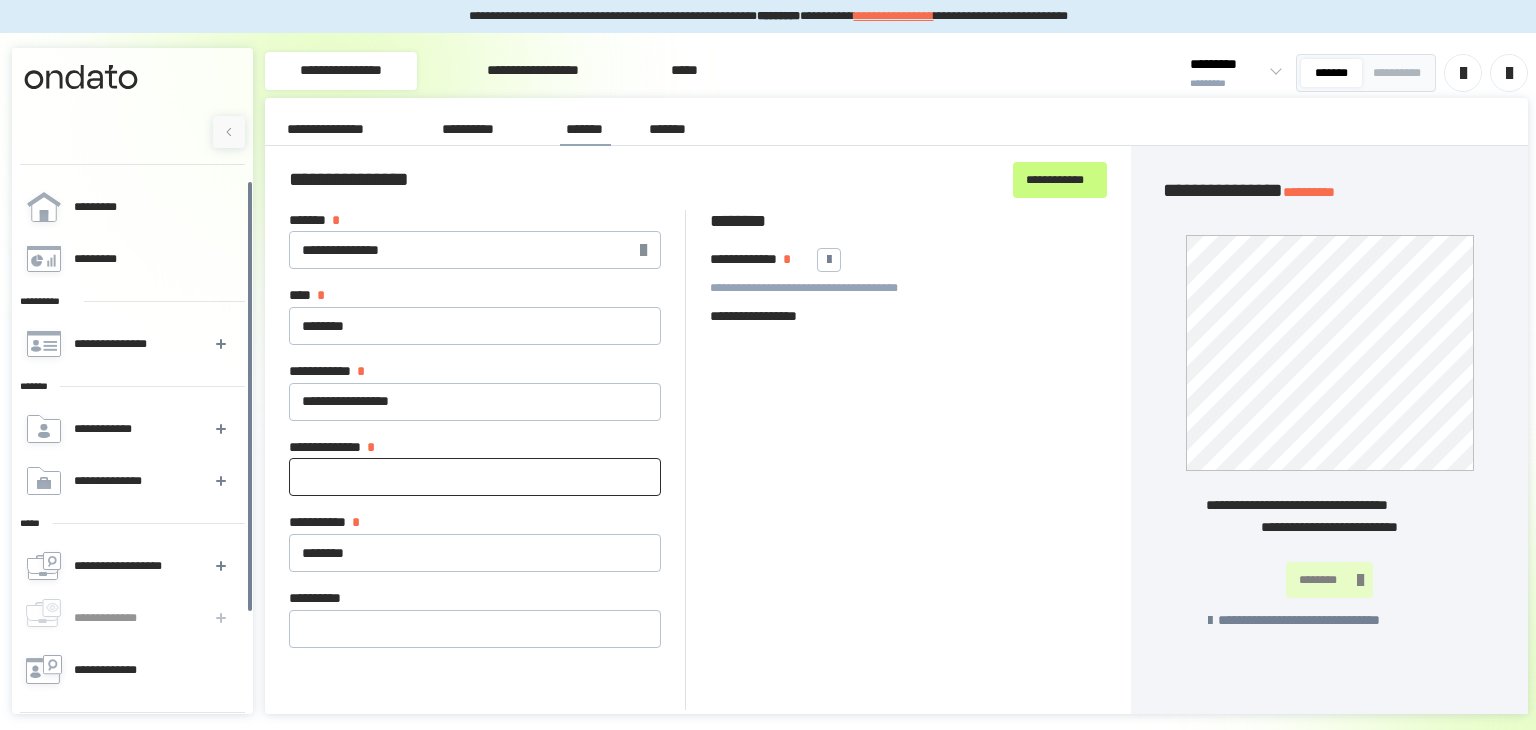 click on "**********" at bounding box center [475, 477] 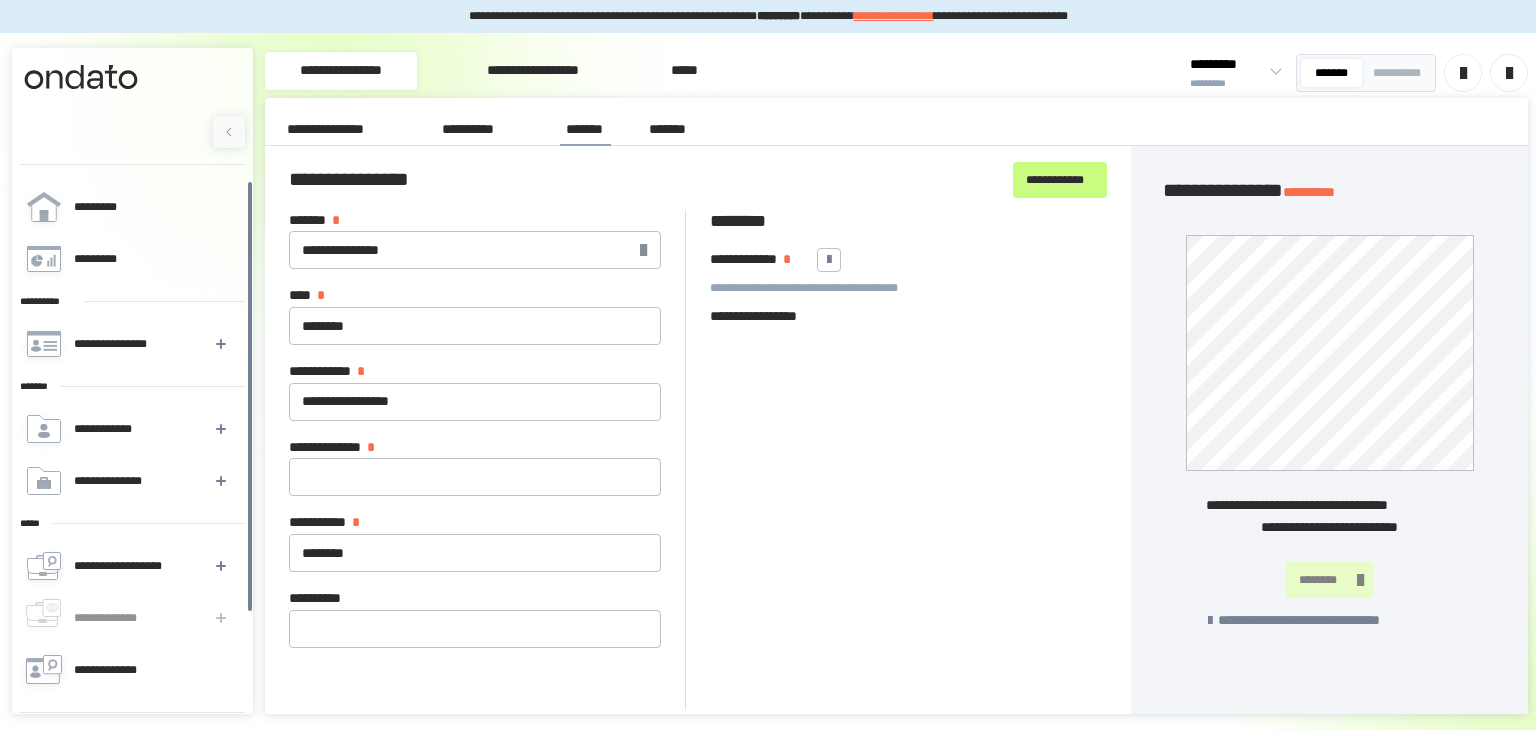 click on "**********" at bounding box center [346, 448] 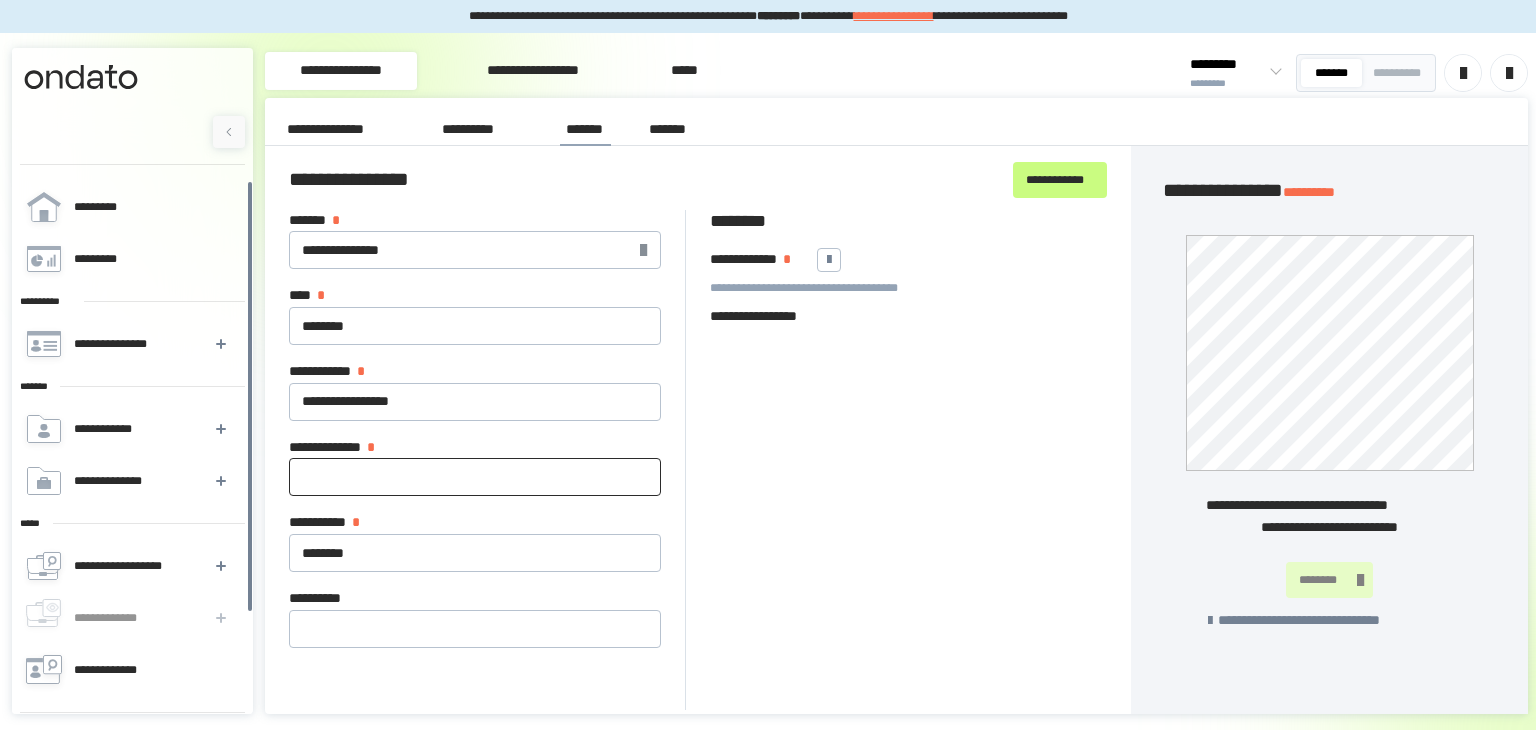 click on "**********" at bounding box center (346, 448) 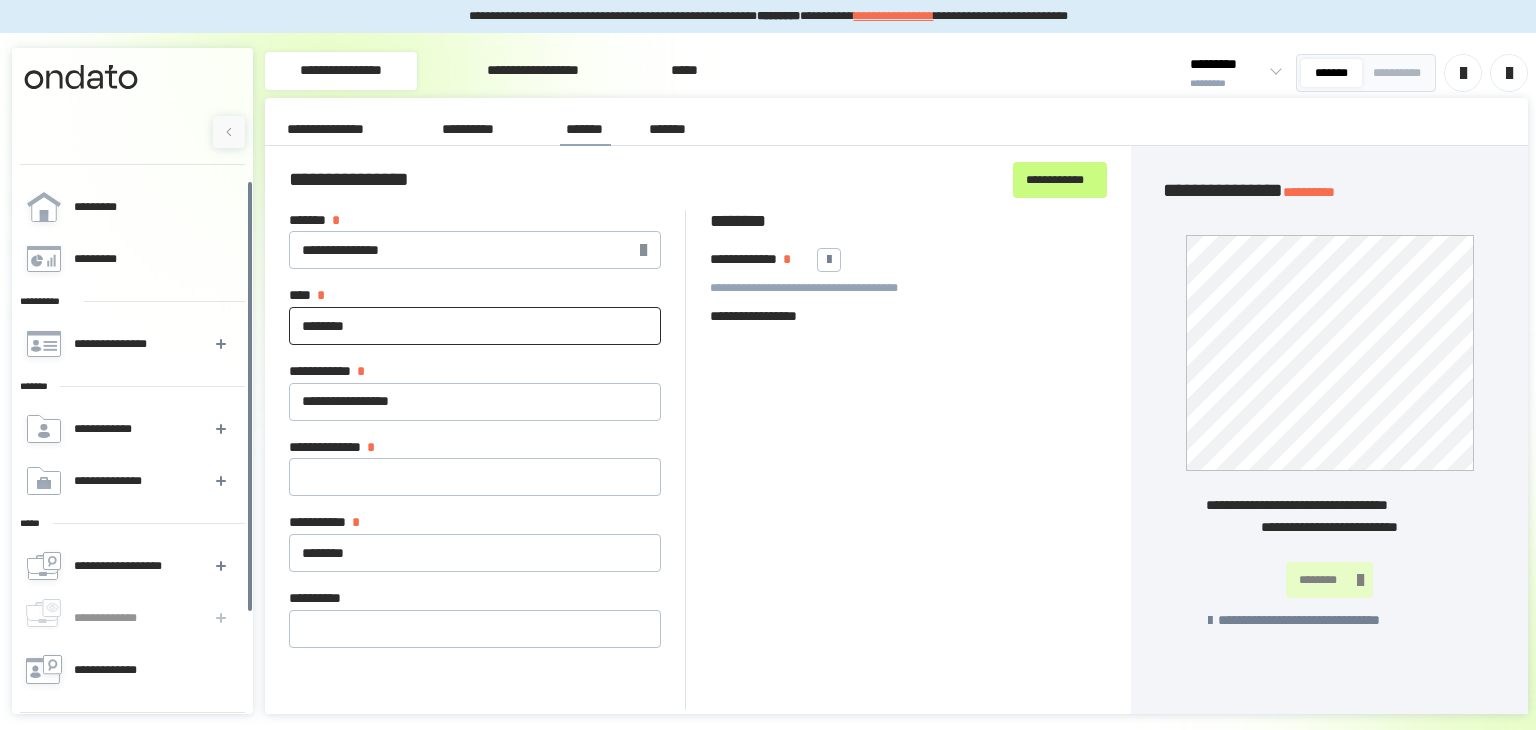 drag, startPoint x: 297, startPoint y: 327, endPoint x: 393, endPoint y: 333, distance: 96.18732 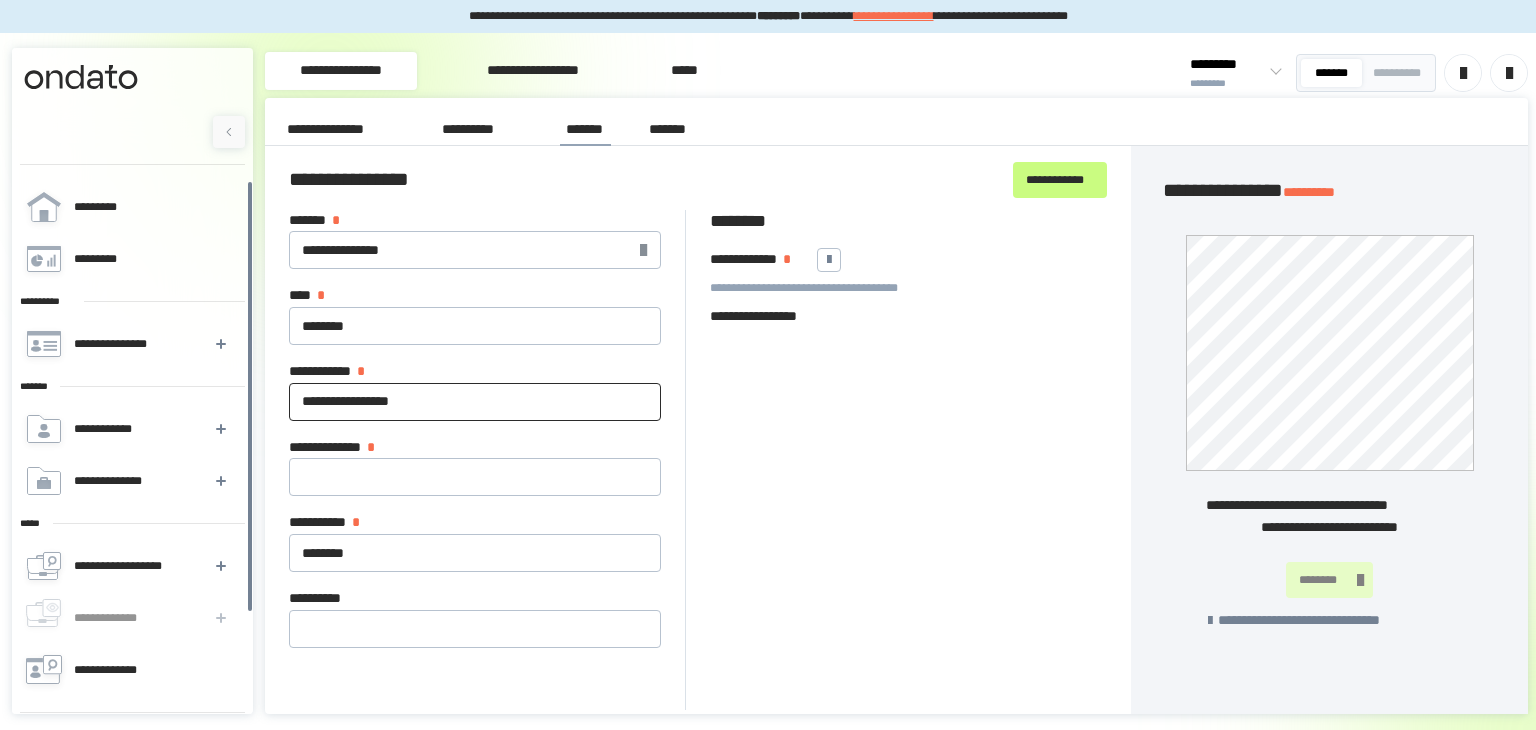 drag, startPoint x: 298, startPoint y: 407, endPoint x: 489, endPoint y: 417, distance: 191.2616 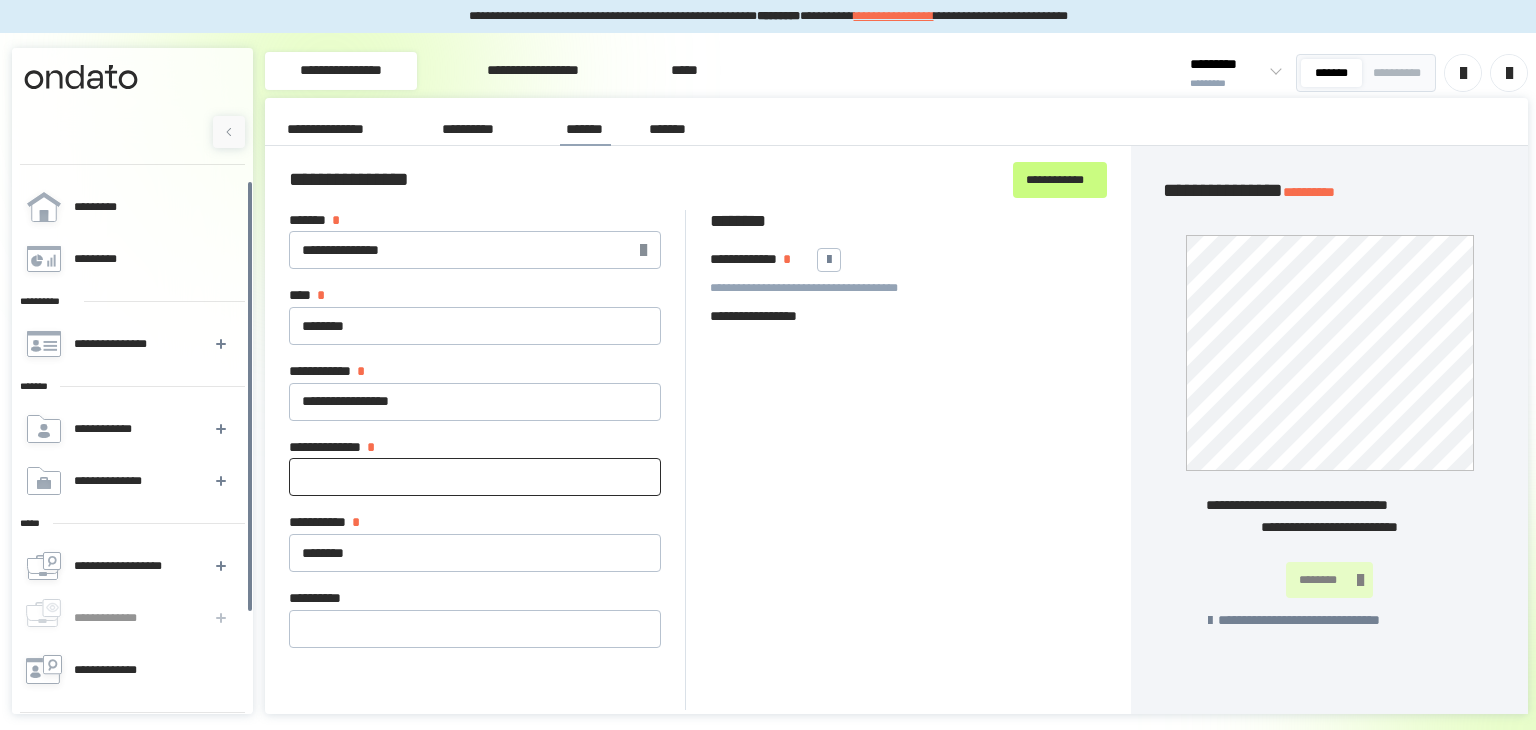 click on "**********" at bounding box center (475, 477) 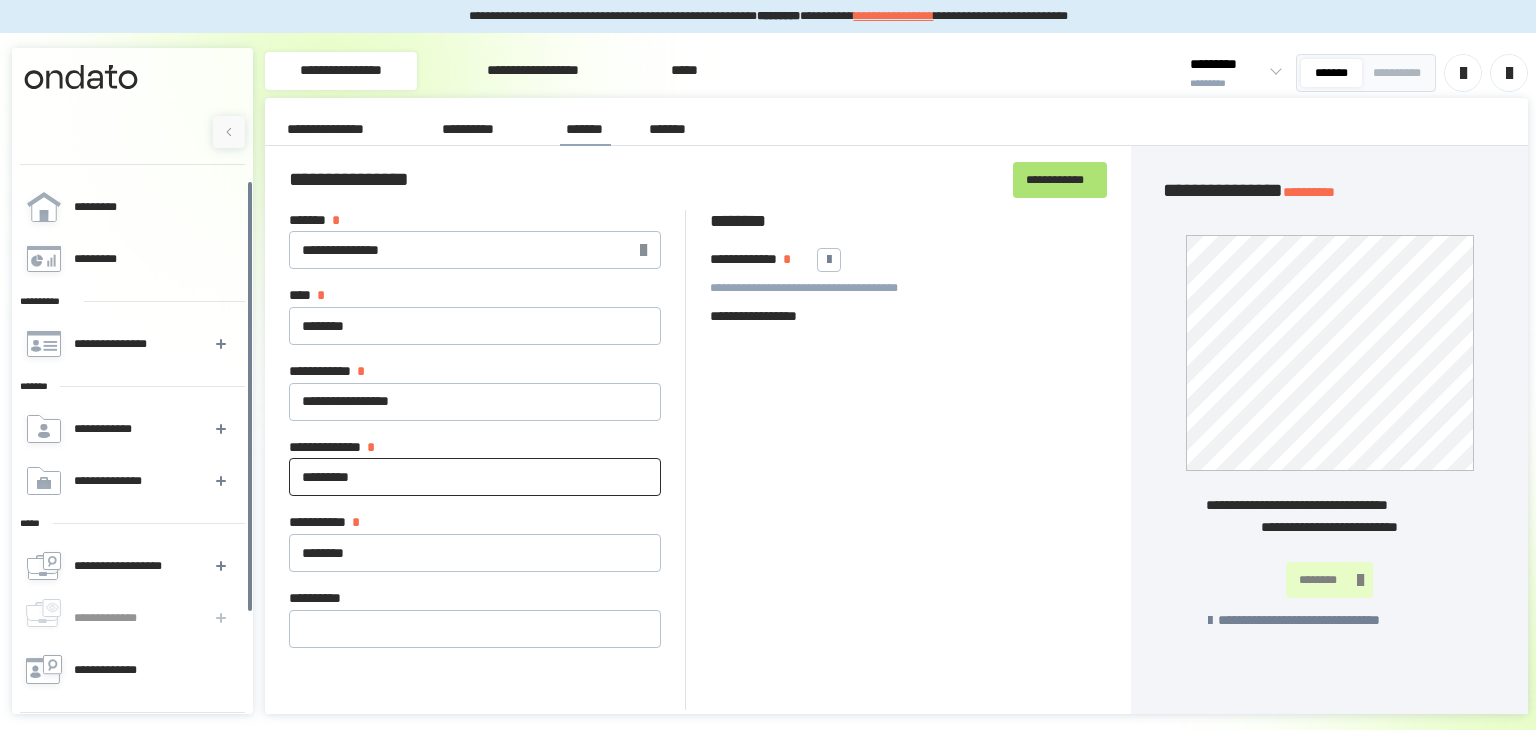 type on "*********" 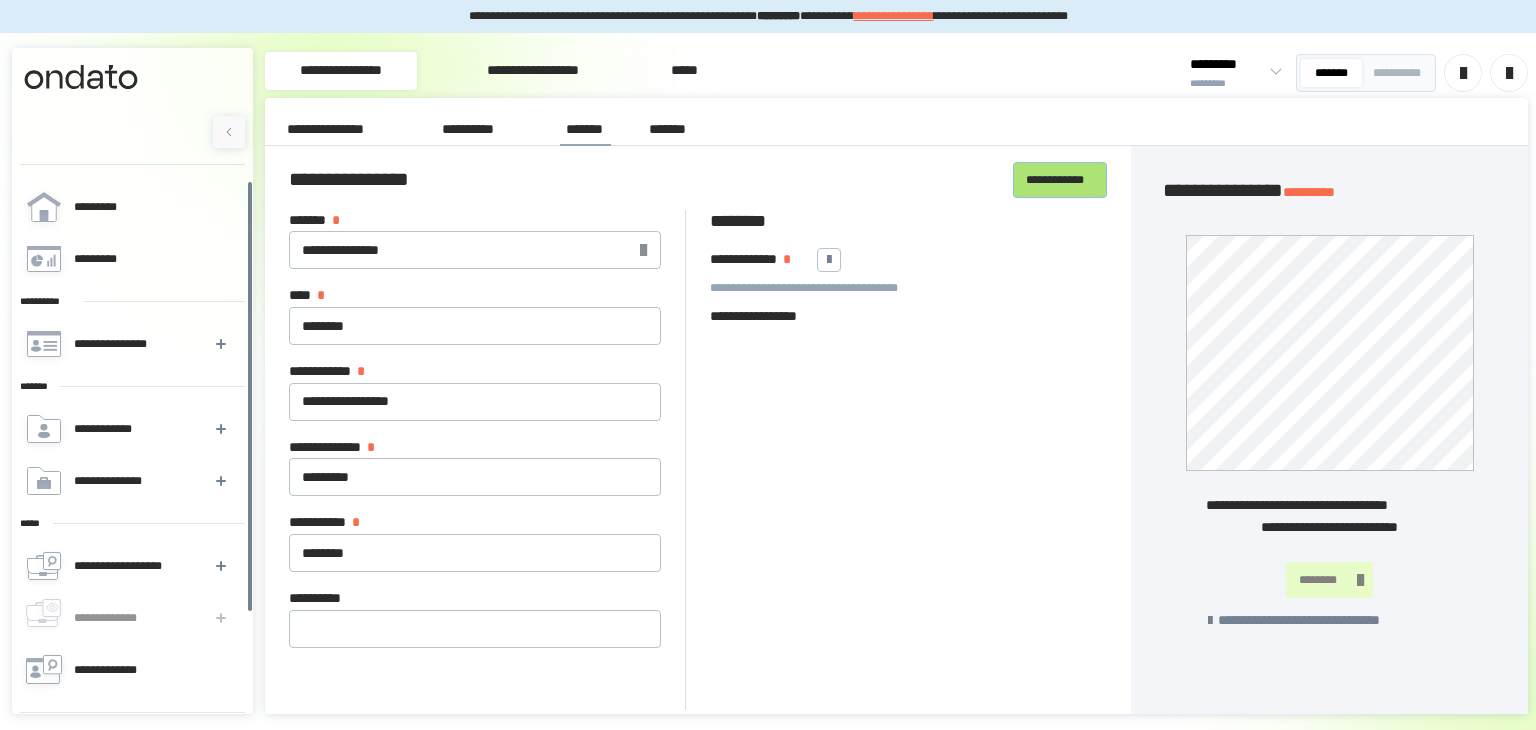click on "**********" at bounding box center [1060, 180] 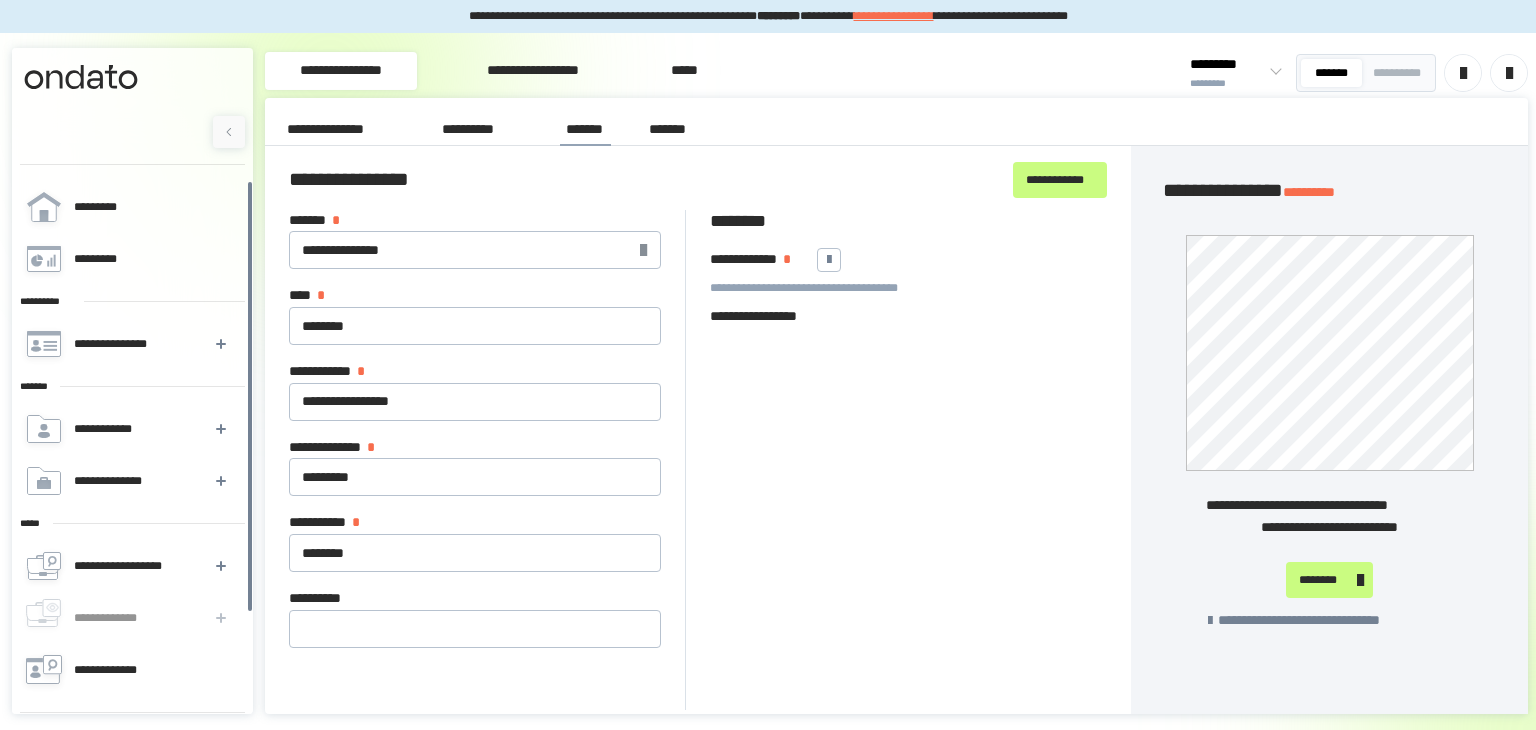 click on "**********" at bounding box center (482, 130) 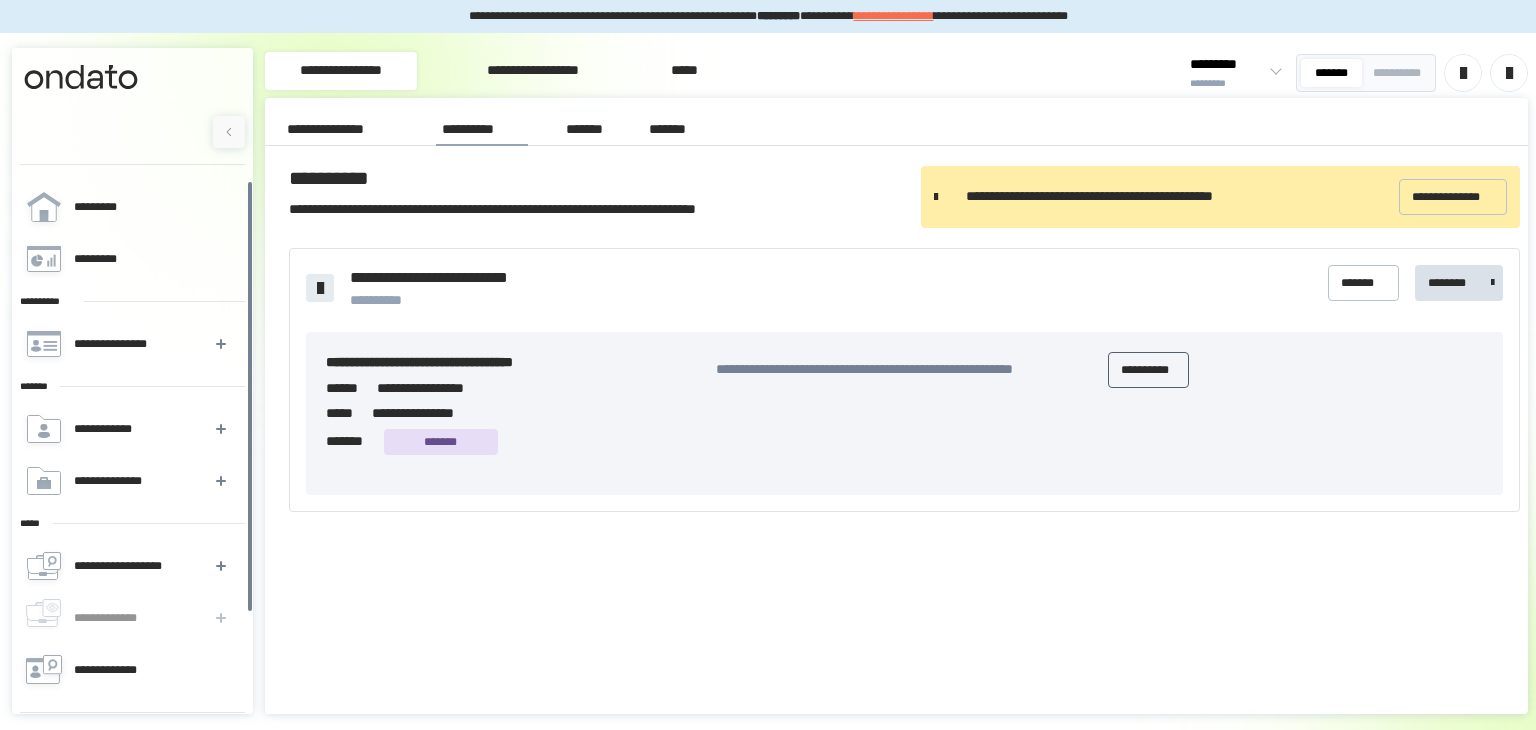 click on "**********" at bounding box center [1148, 370] 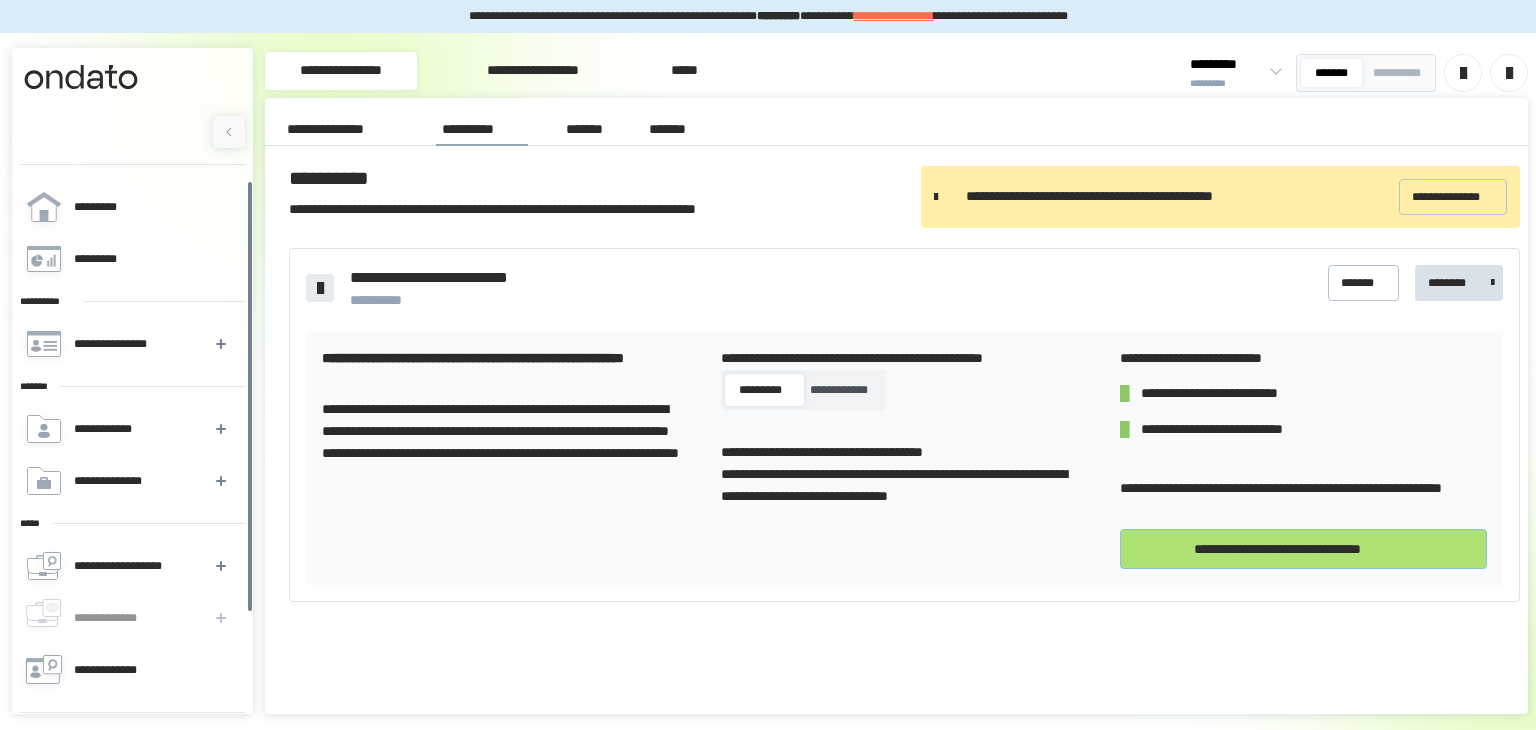 click on "**********" at bounding box center [1303, 549] 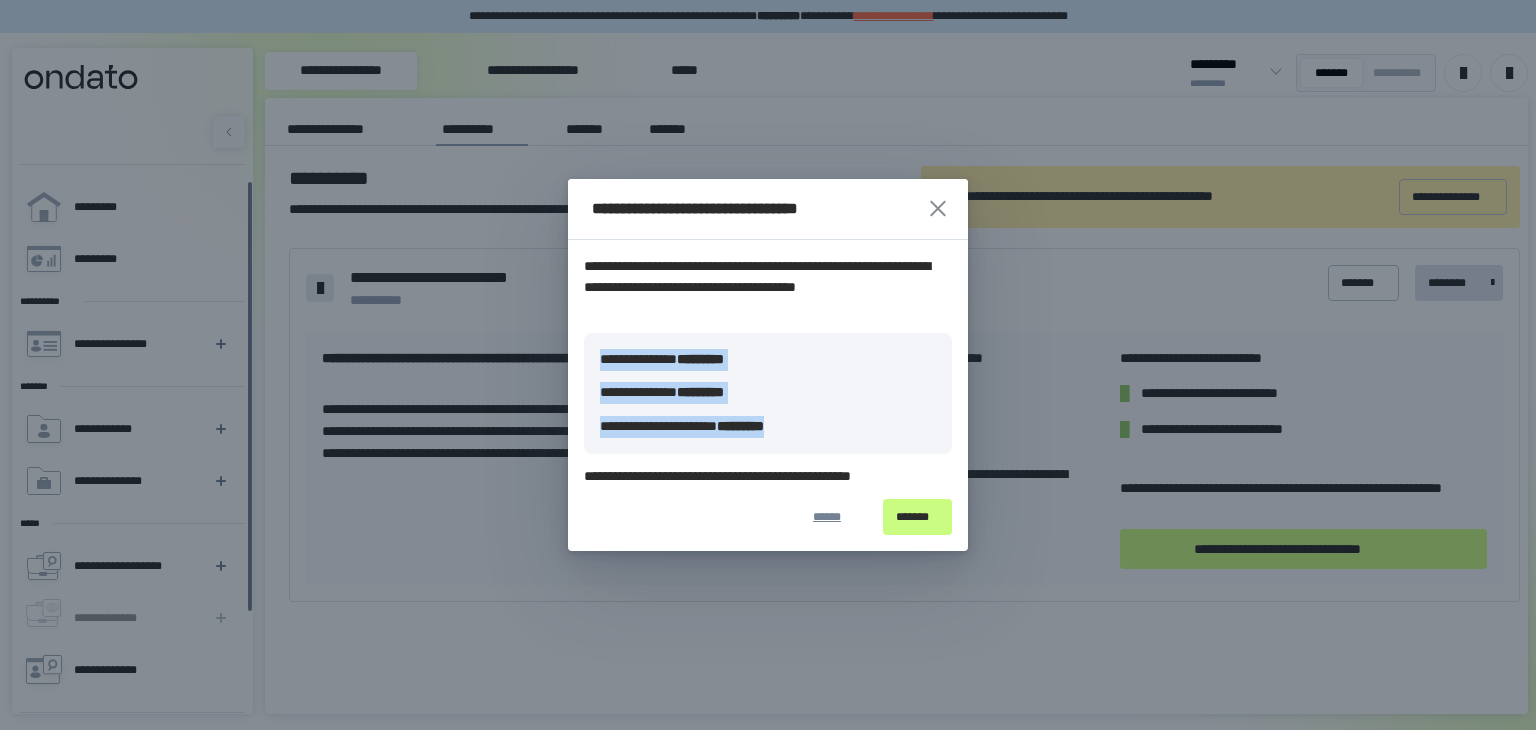 drag, startPoint x: 836, startPoint y: 432, endPoint x: 588, endPoint y: 353, distance: 260.2787 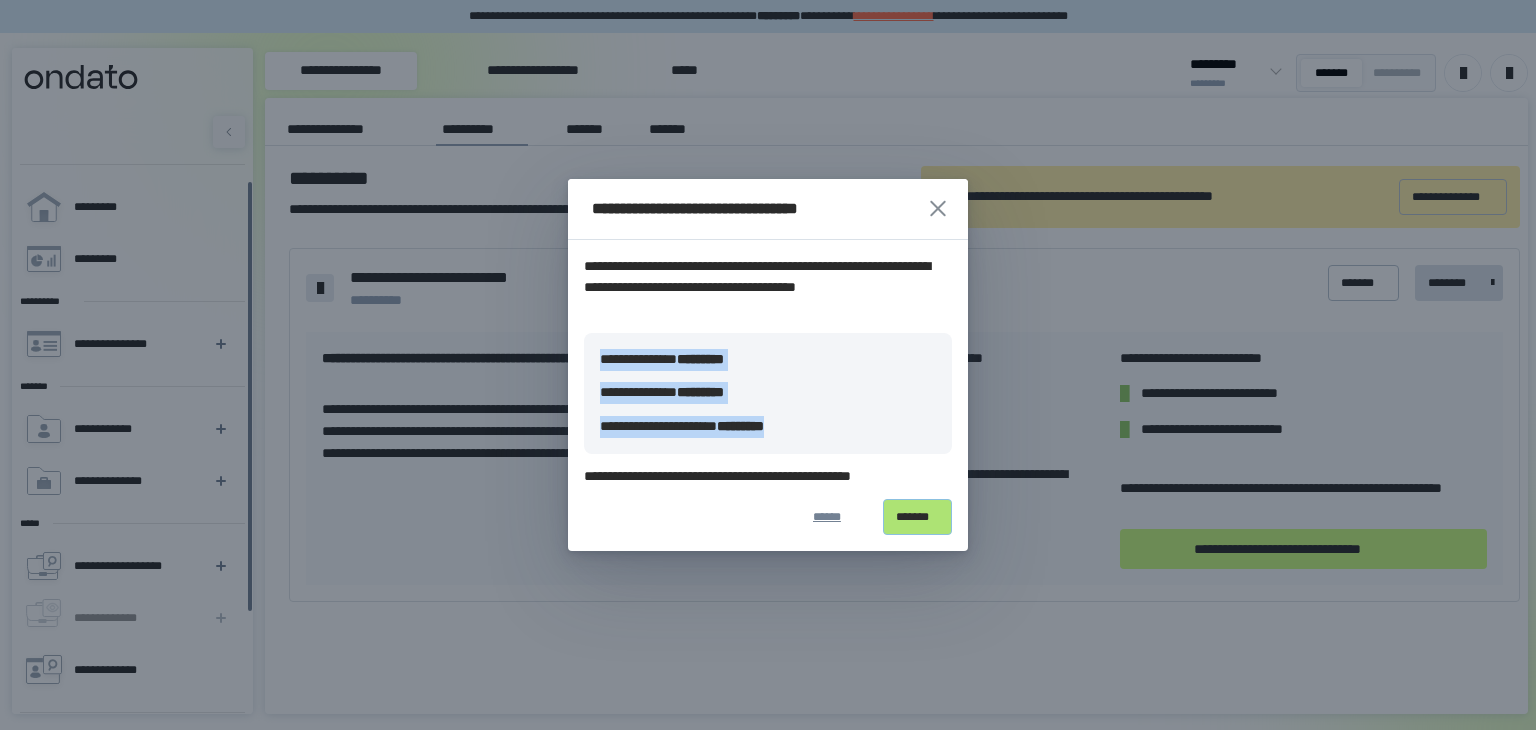 click on "*******" at bounding box center (917, 517) 